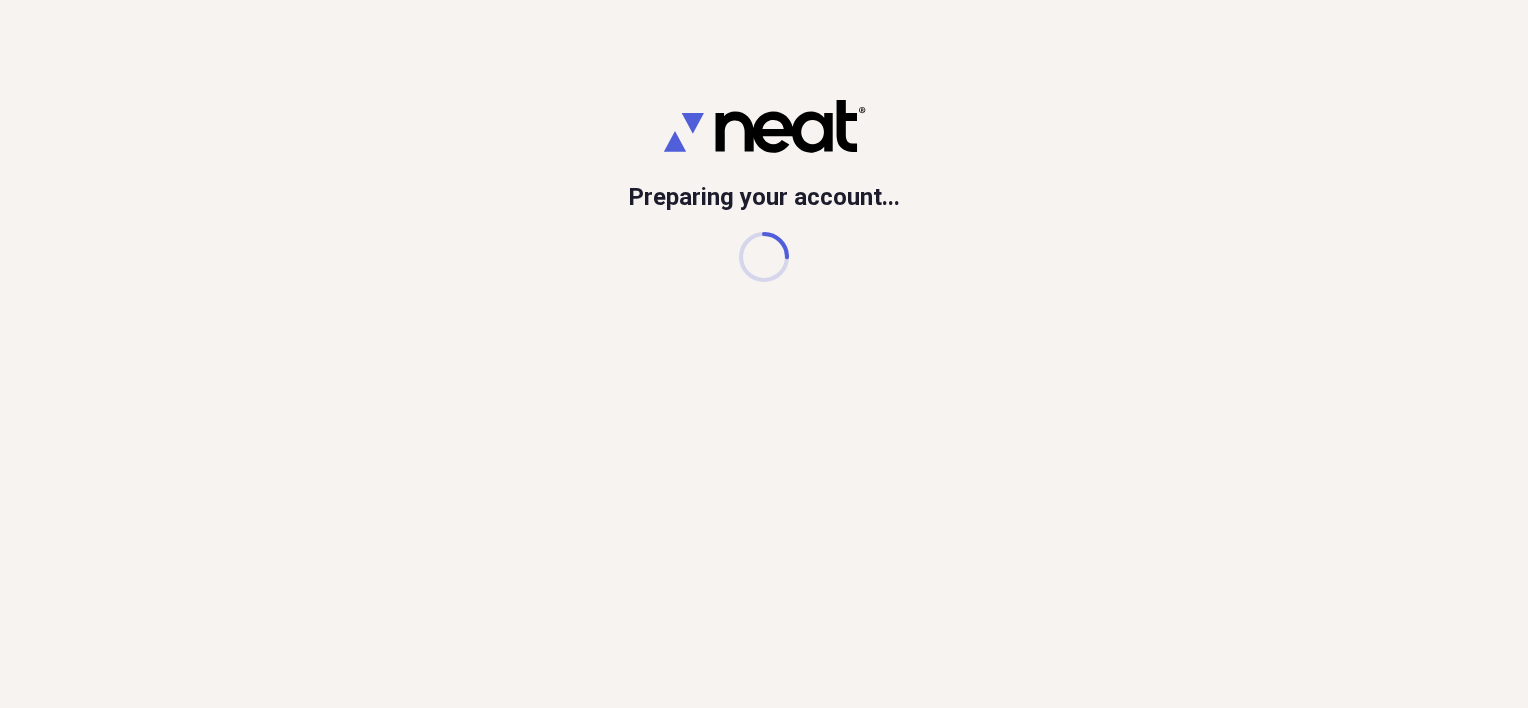 scroll, scrollTop: 0, scrollLeft: 0, axis: both 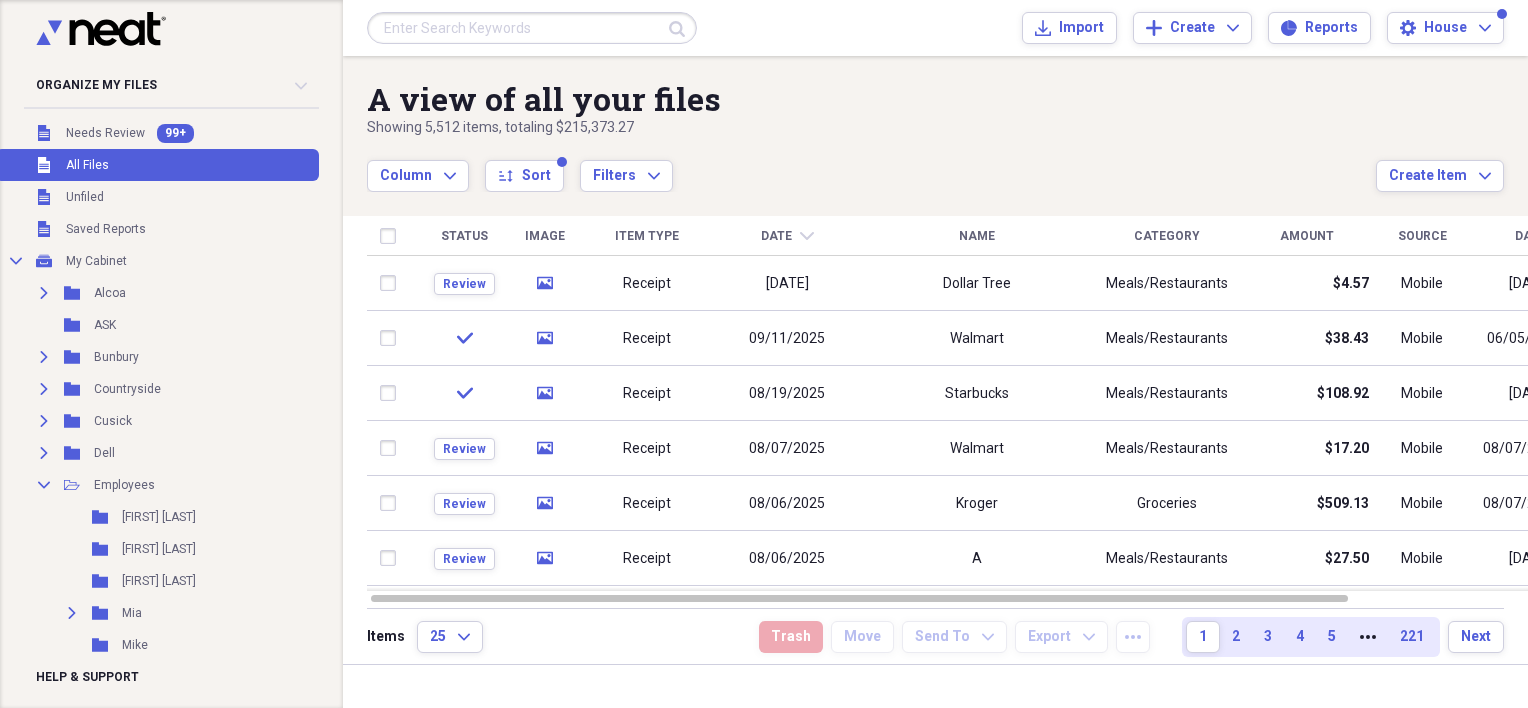 click at bounding box center [532, 28] 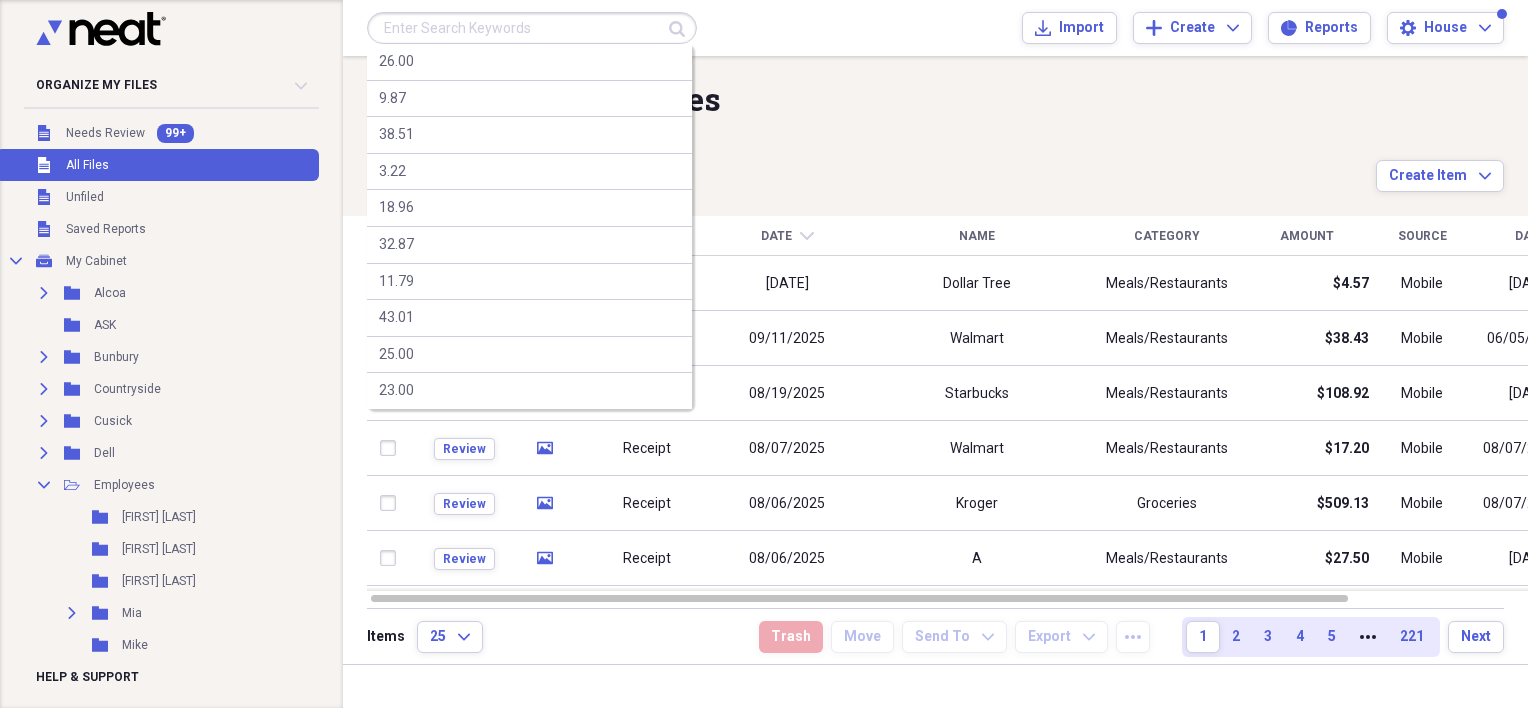 click at bounding box center [532, 28] 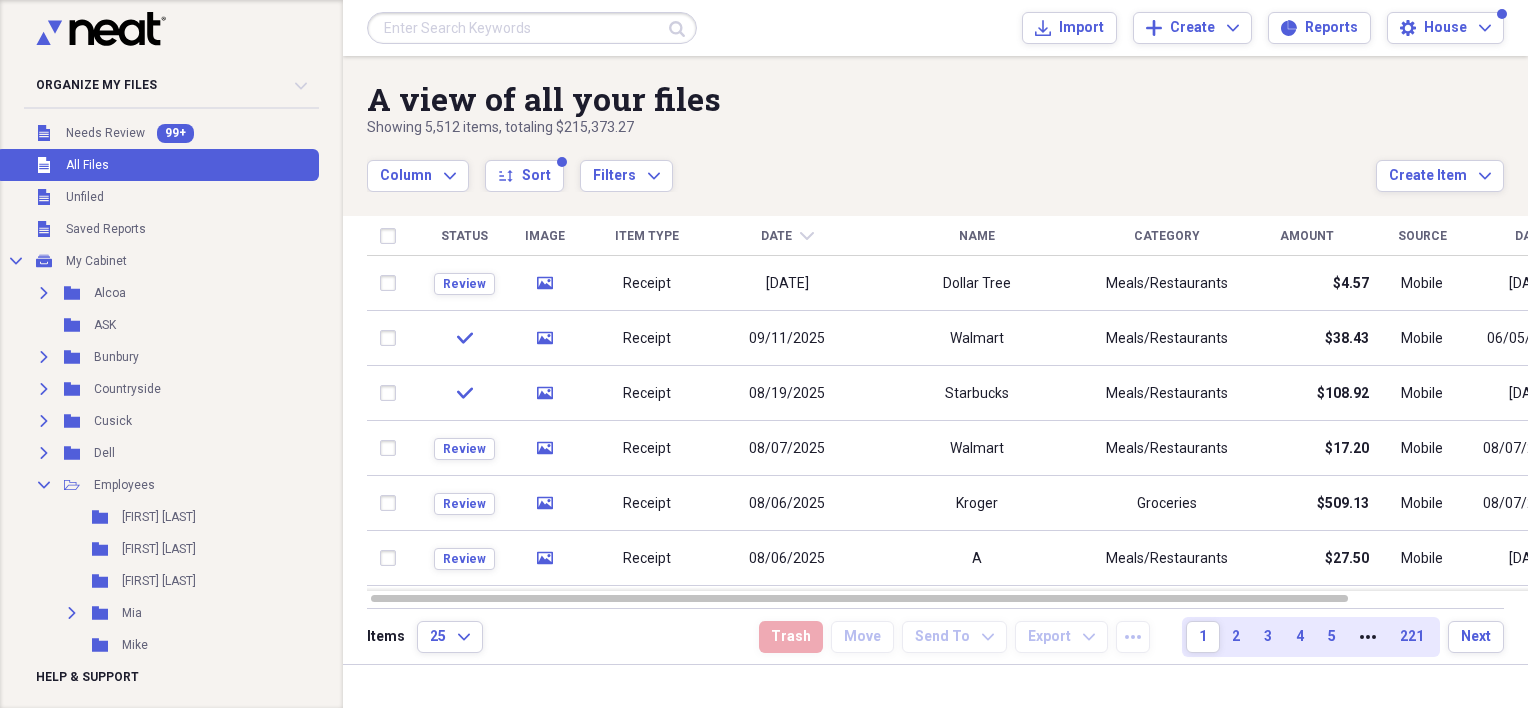 click at bounding box center [532, 28] 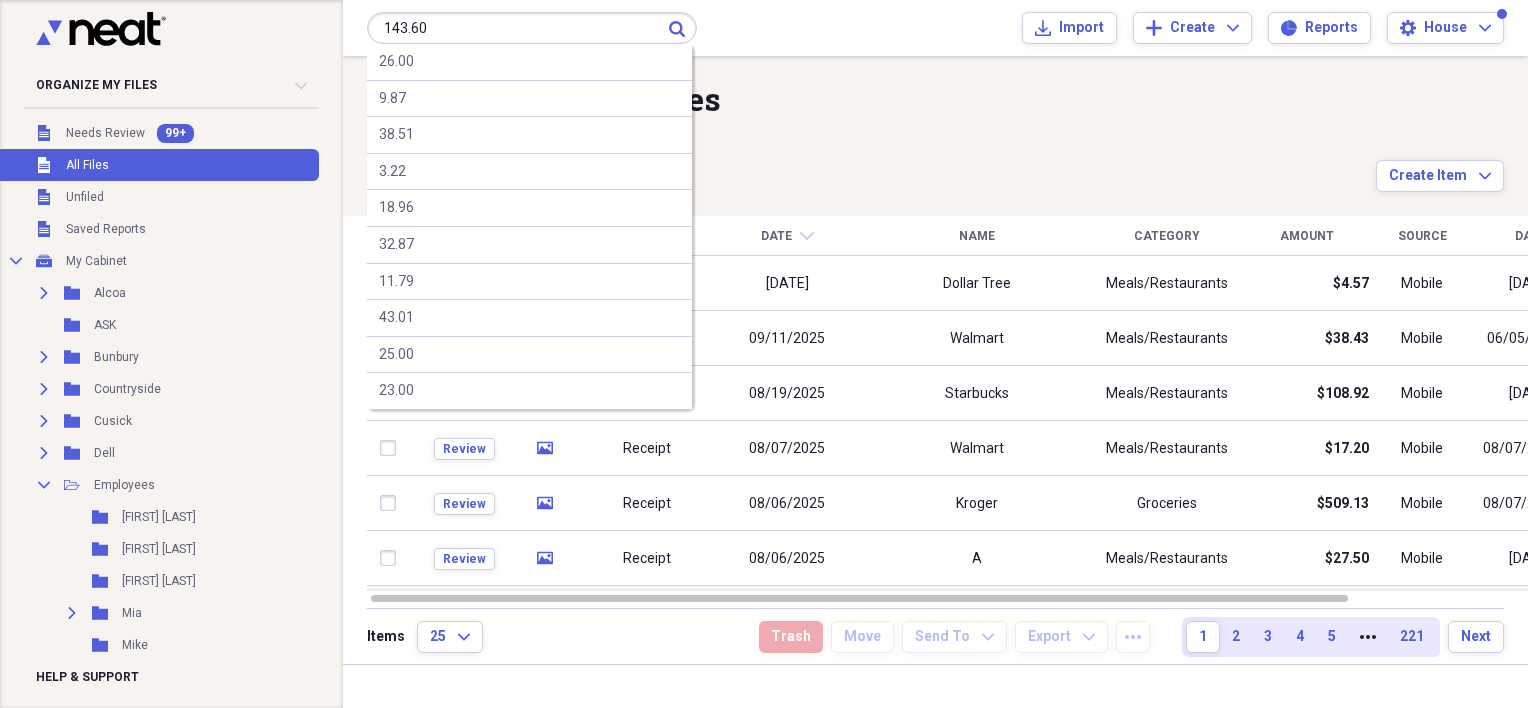 type on "143.60" 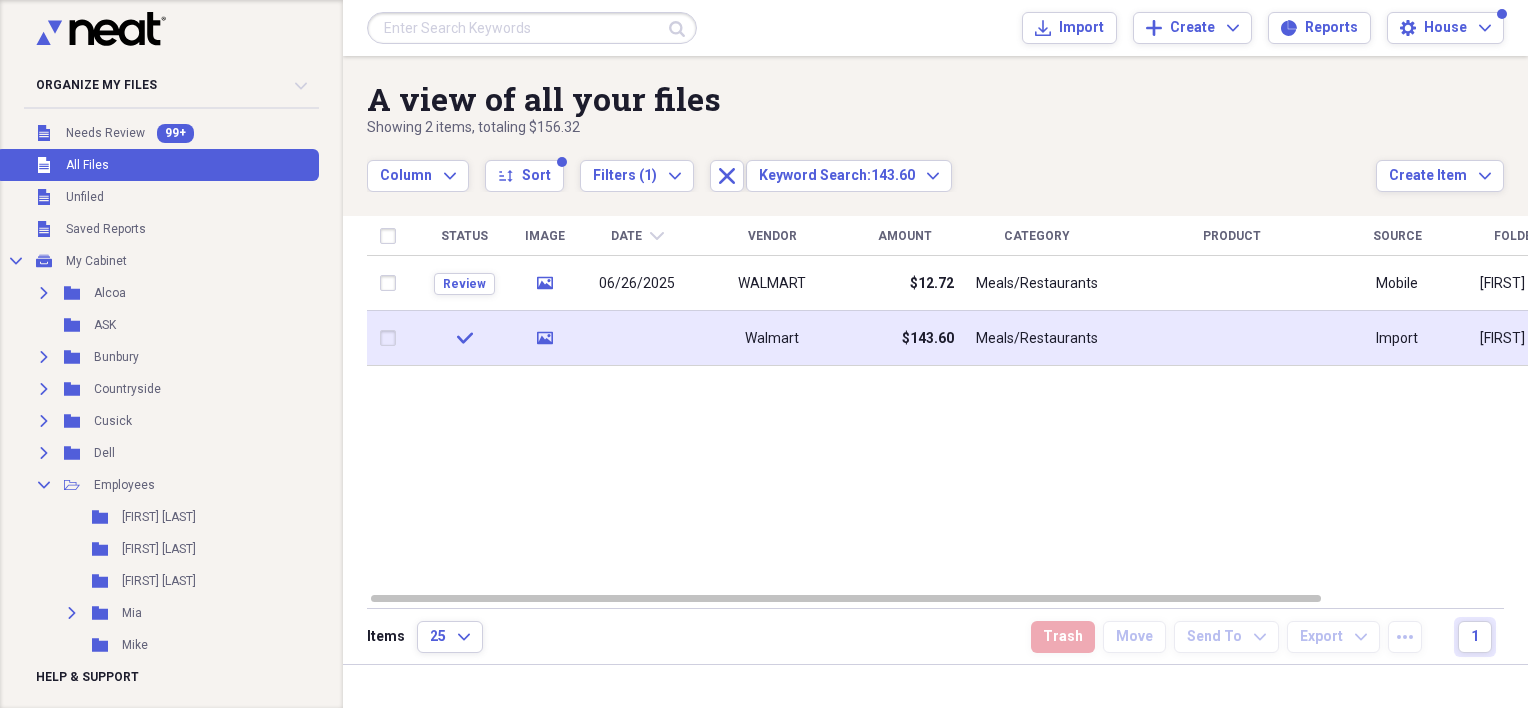 click at bounding box center [637, 338] 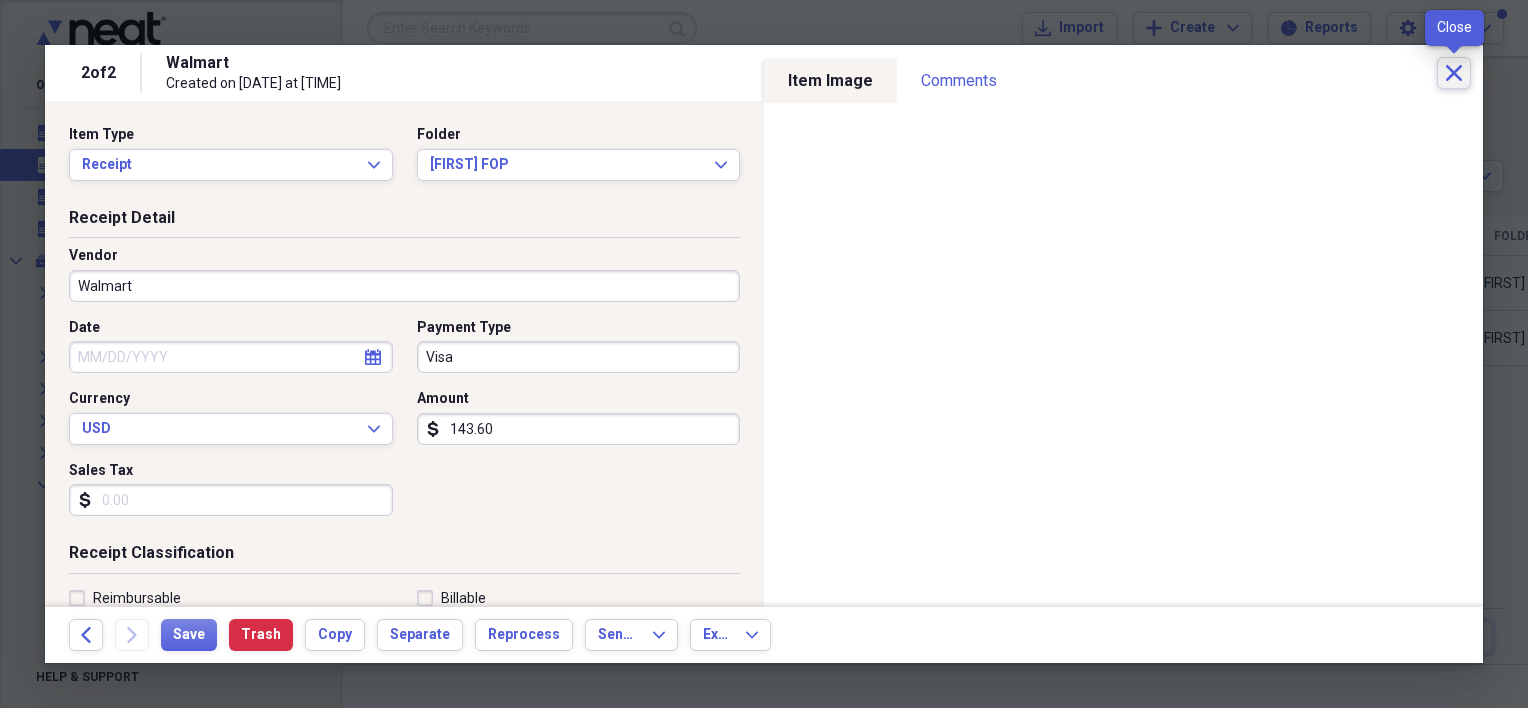 click on "Close" 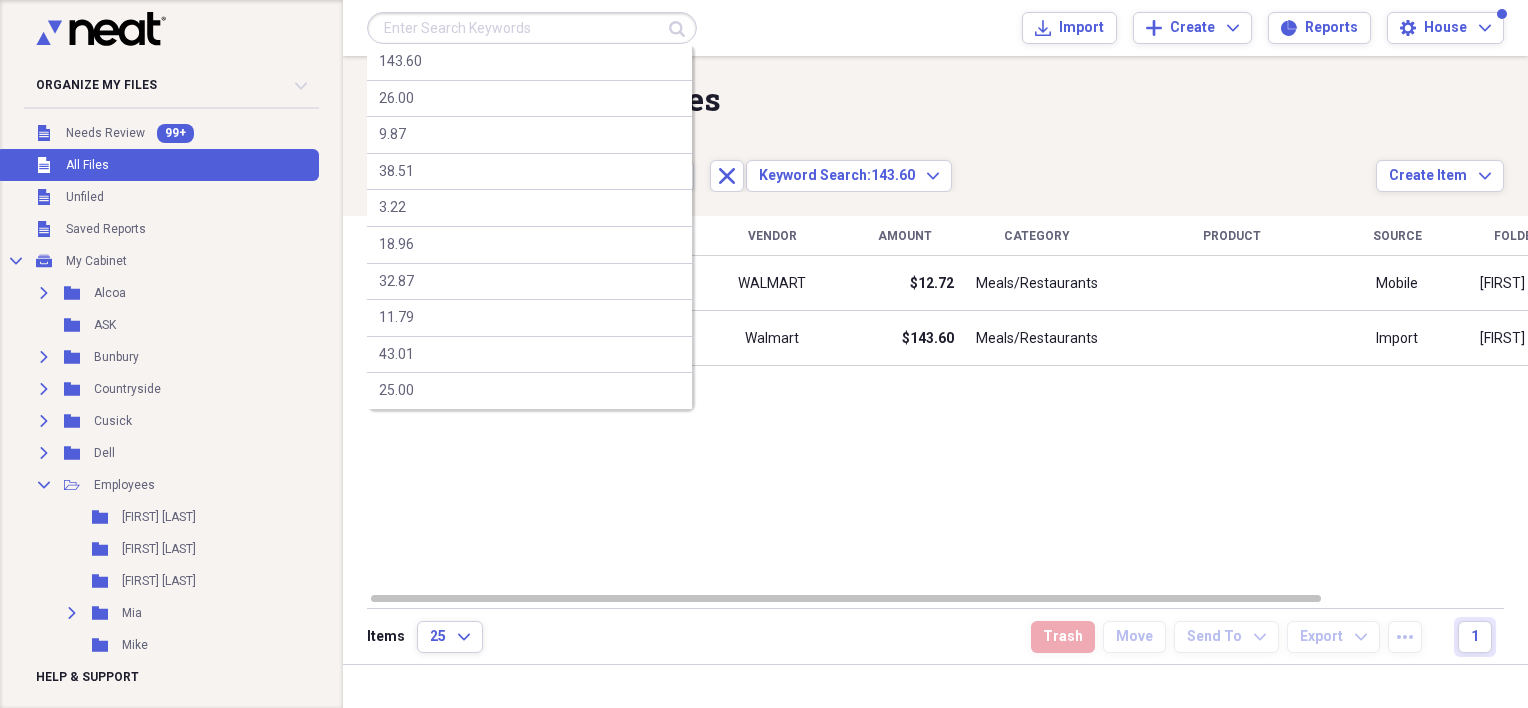 click at bounding box center (532, 28) 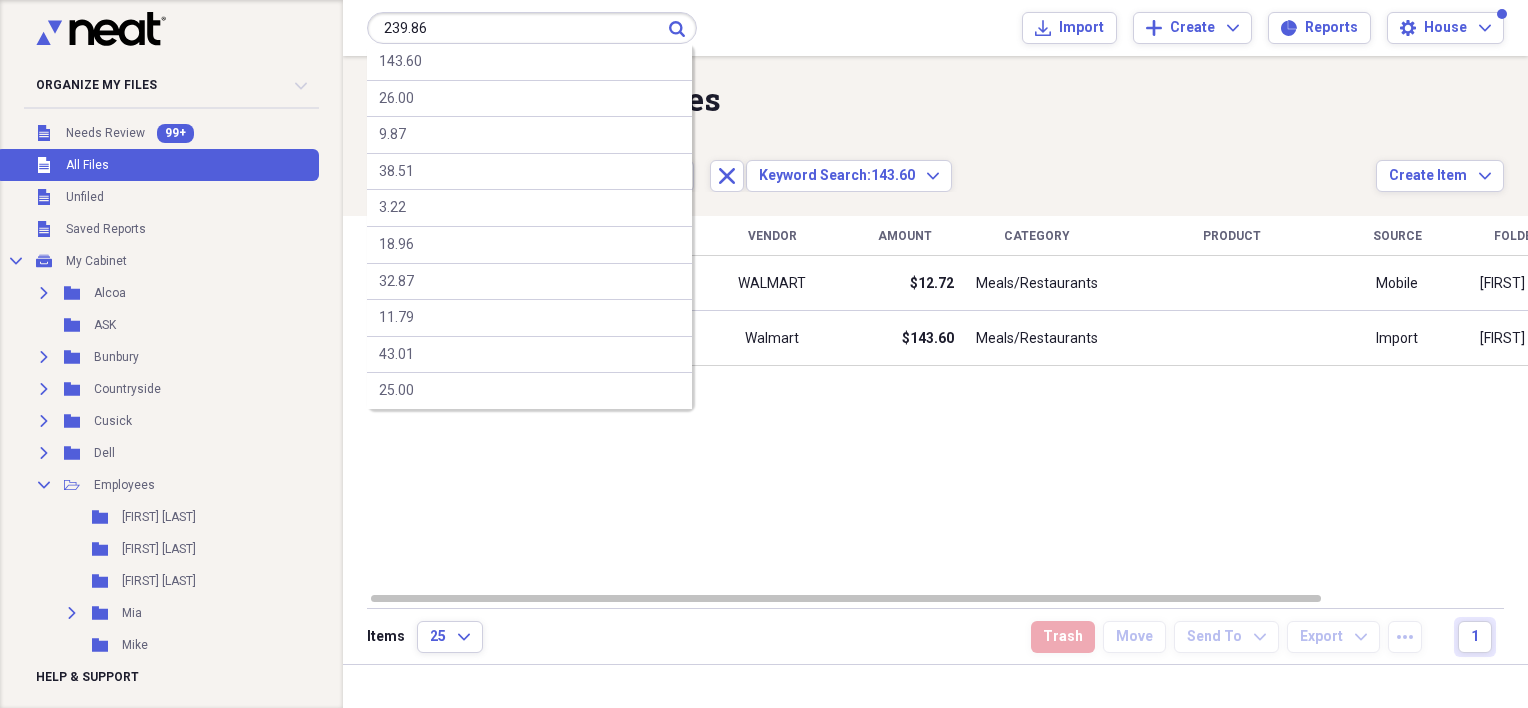 type on "239.86" 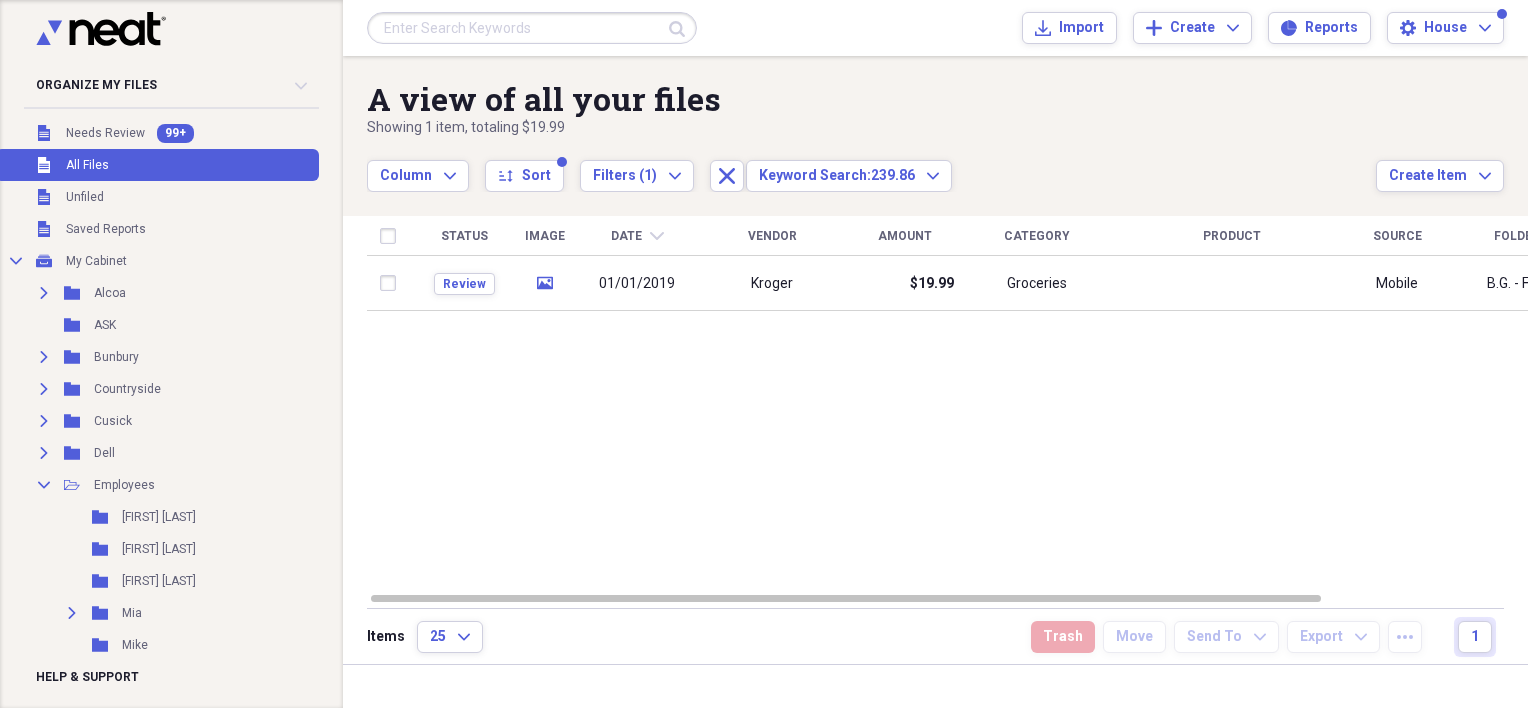 click at bounding box center [532, 28] 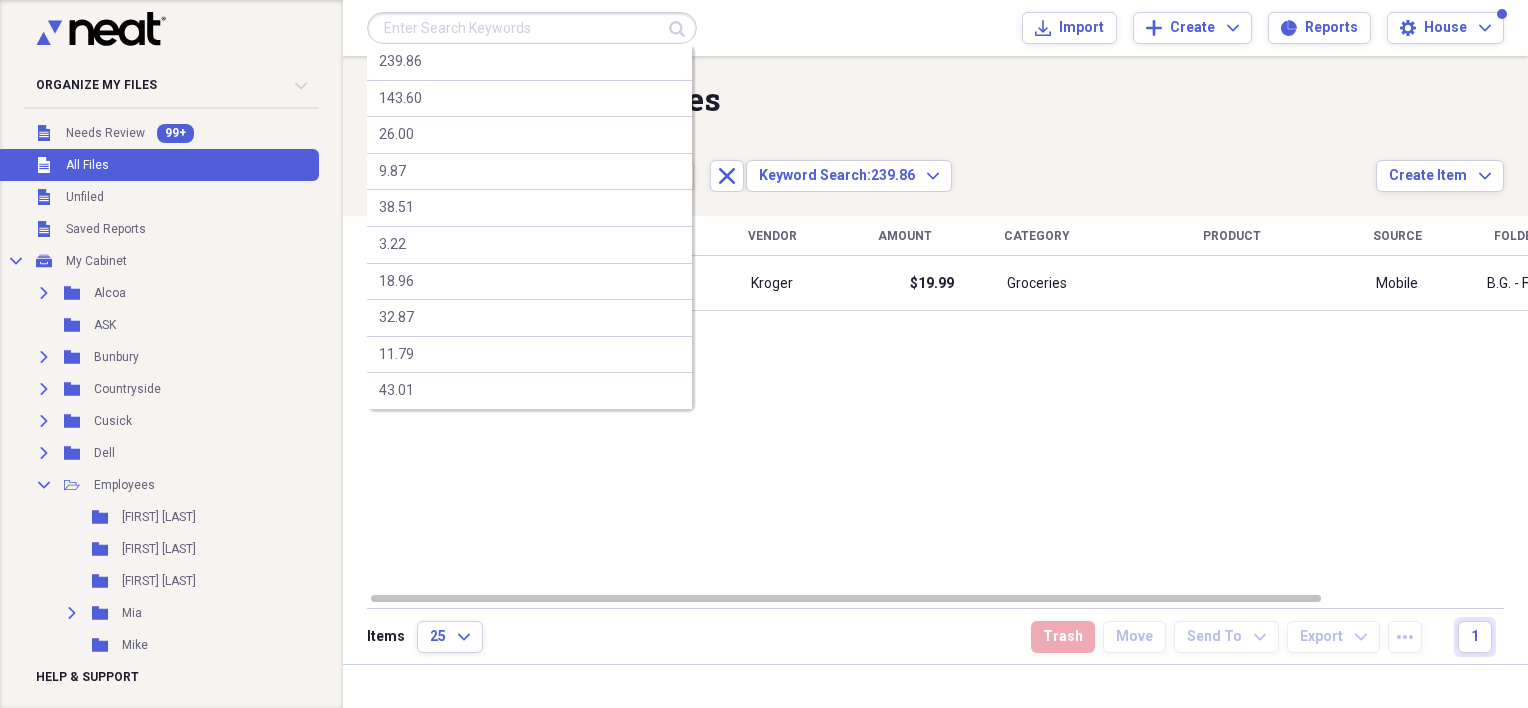 click at bounding box center (532, 28) 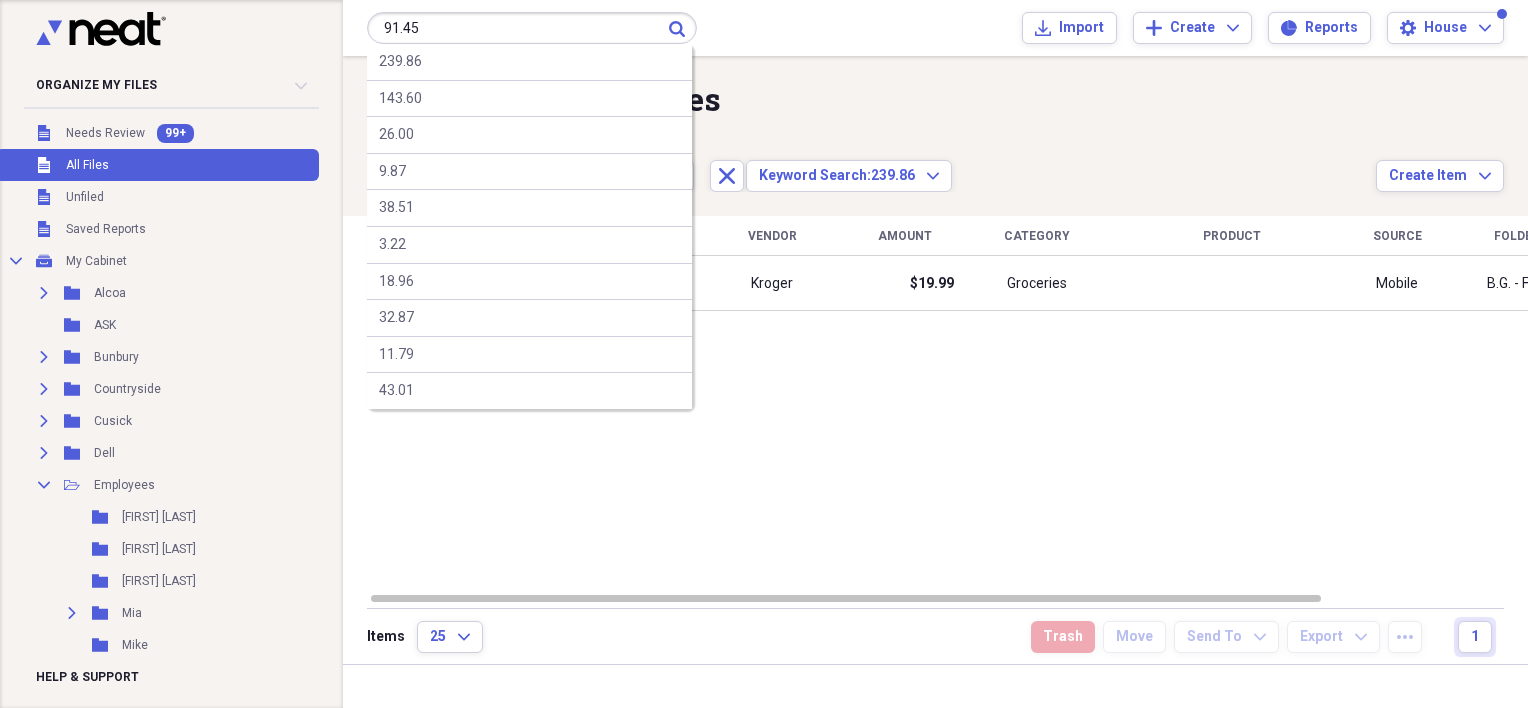 type on "91.45" 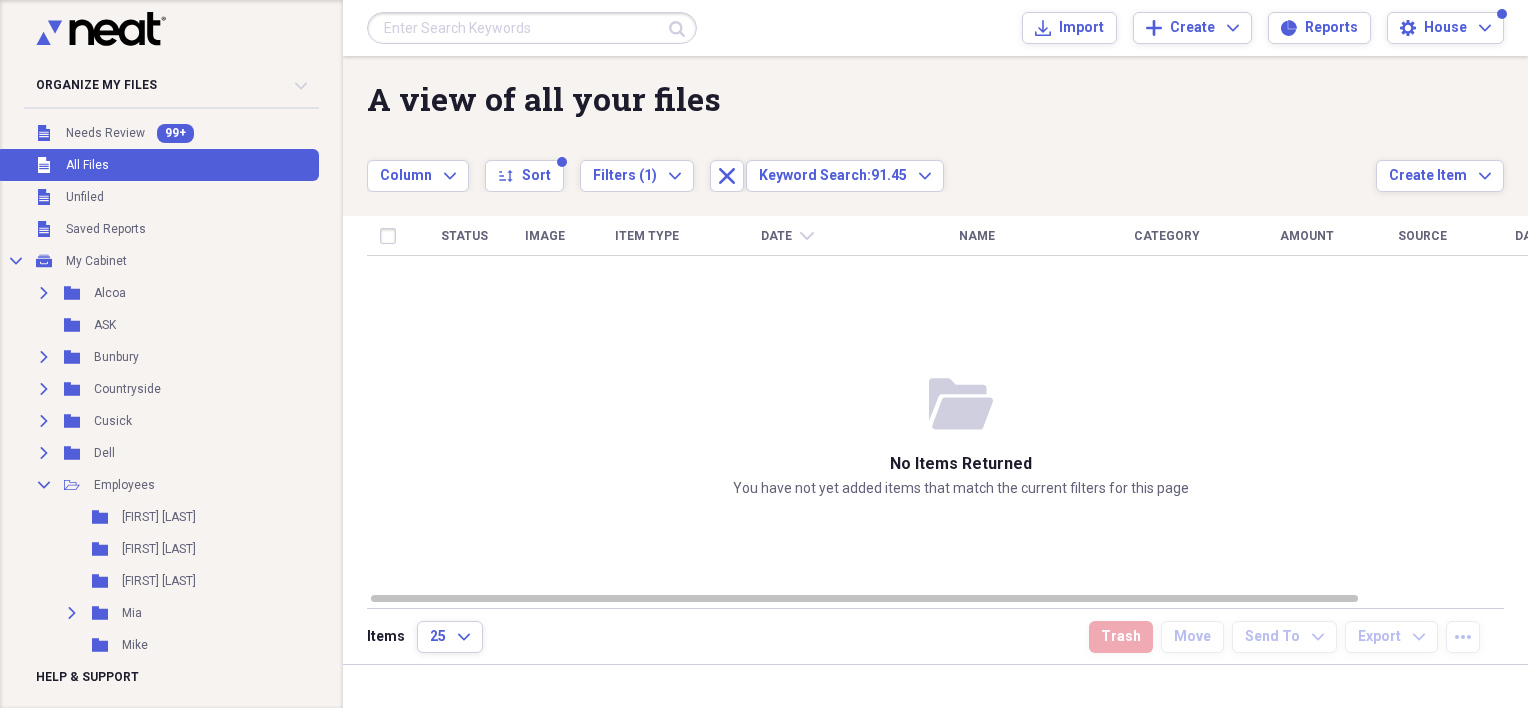 click at bounding box center [532, 28] 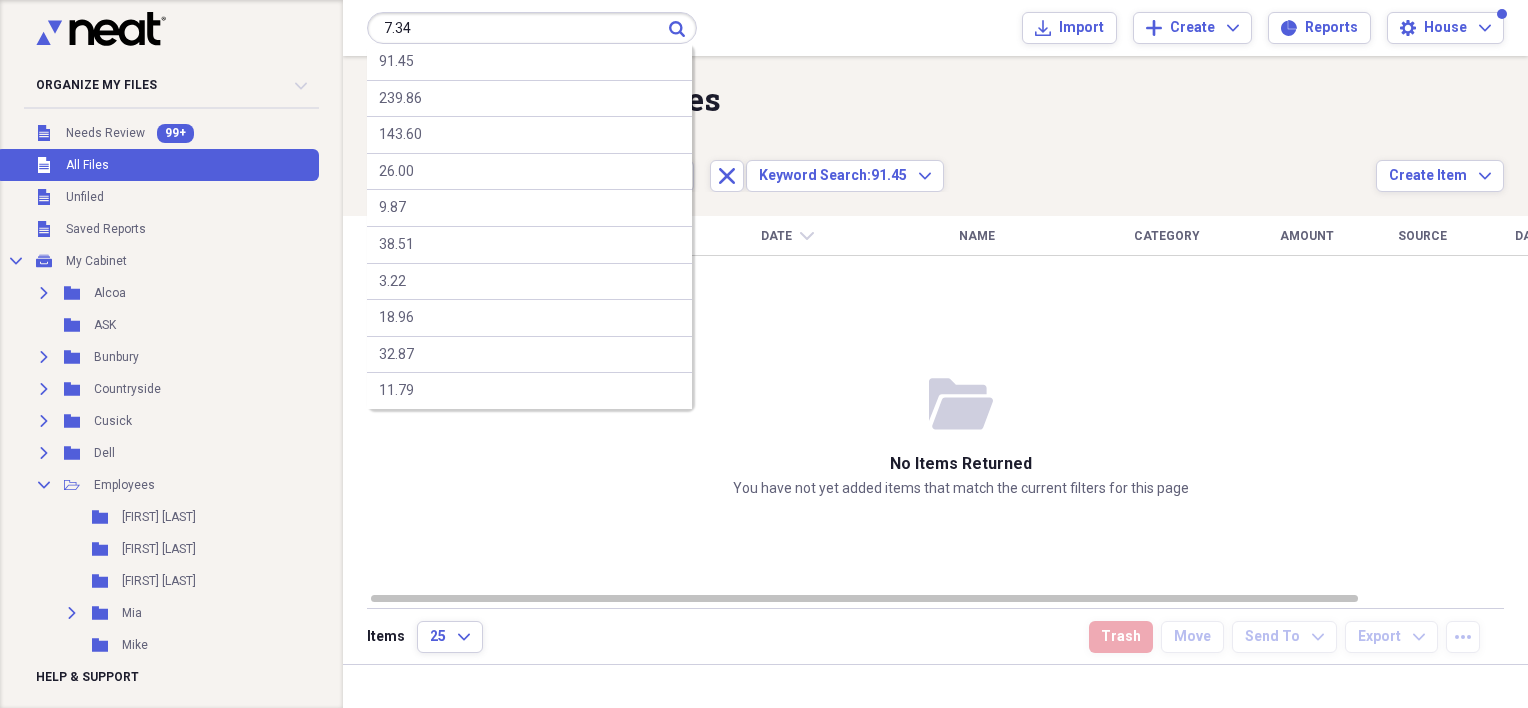 type on "7.34" 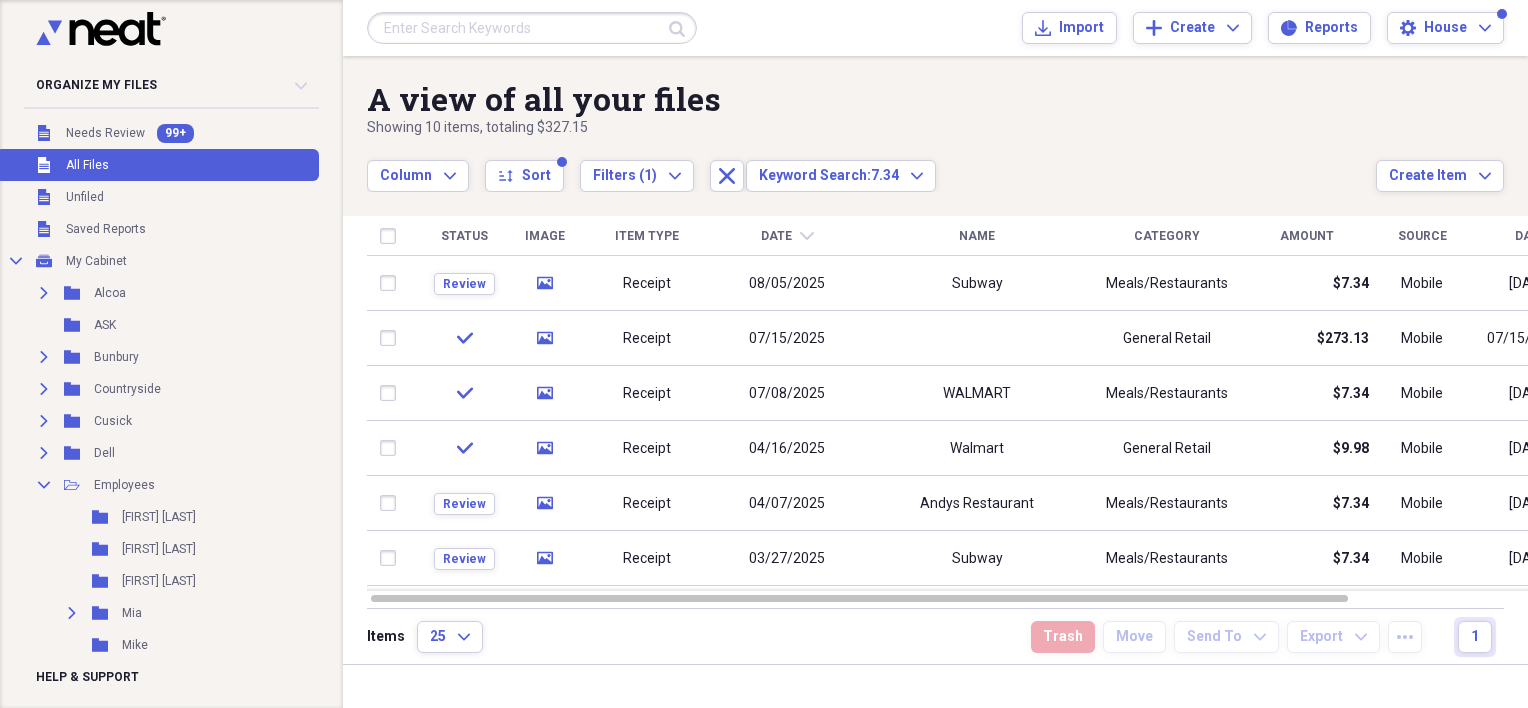 click at bounding box center [532, 28] 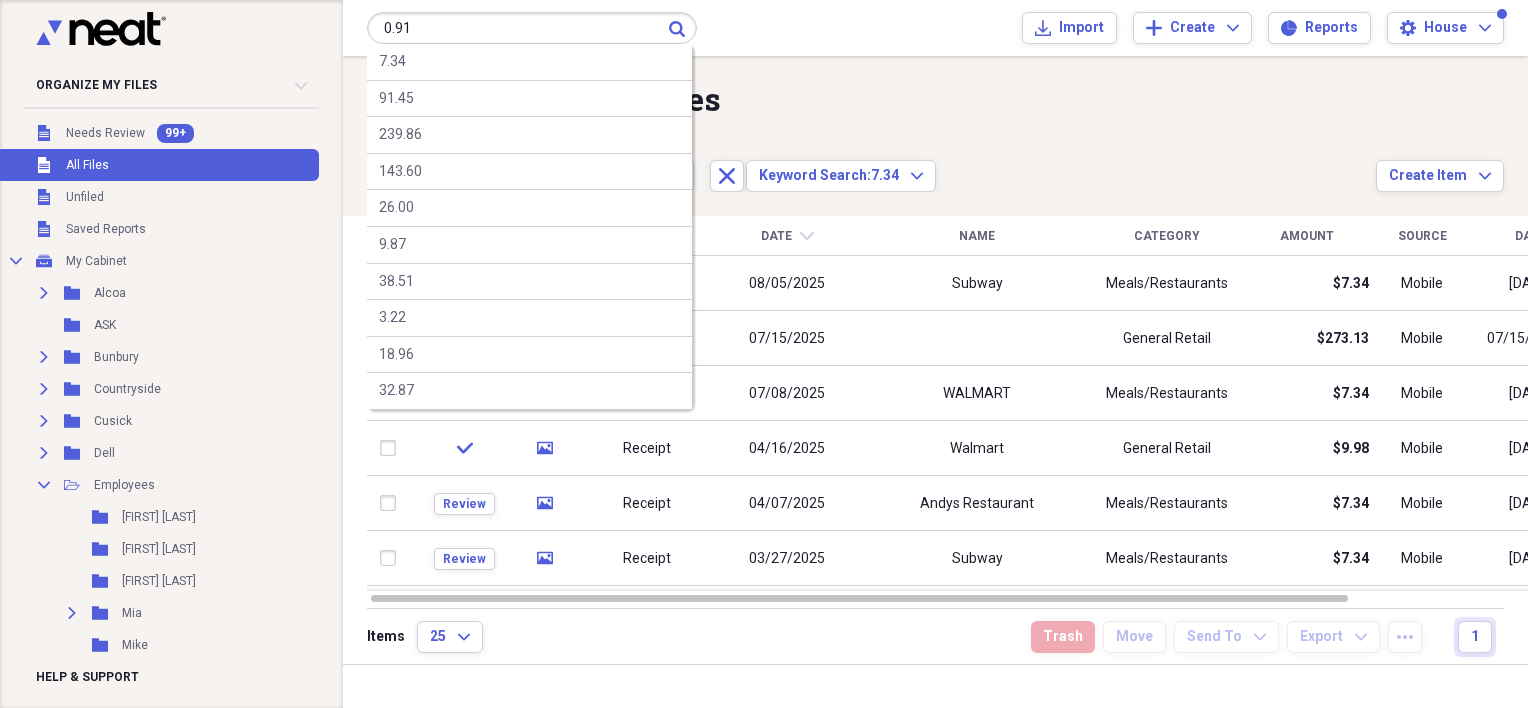 type on "0.91" 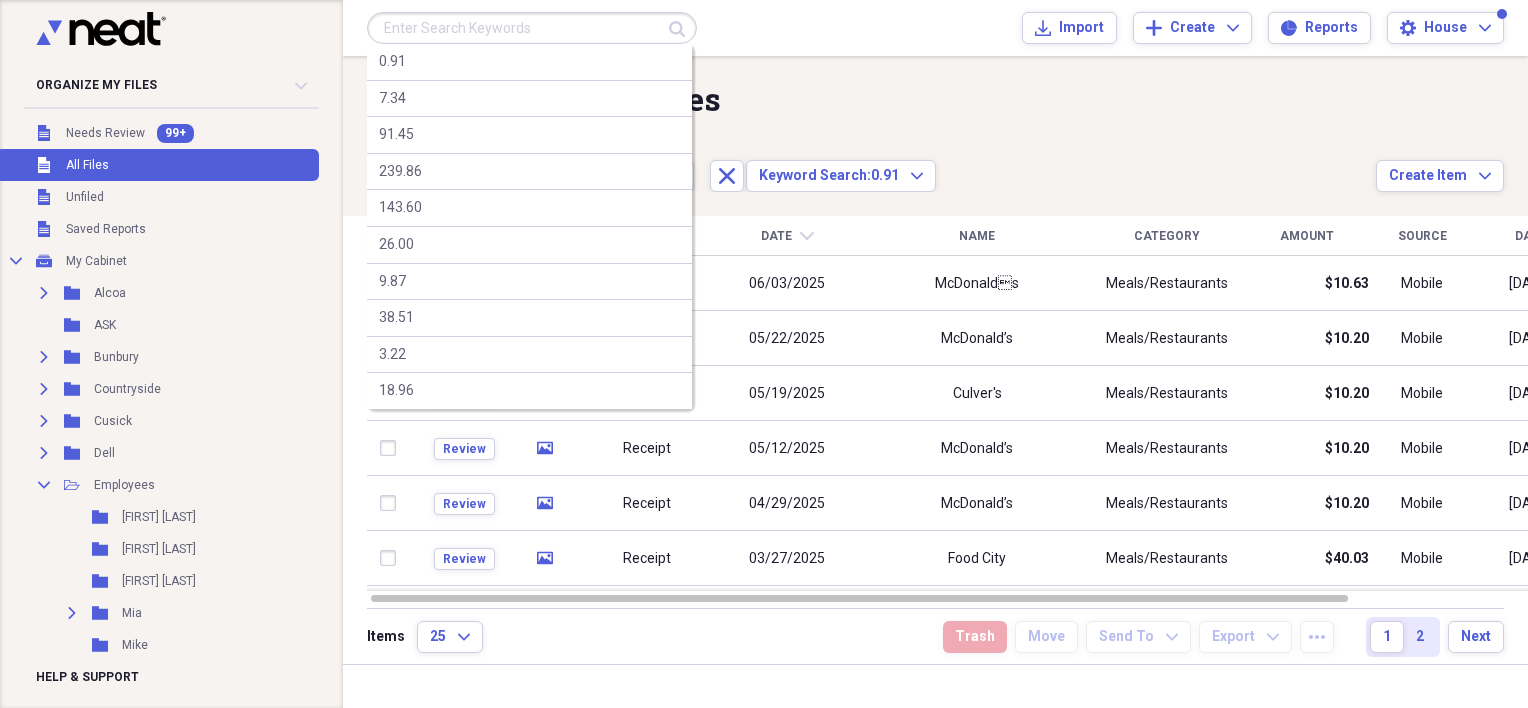click at bounding box center [532, 28] 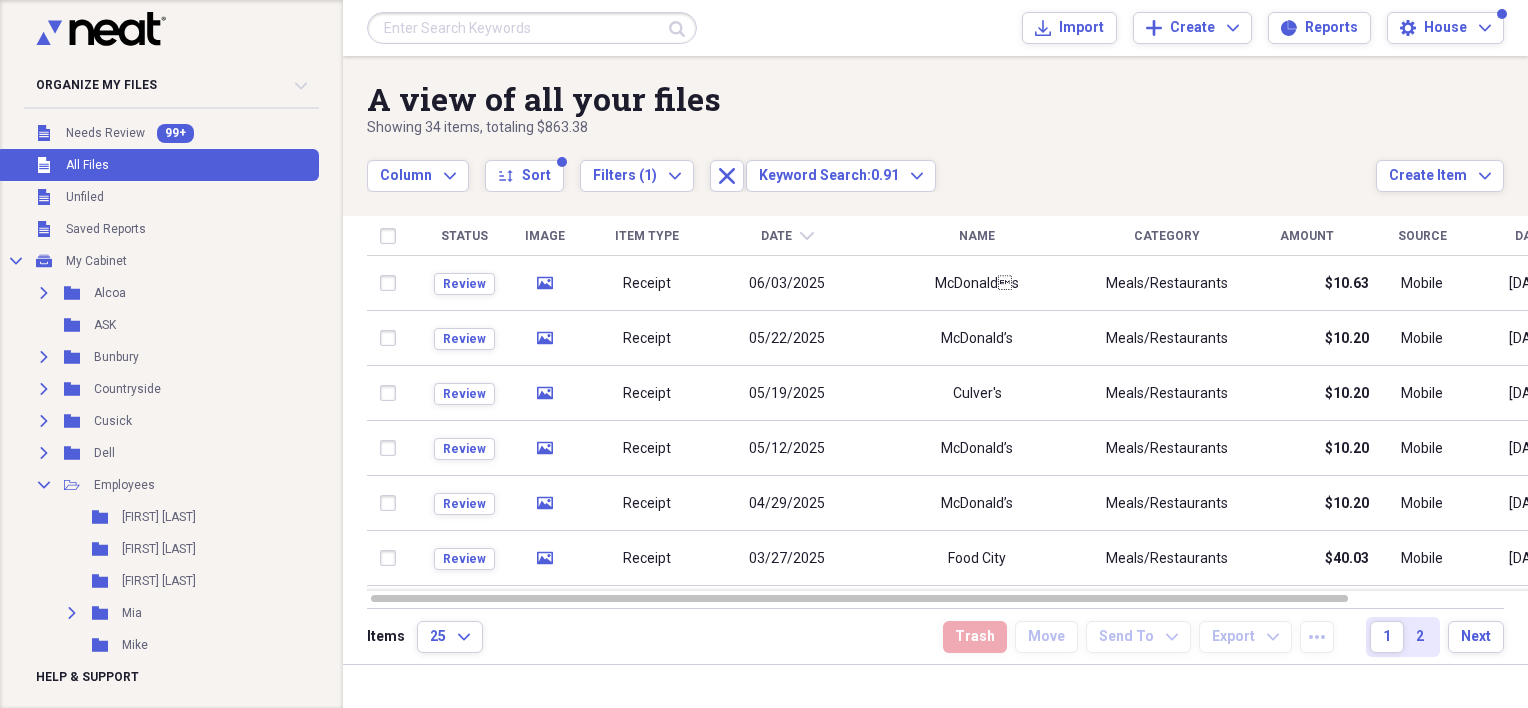 click at bounding box center (532, 28) 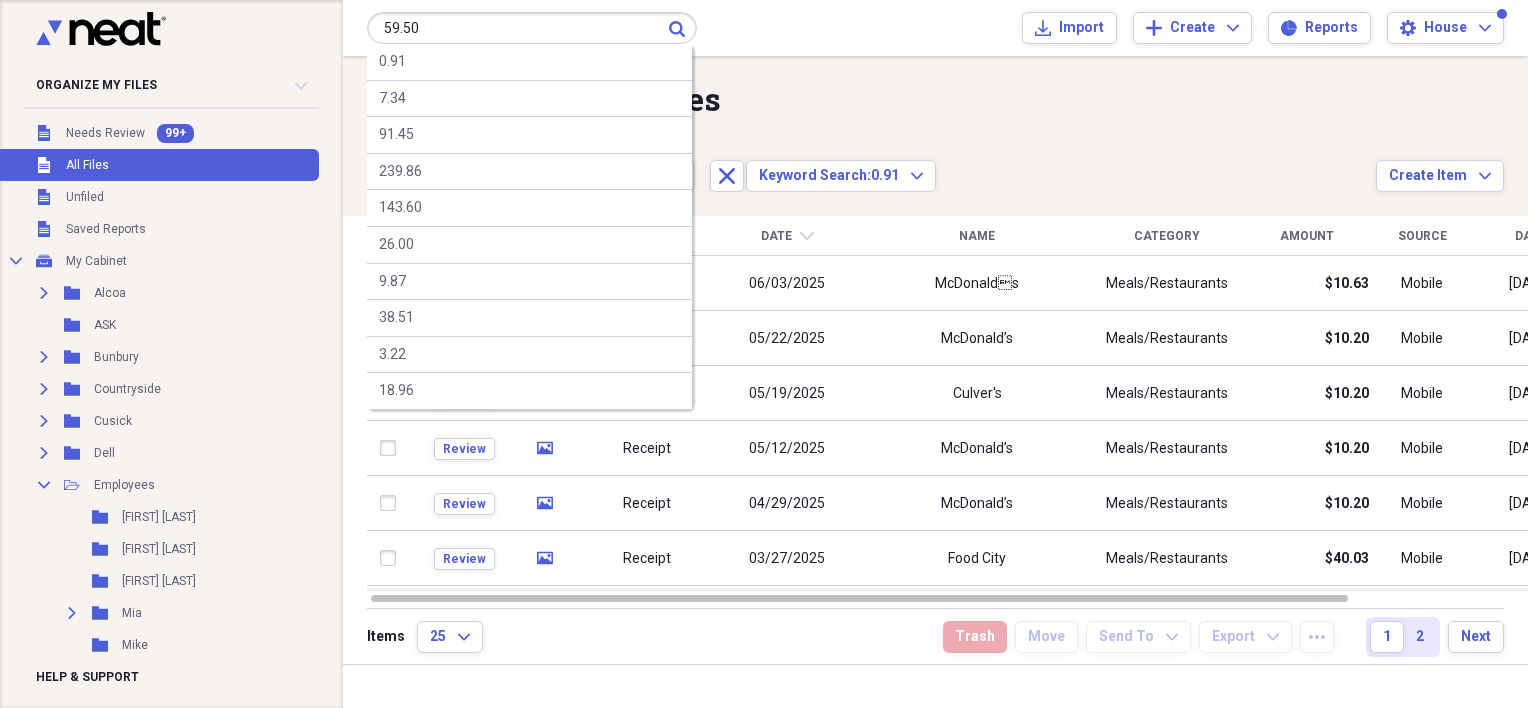 type on "59.50" 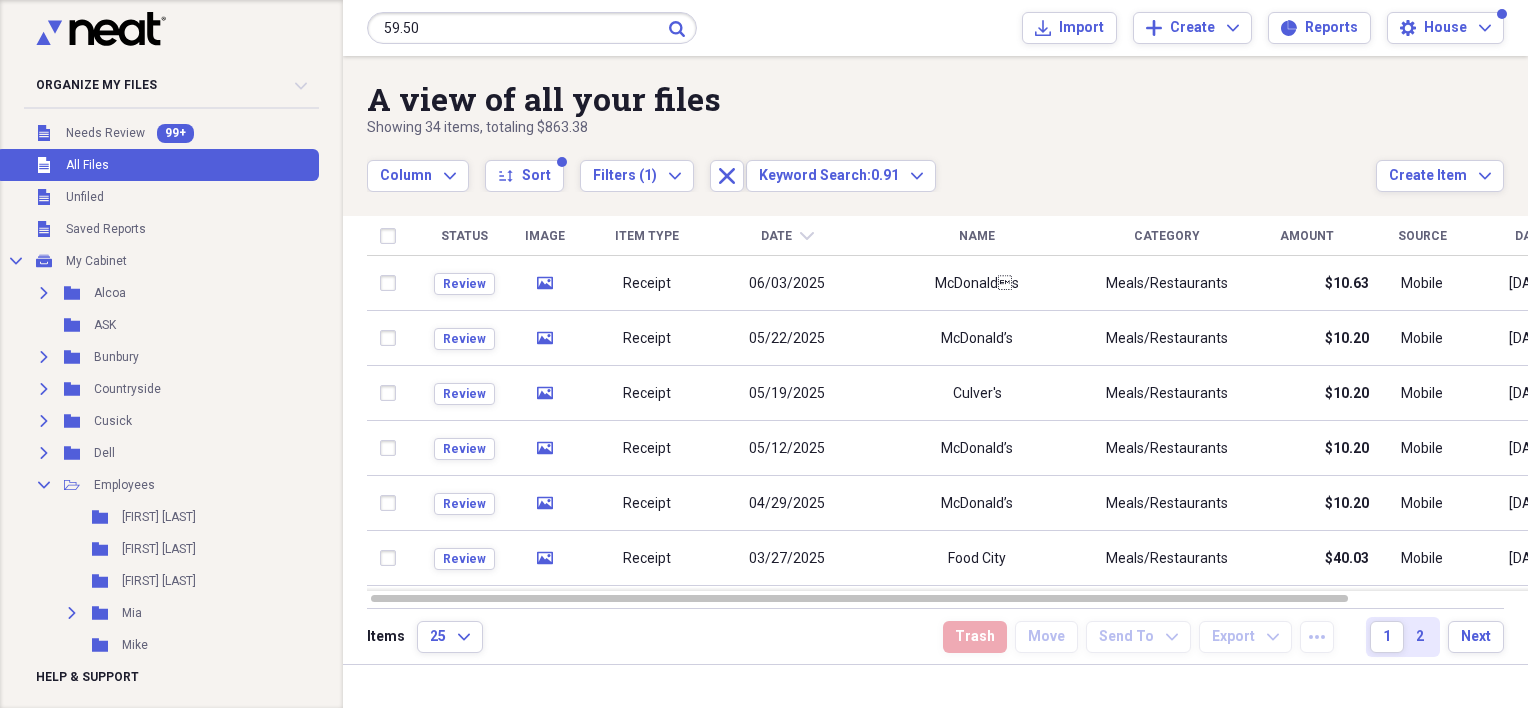 click on "59.50" at bounding box center [532, 28] 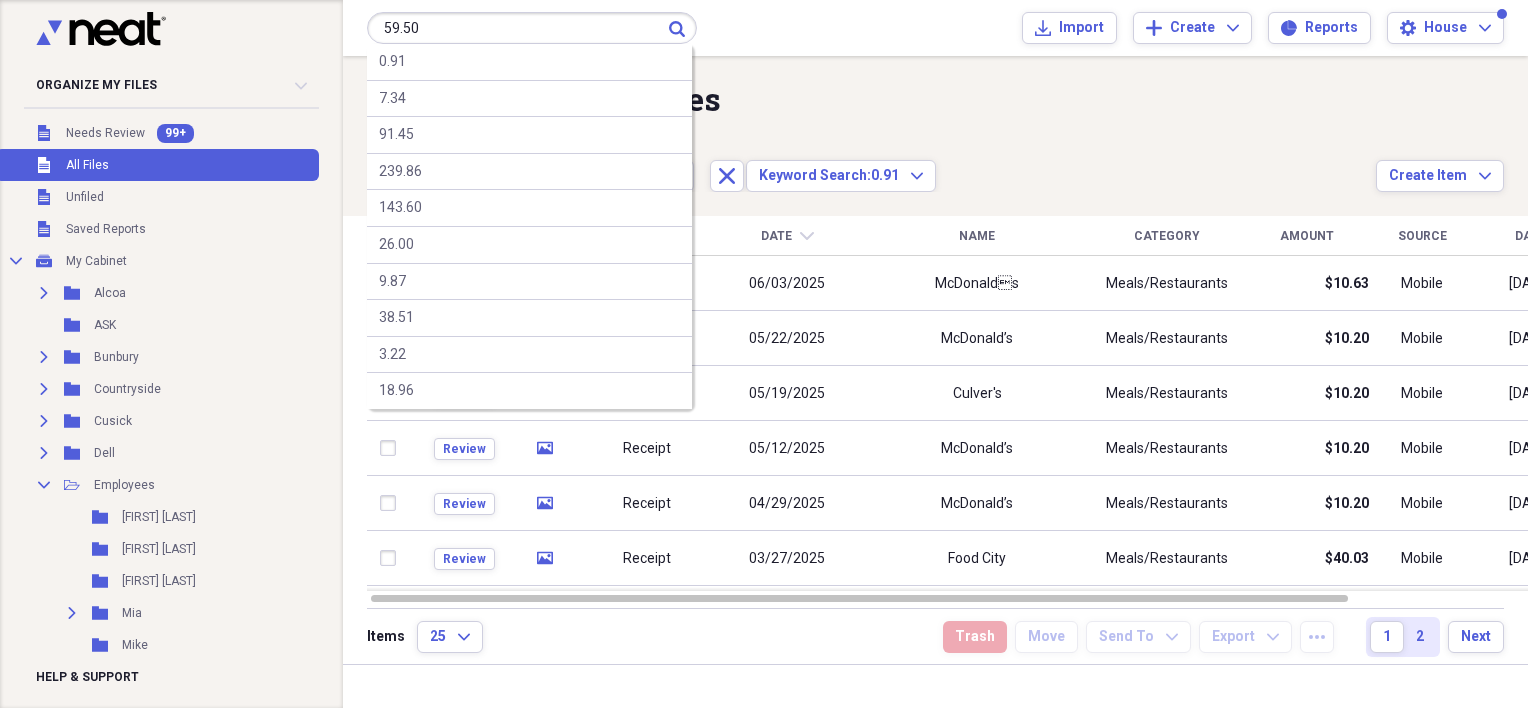 type 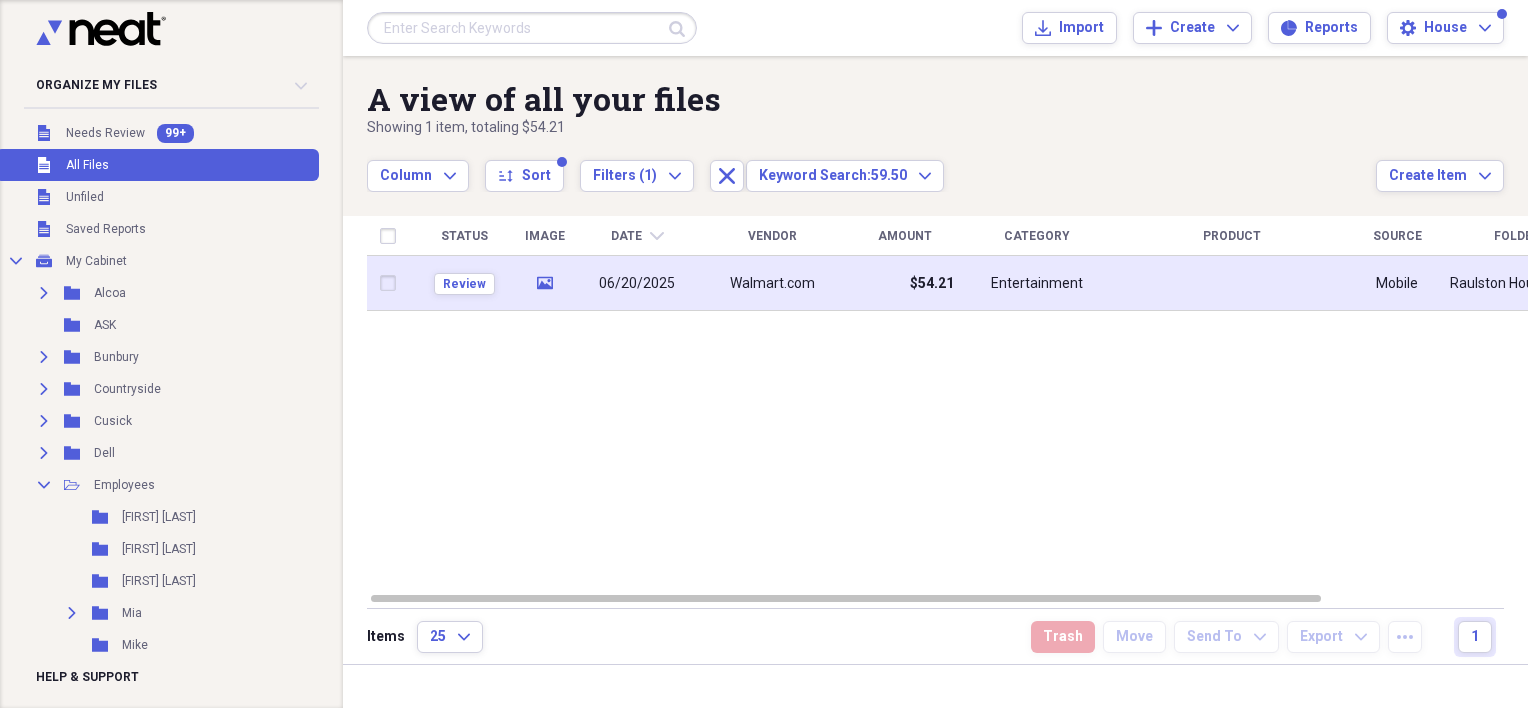click on "$54.21" at bounding box center (904, 283) 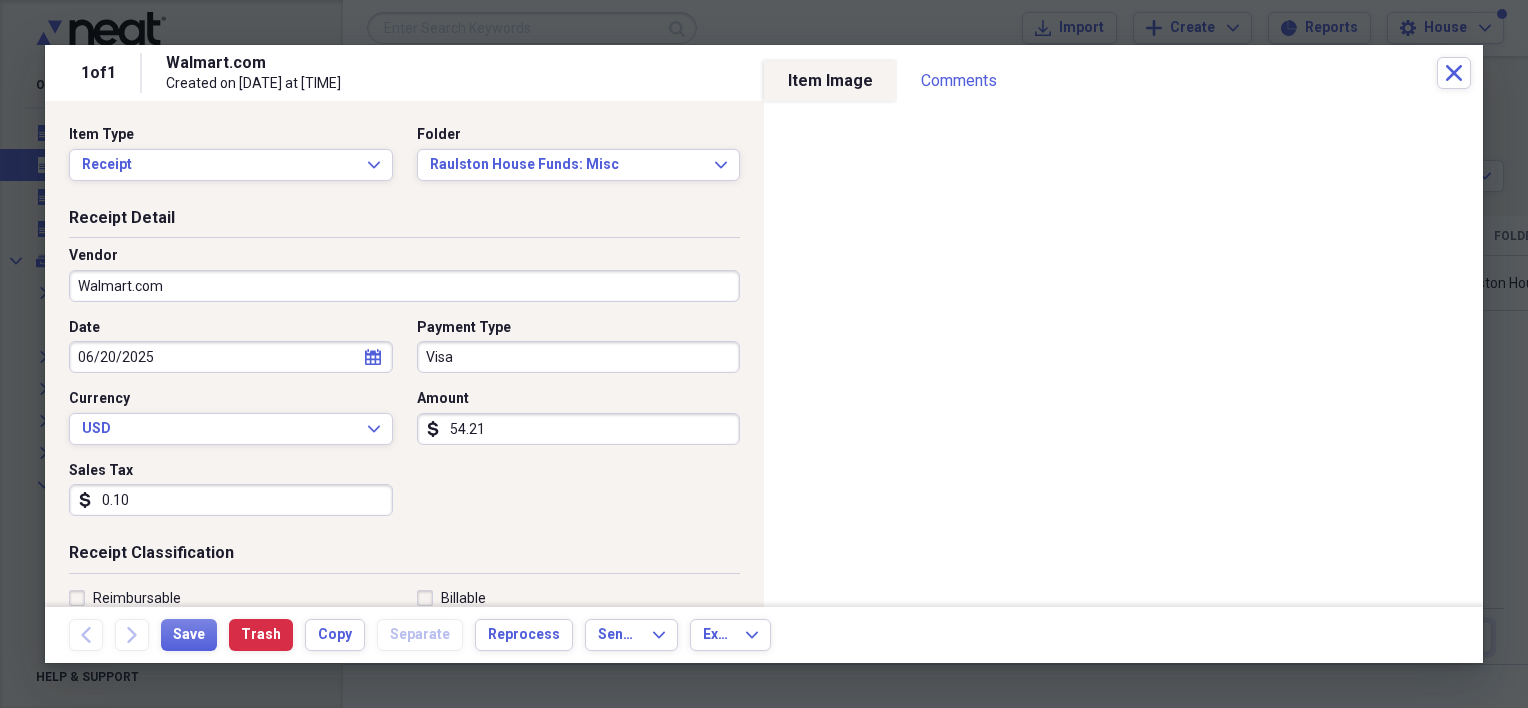 click on "54.21" at bounding box center (579, 429) 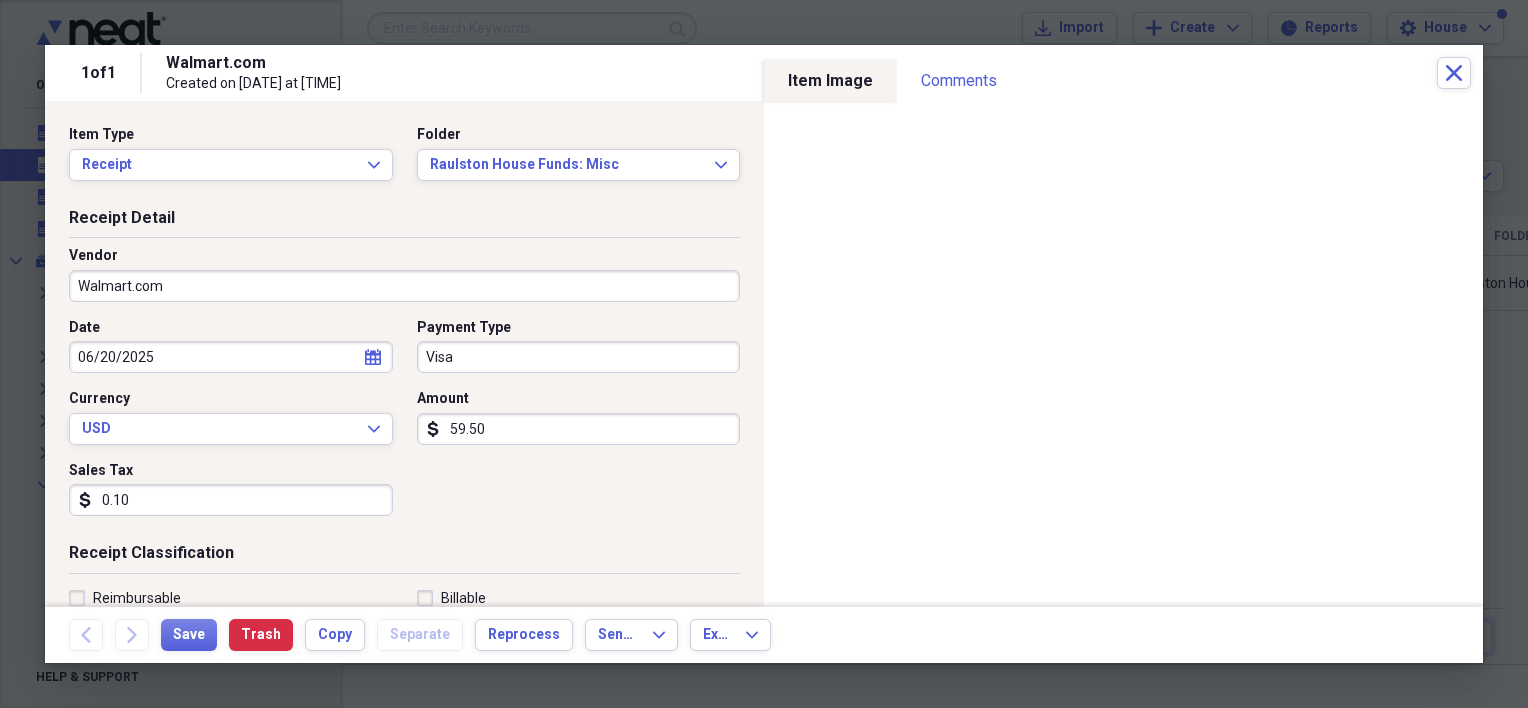 type on "59.50" 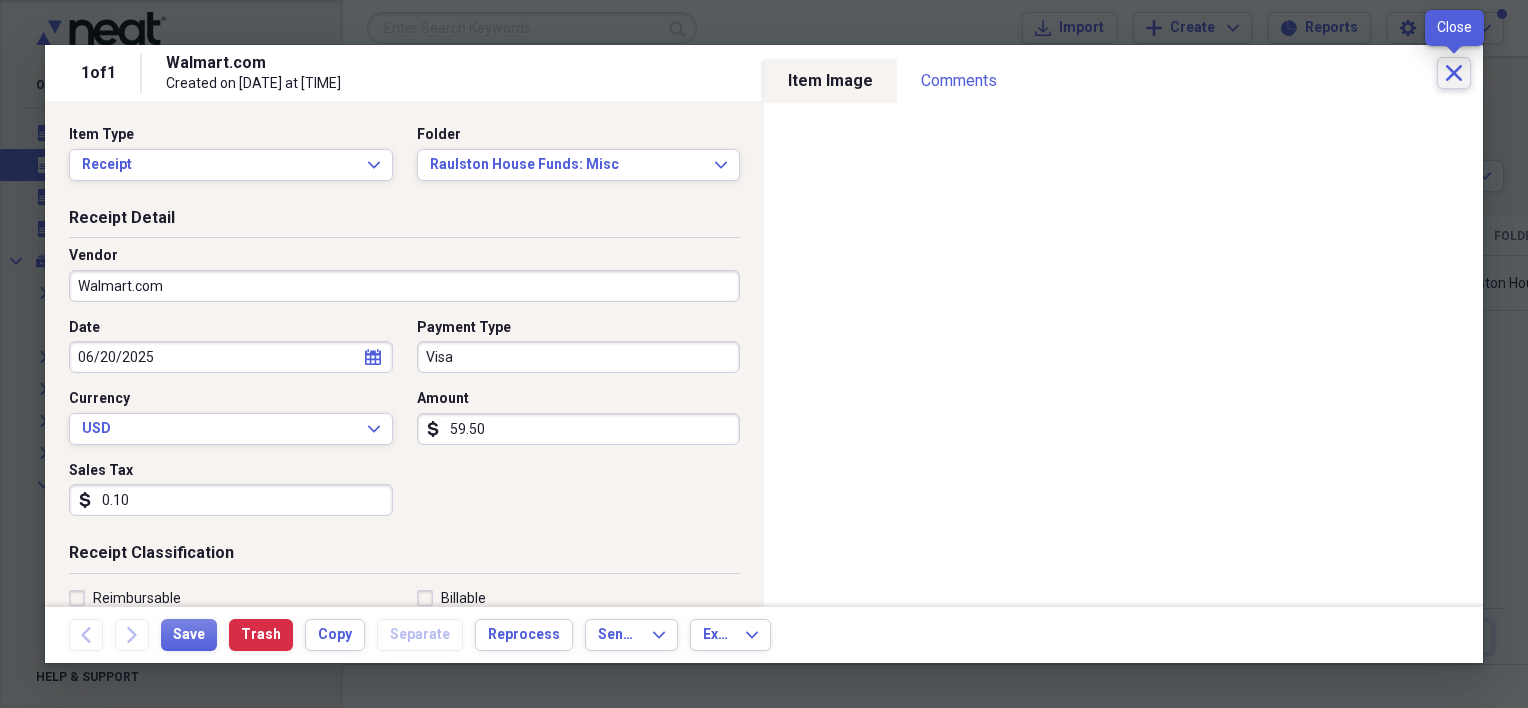 click 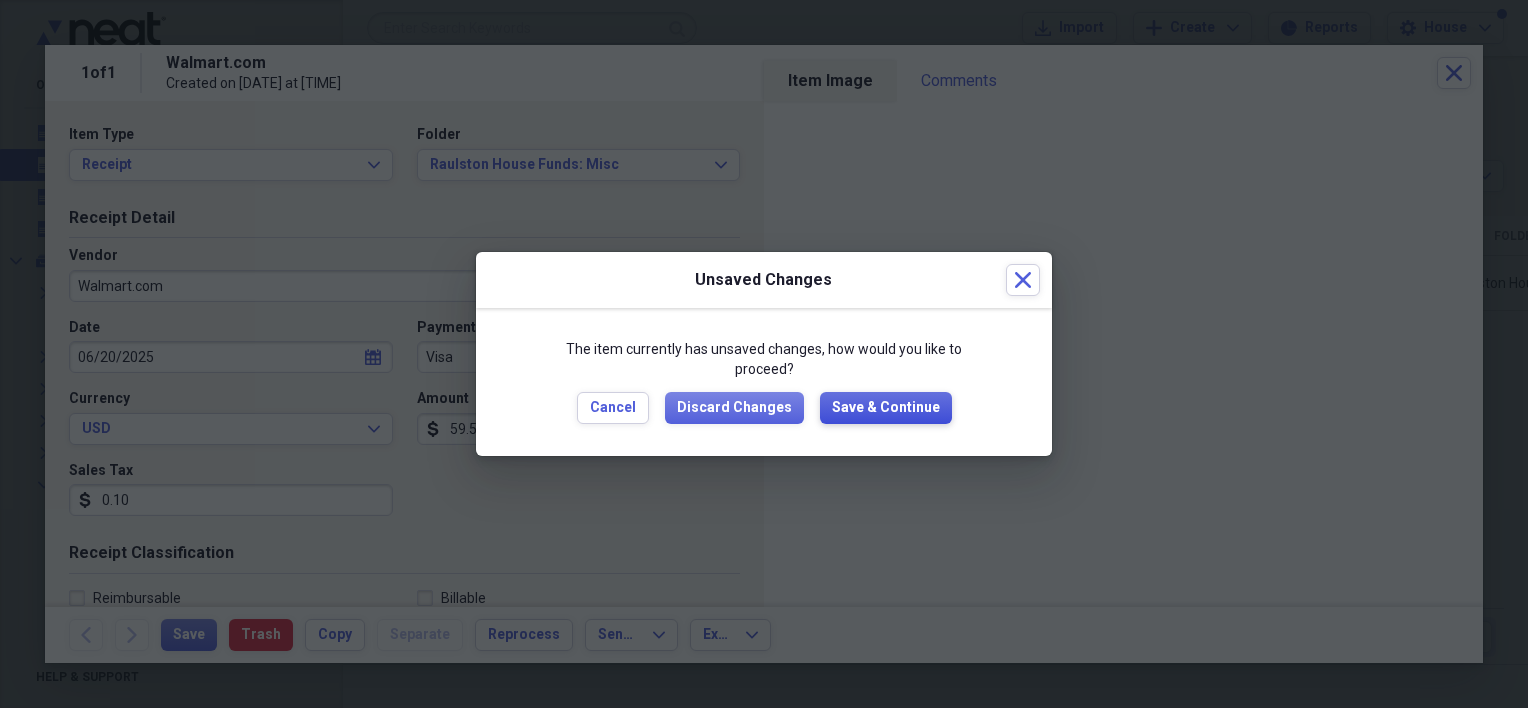 click on "Save & Continue" at bounding box center (886, 408) 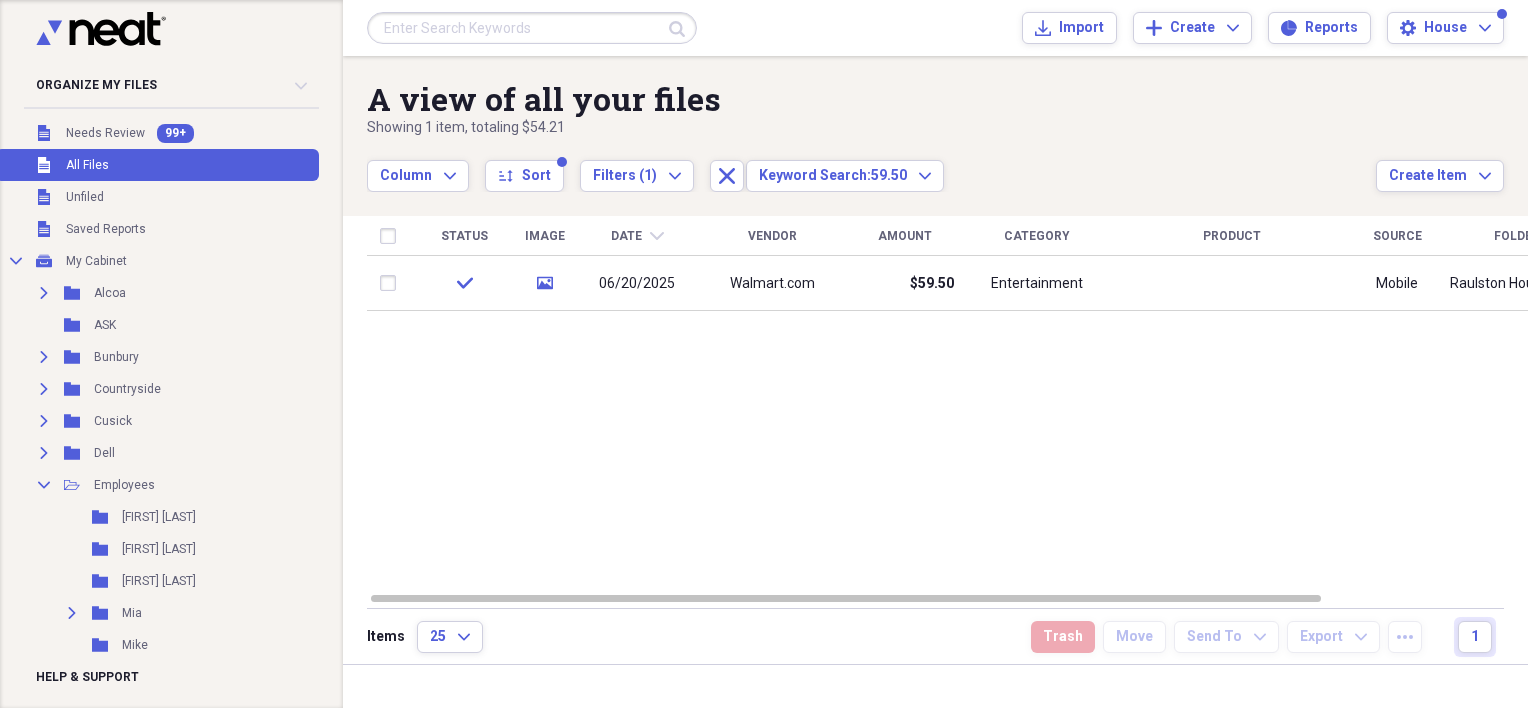 click at bounding box center (532, 28) 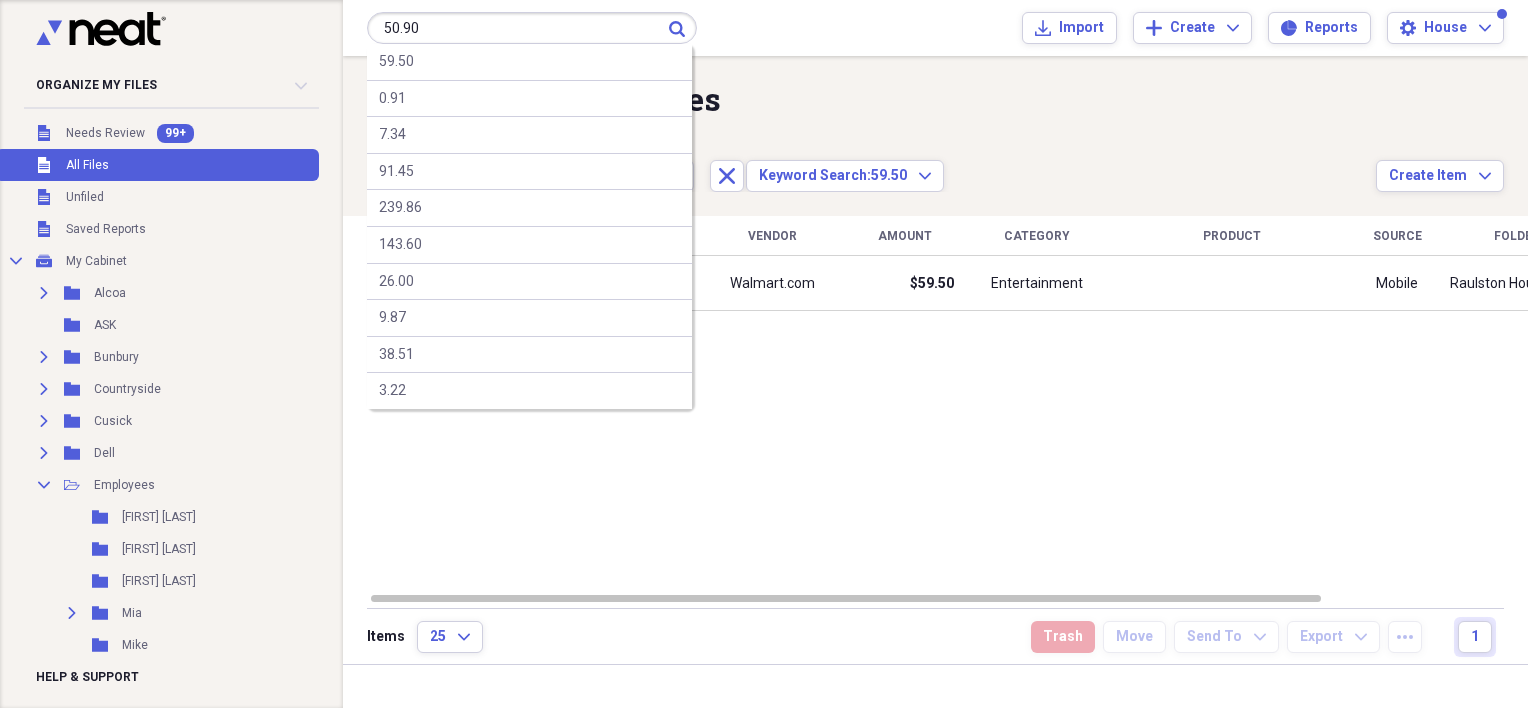 type on "50.90" 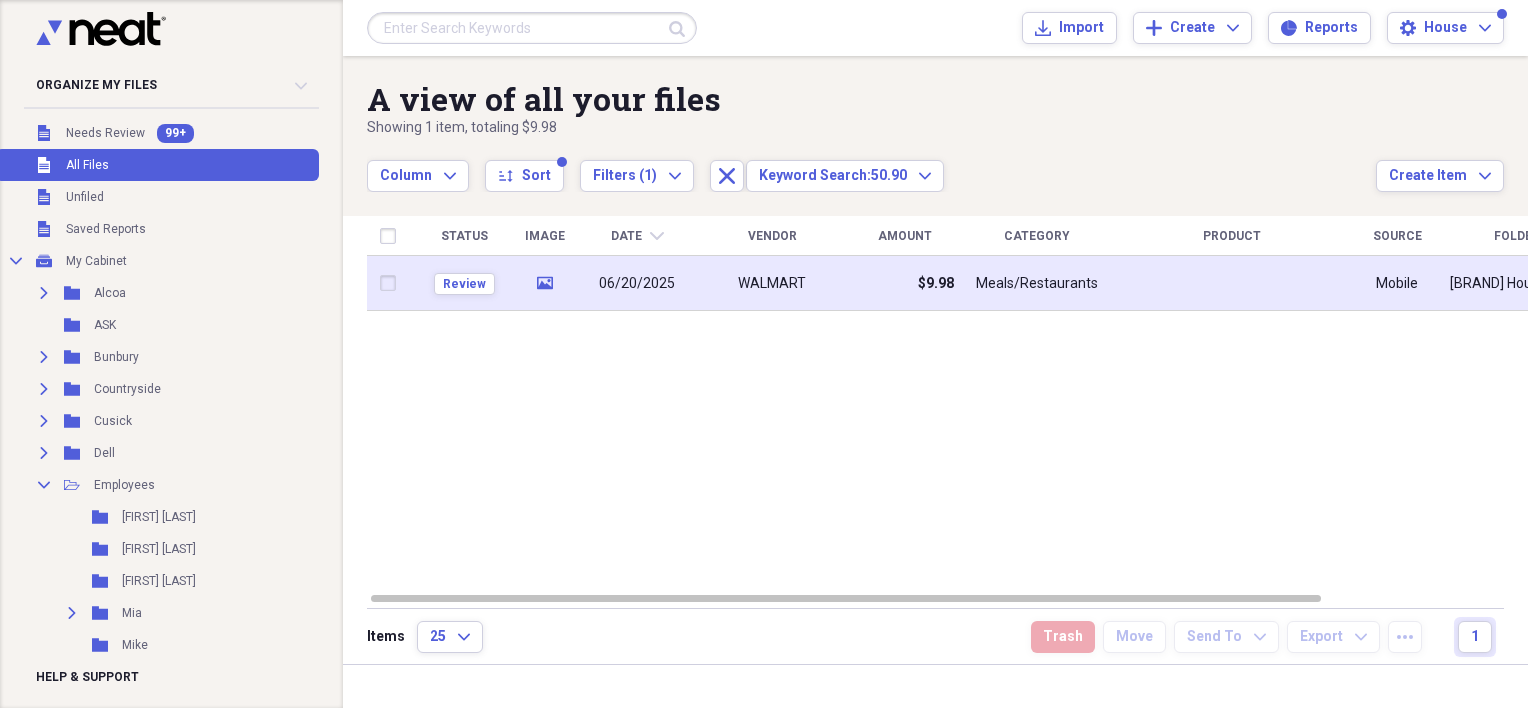 click on "06/20/2025" at bounding box center (637, 284) 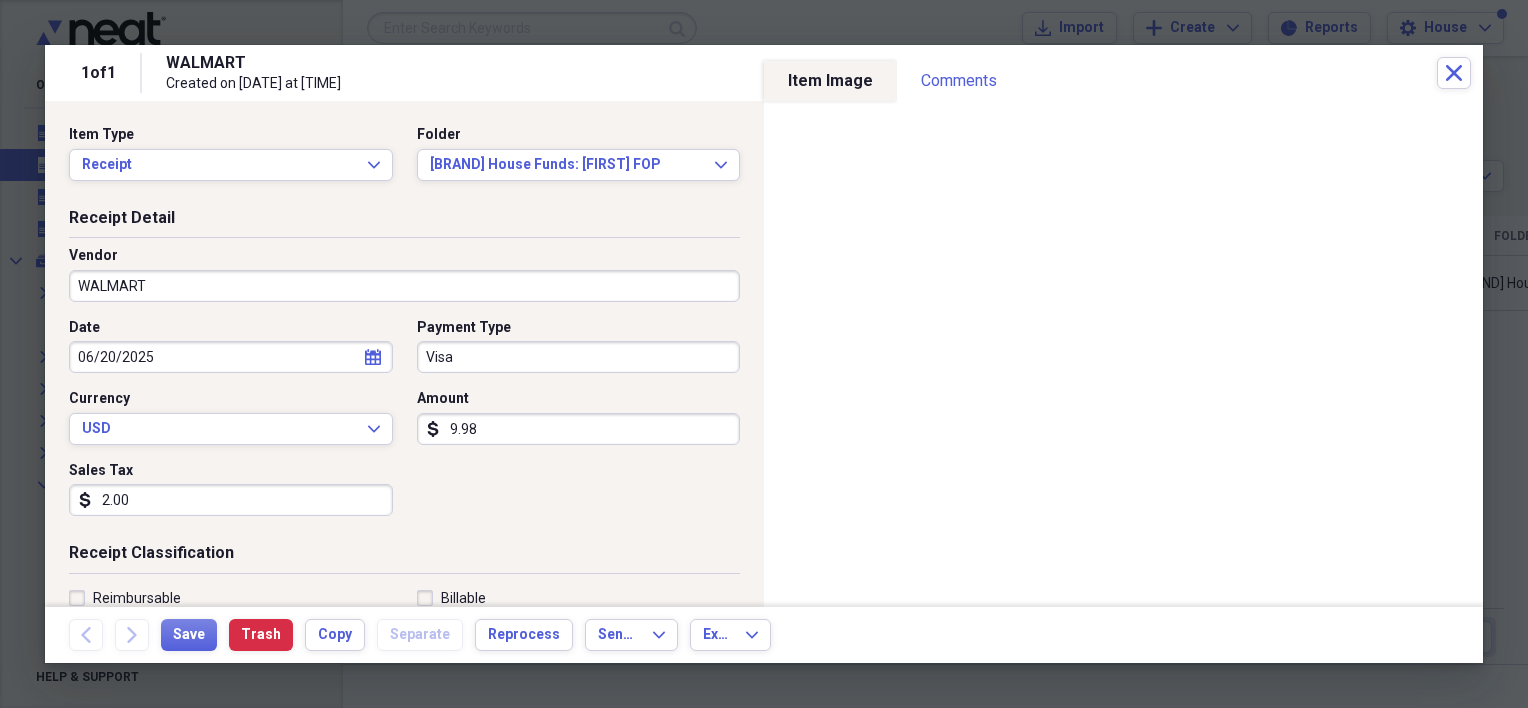 click on "9.98" at bounding box center (579, 429) 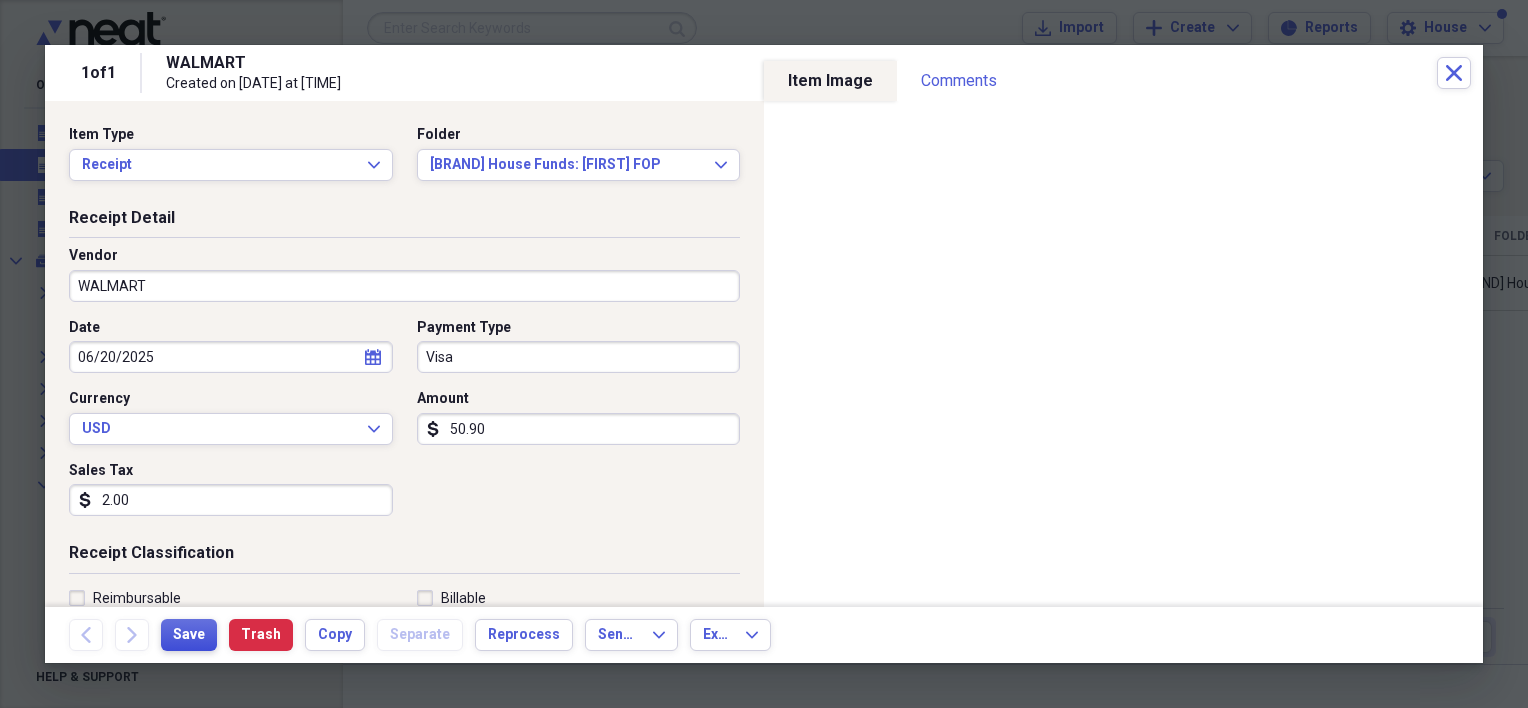 type on "50.90" 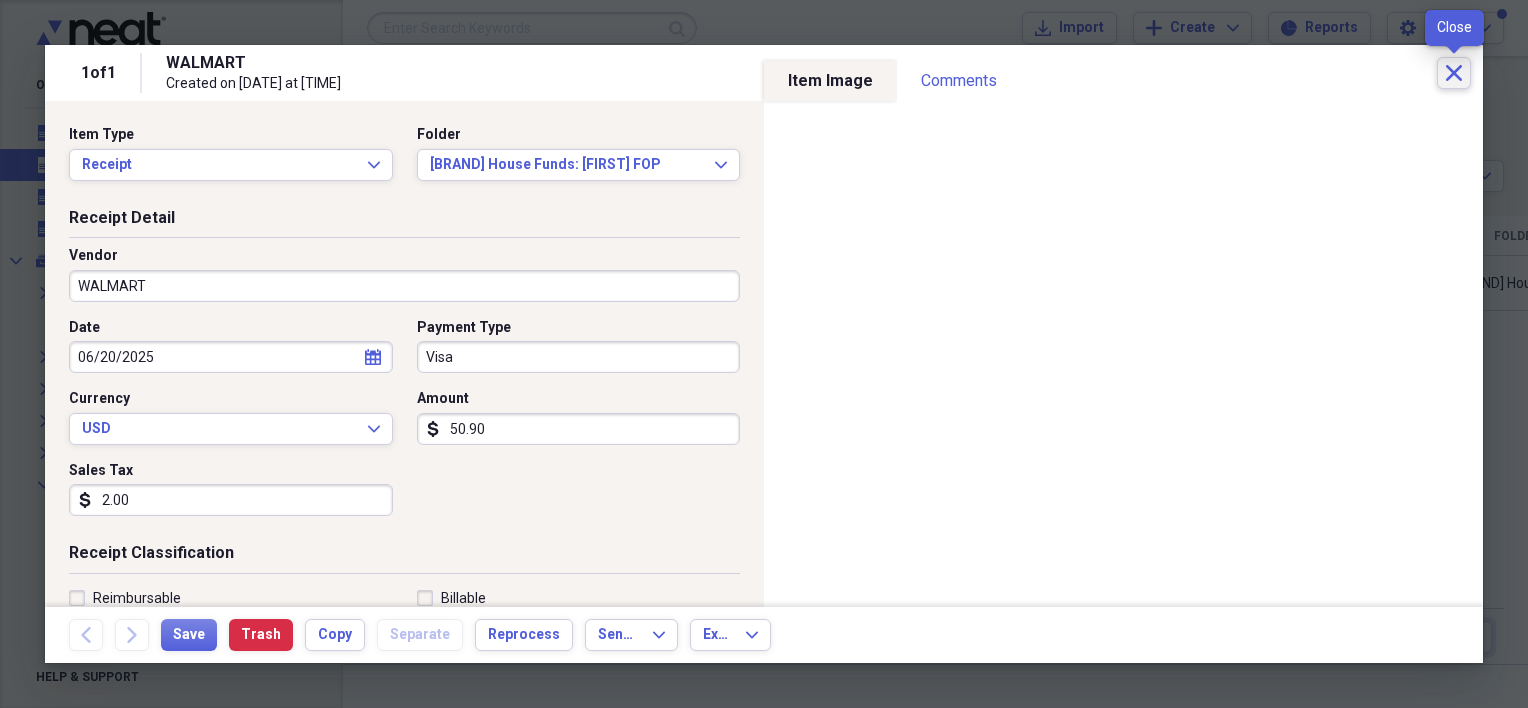 click on "Close" at bounding box center [1454, 73] 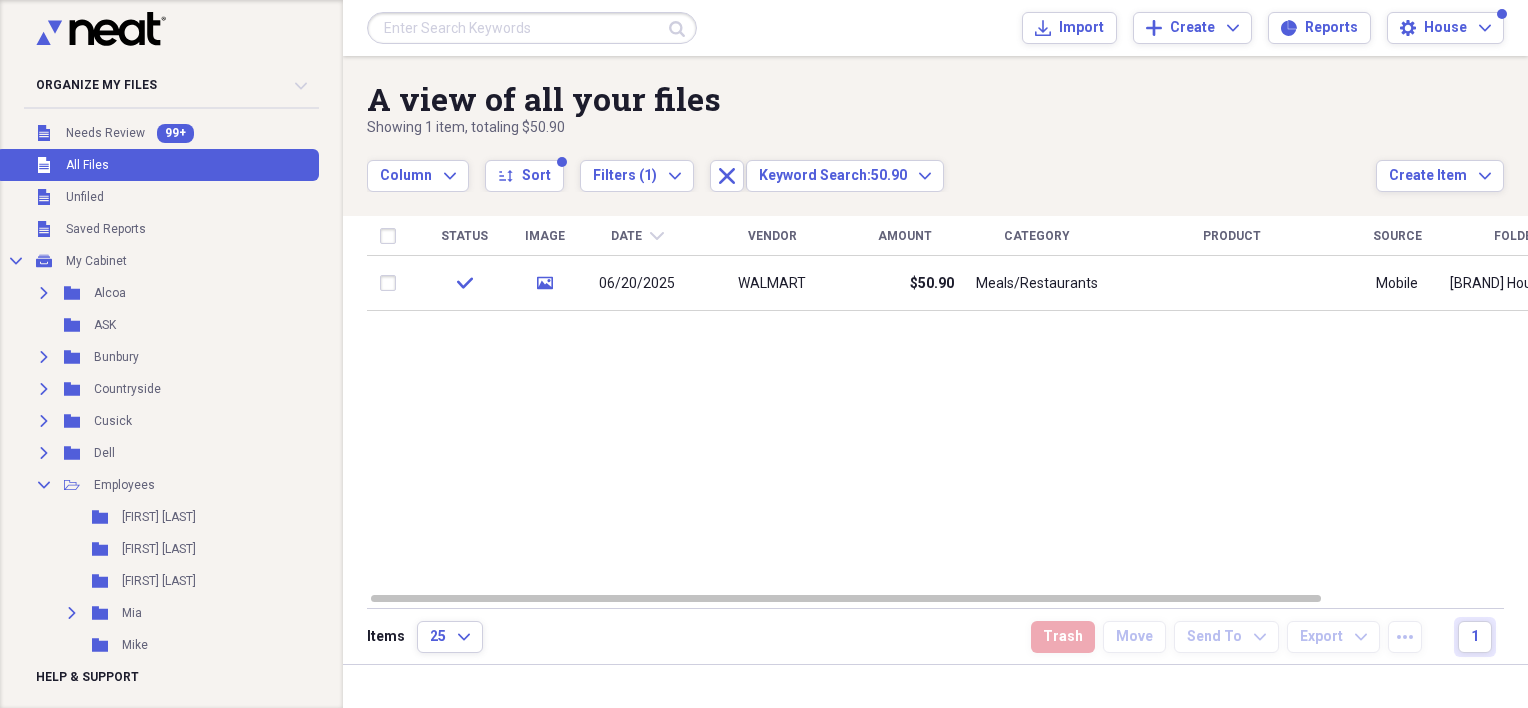click at bounding box center (532, 28) 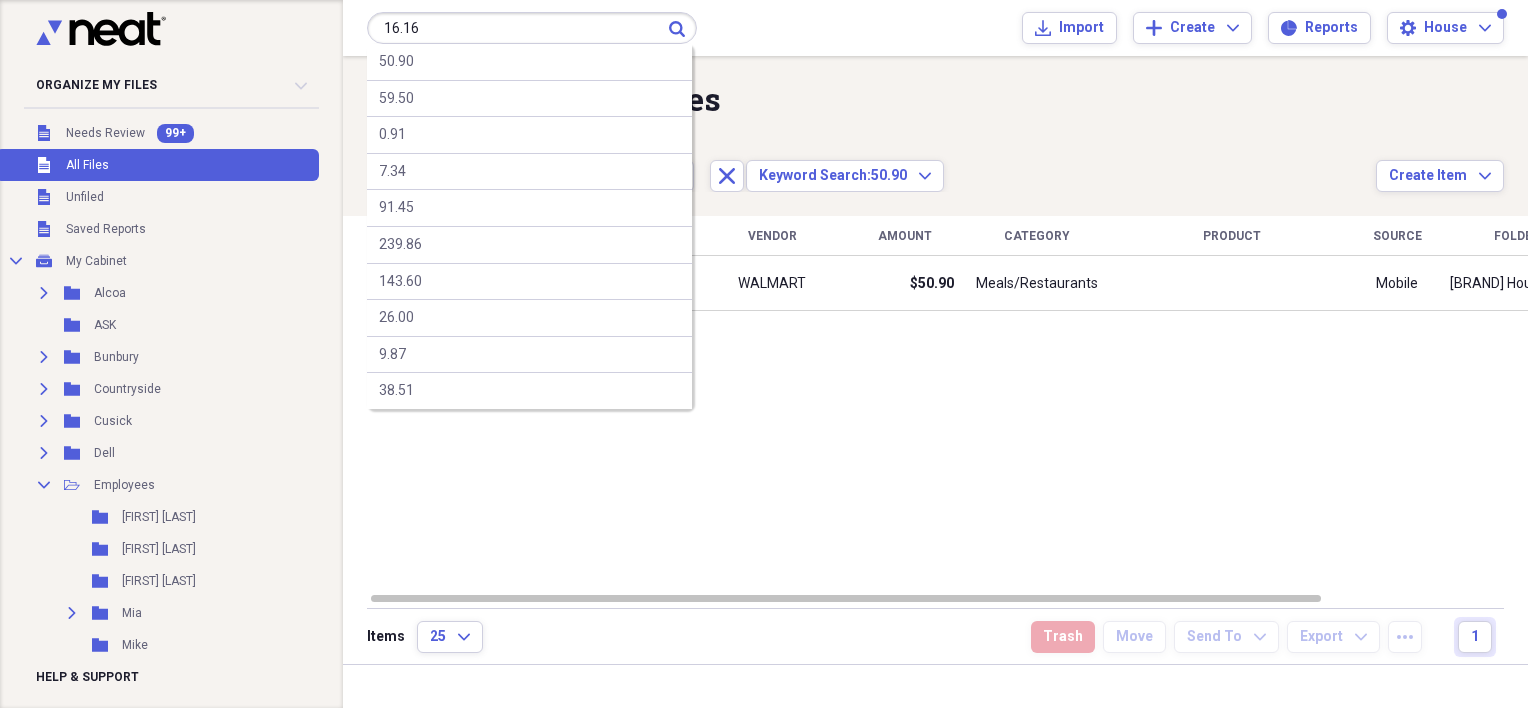 type on "16.16" 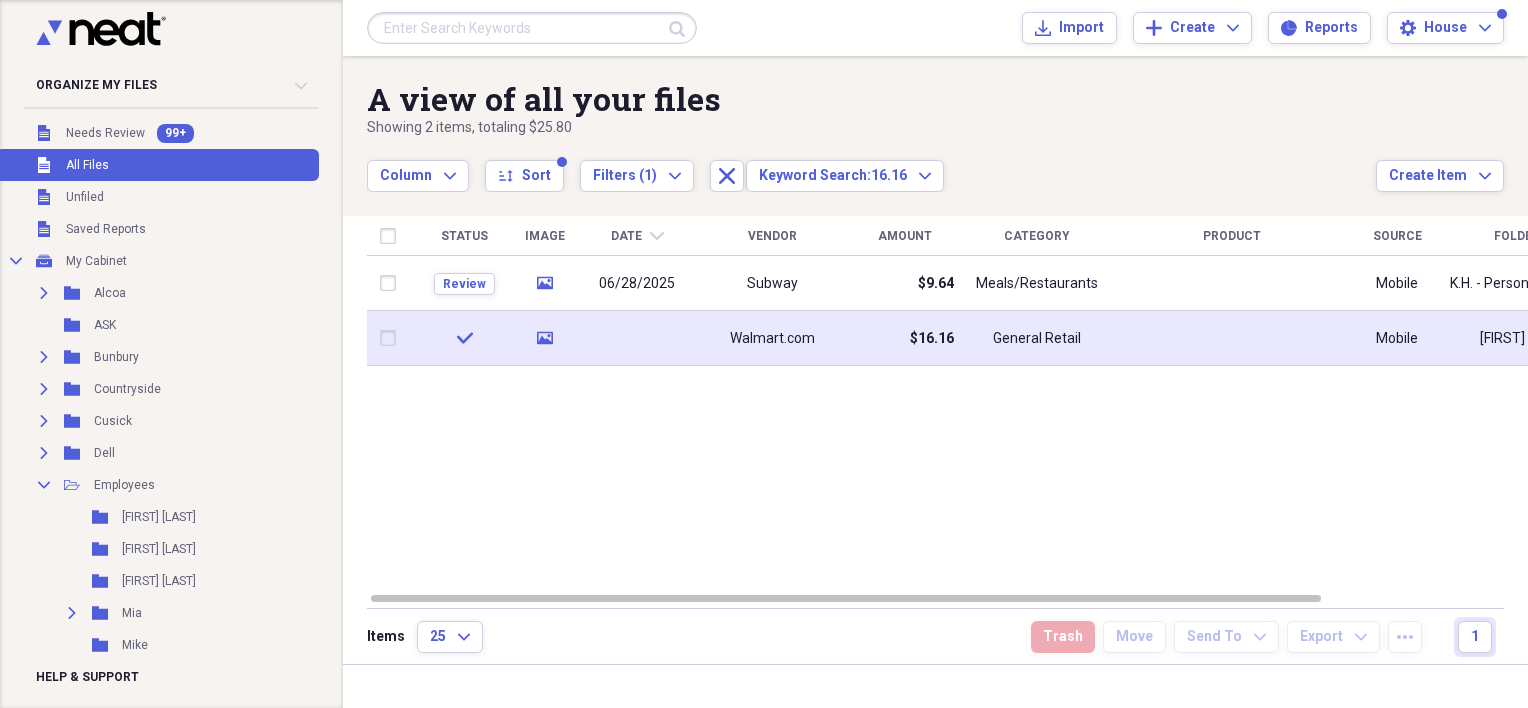 click at bounding box center (637, 338) 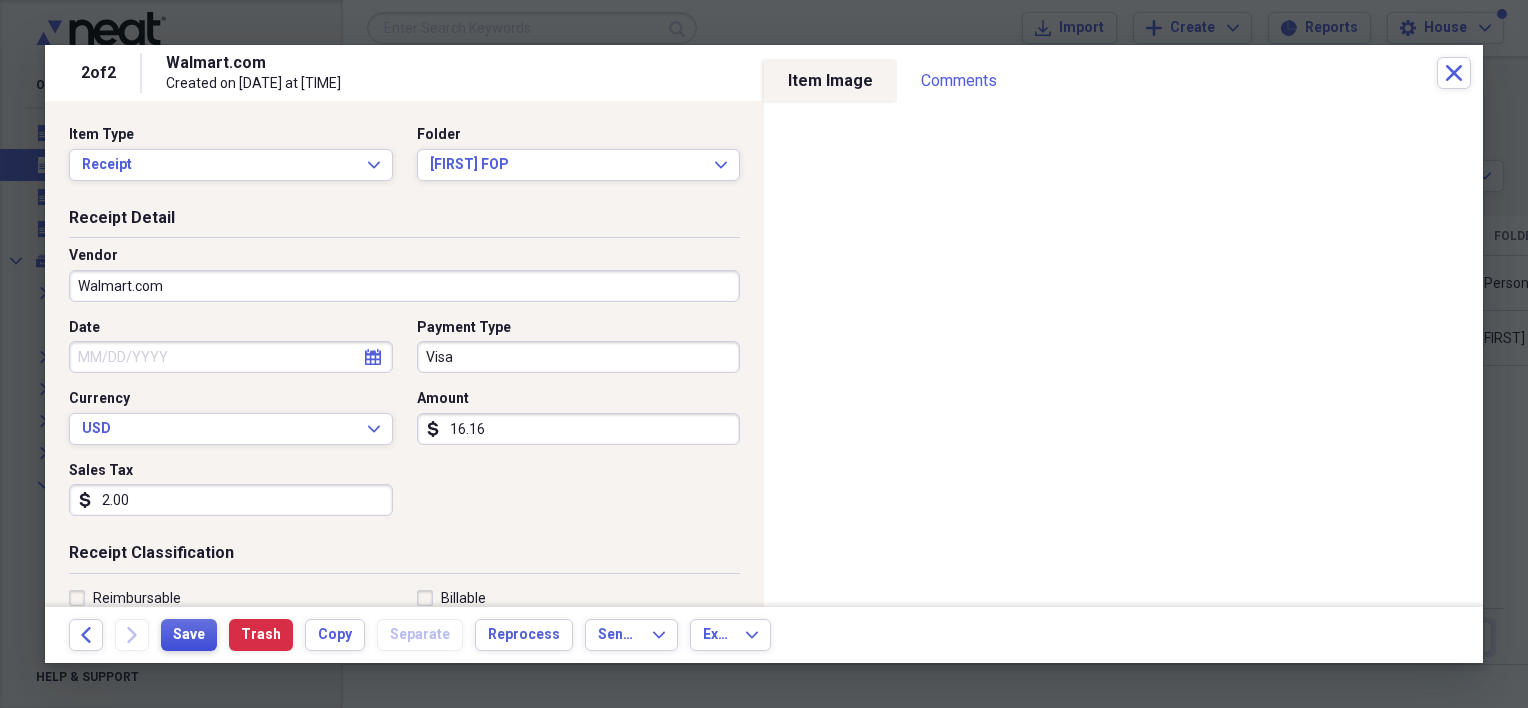 click on "Save" at bounding box center [189, 635] 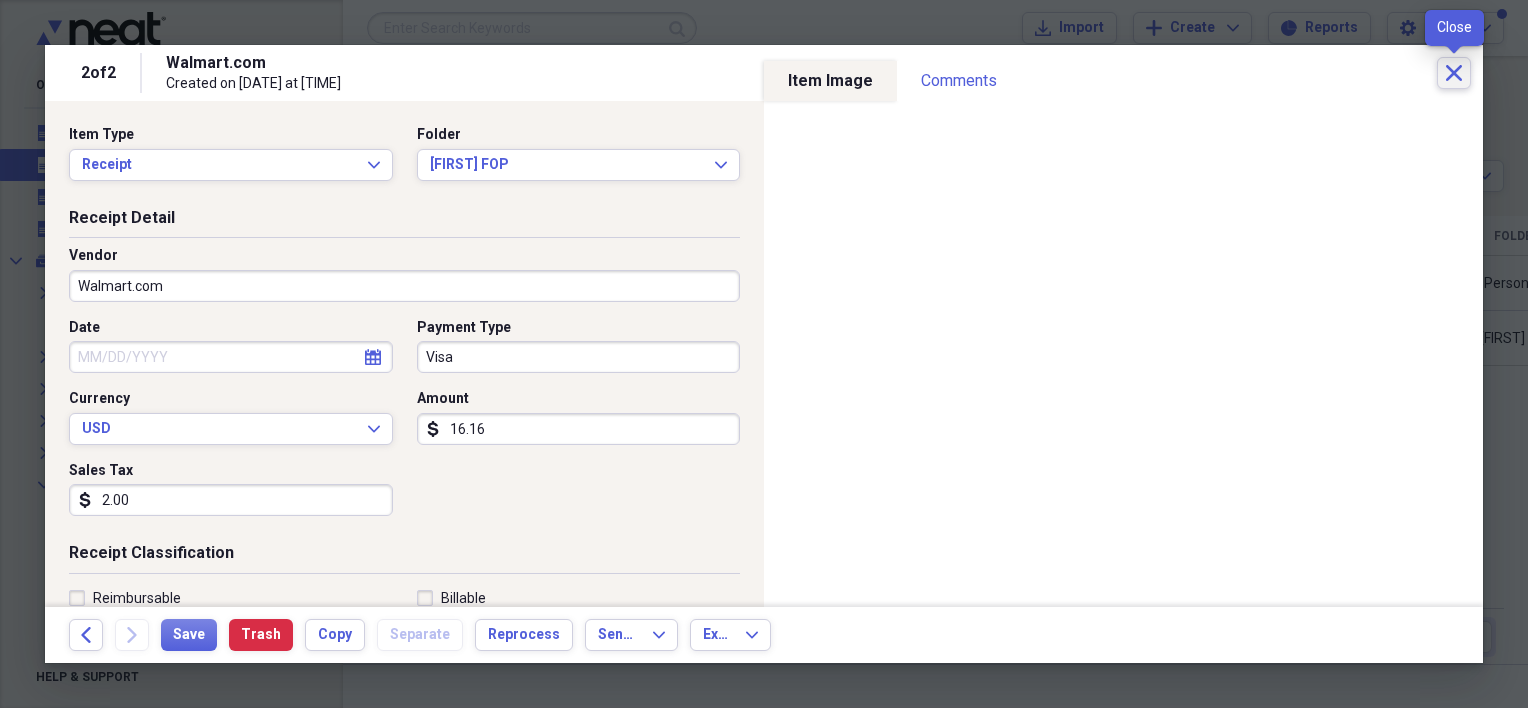 click on "Close" at bounding box center [1454, 73] 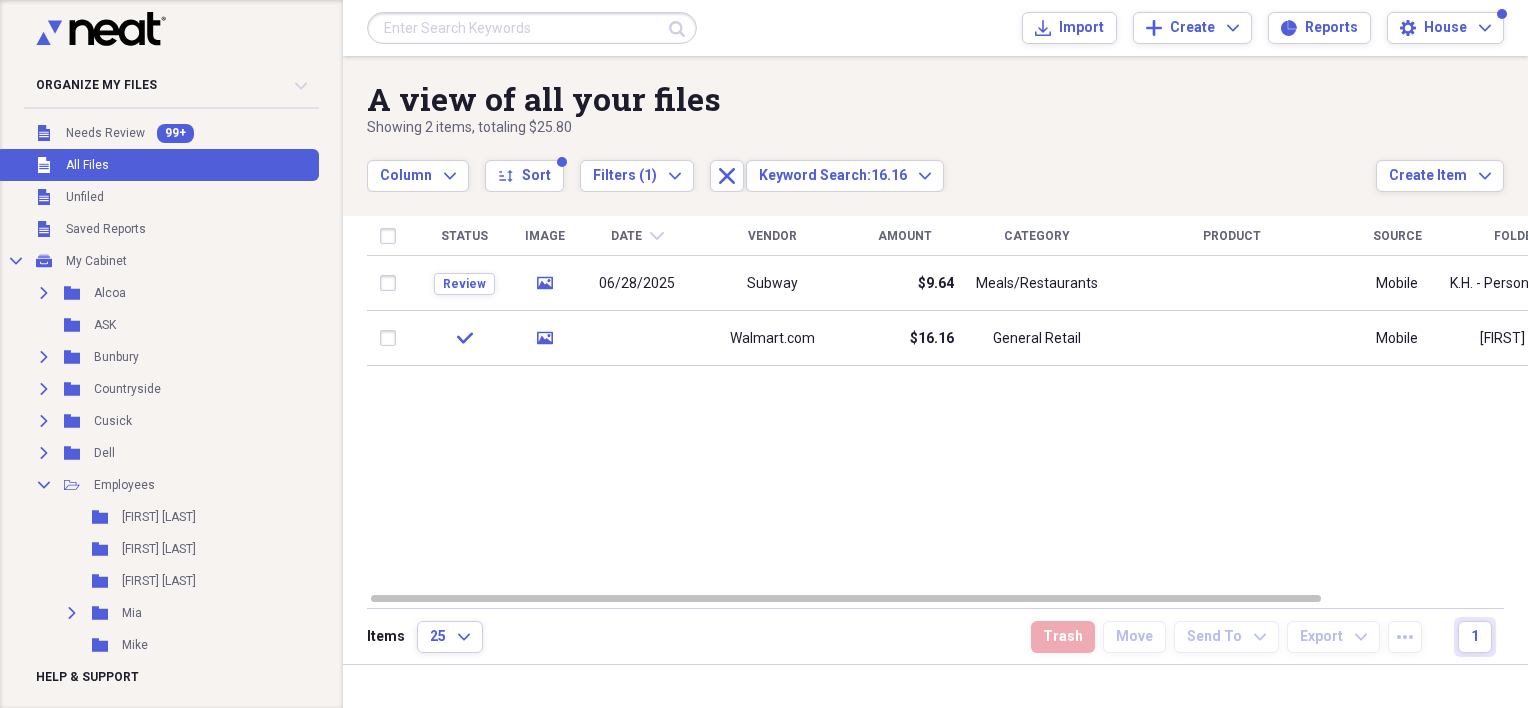 click at bounding box center (532, 28) 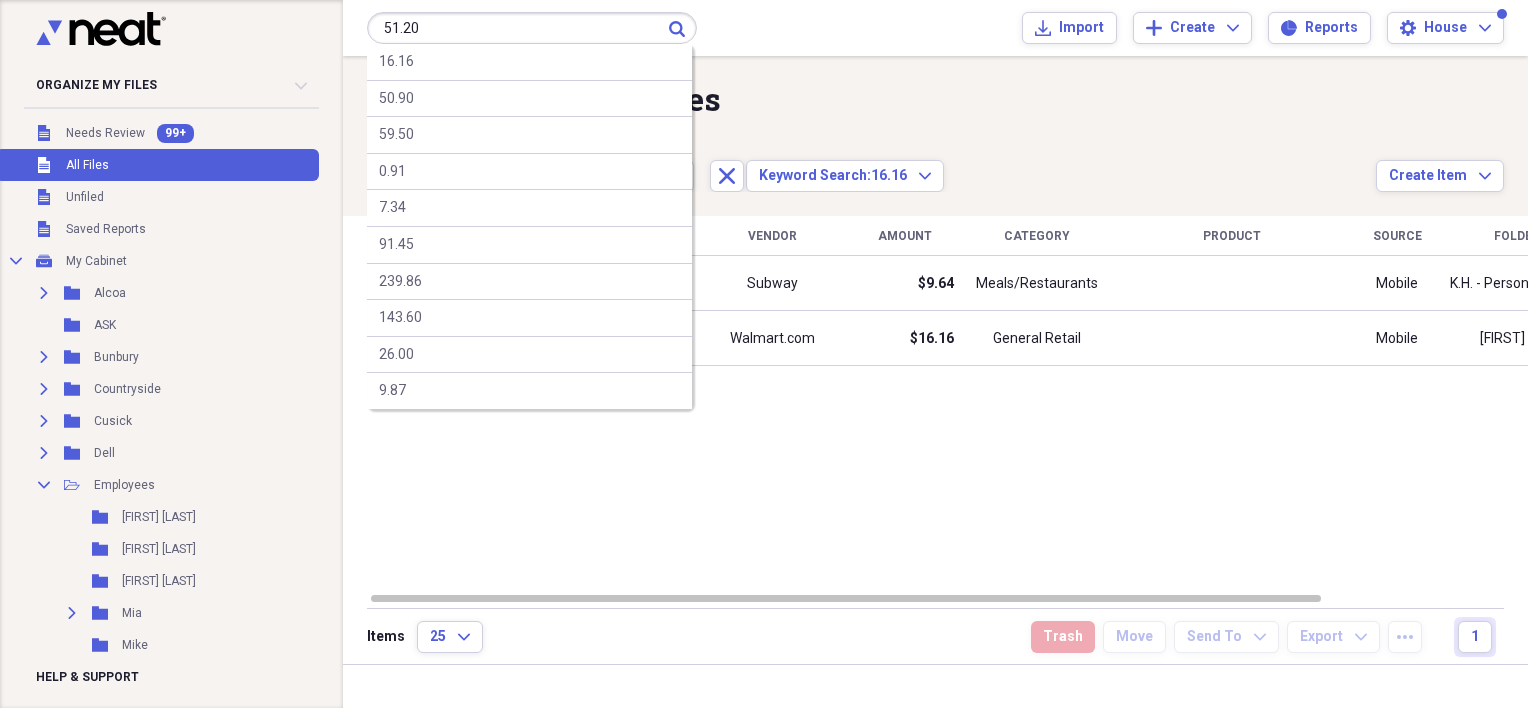 type on "51.20" 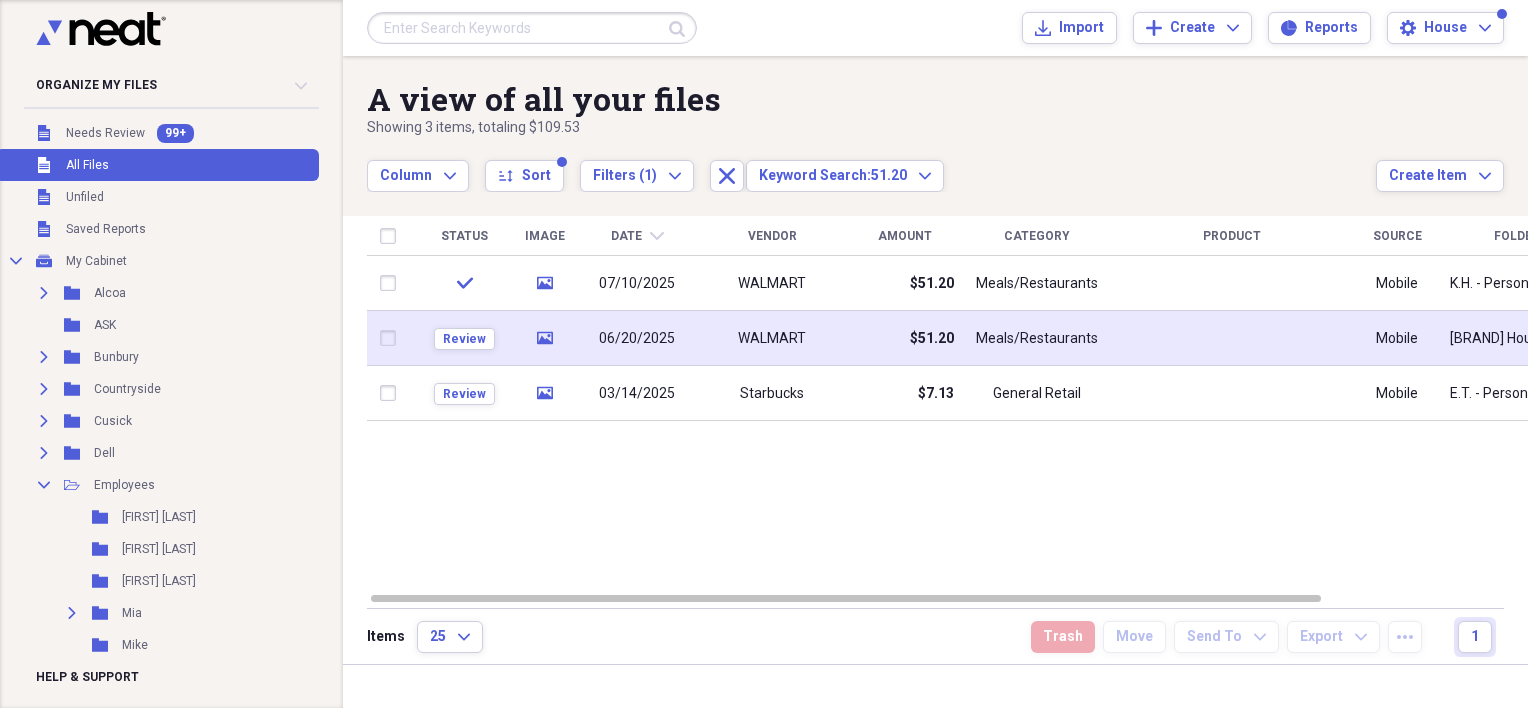 click on "06/20/2025" at bounding box center [637, 339] 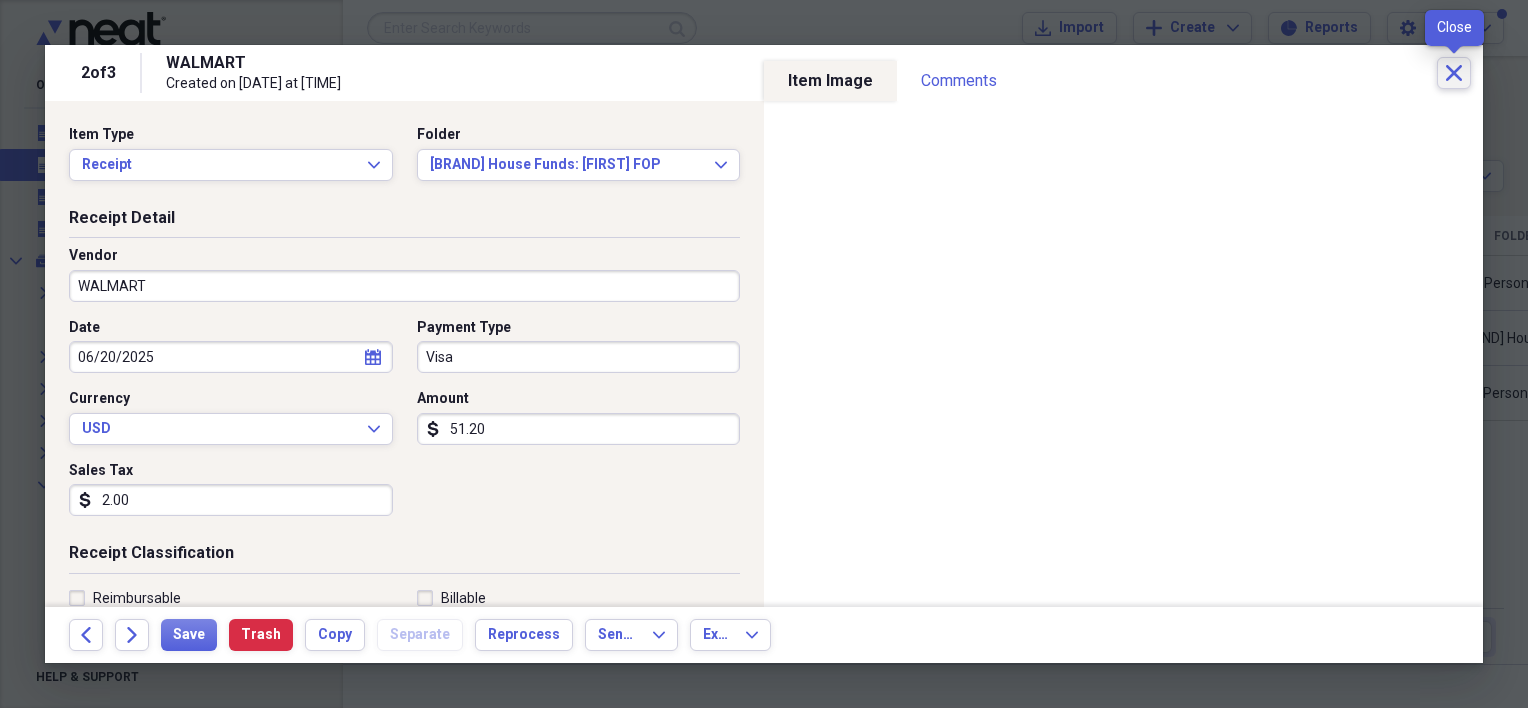 click on "Close" 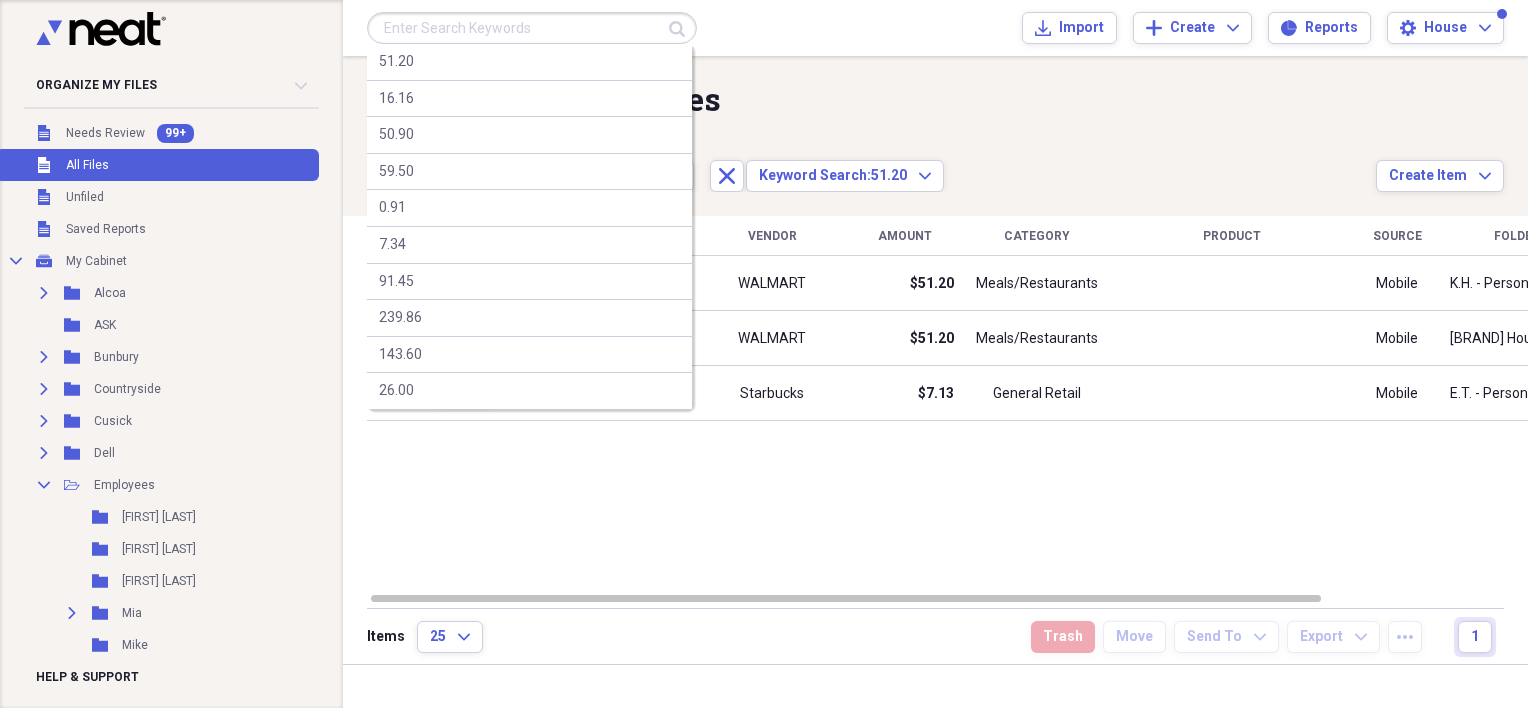 click at bounding box center (532, 28) 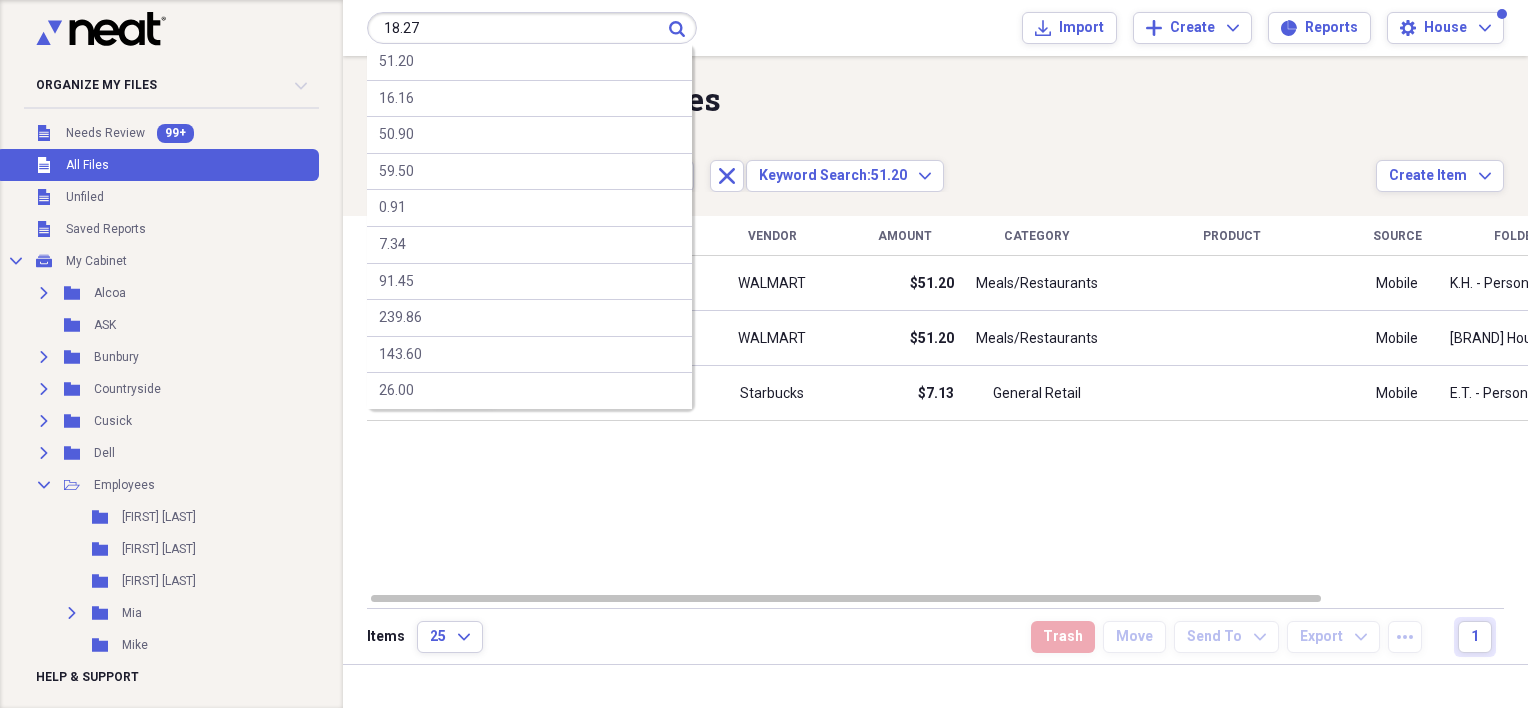 type on "18.27" 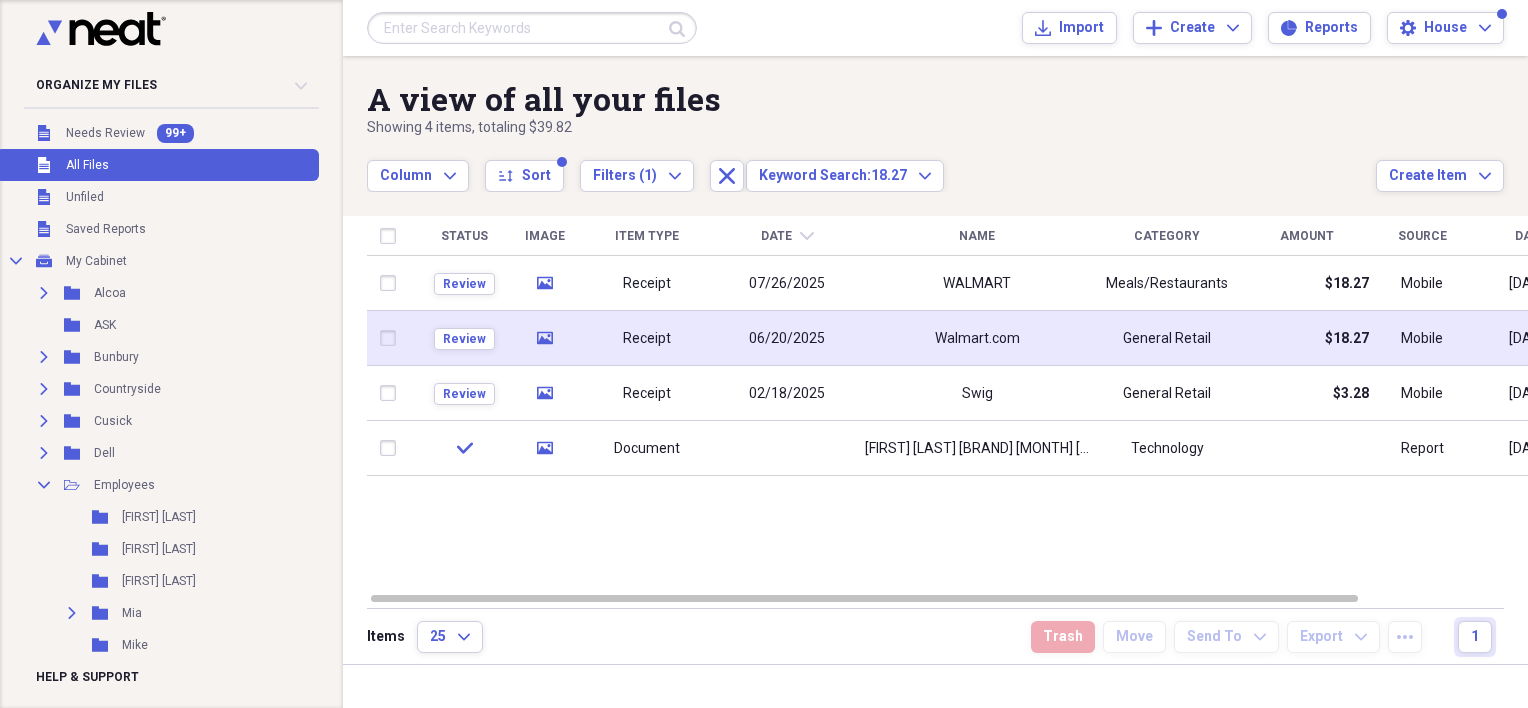 click on "Receipt" at bounding box center (647, 338) 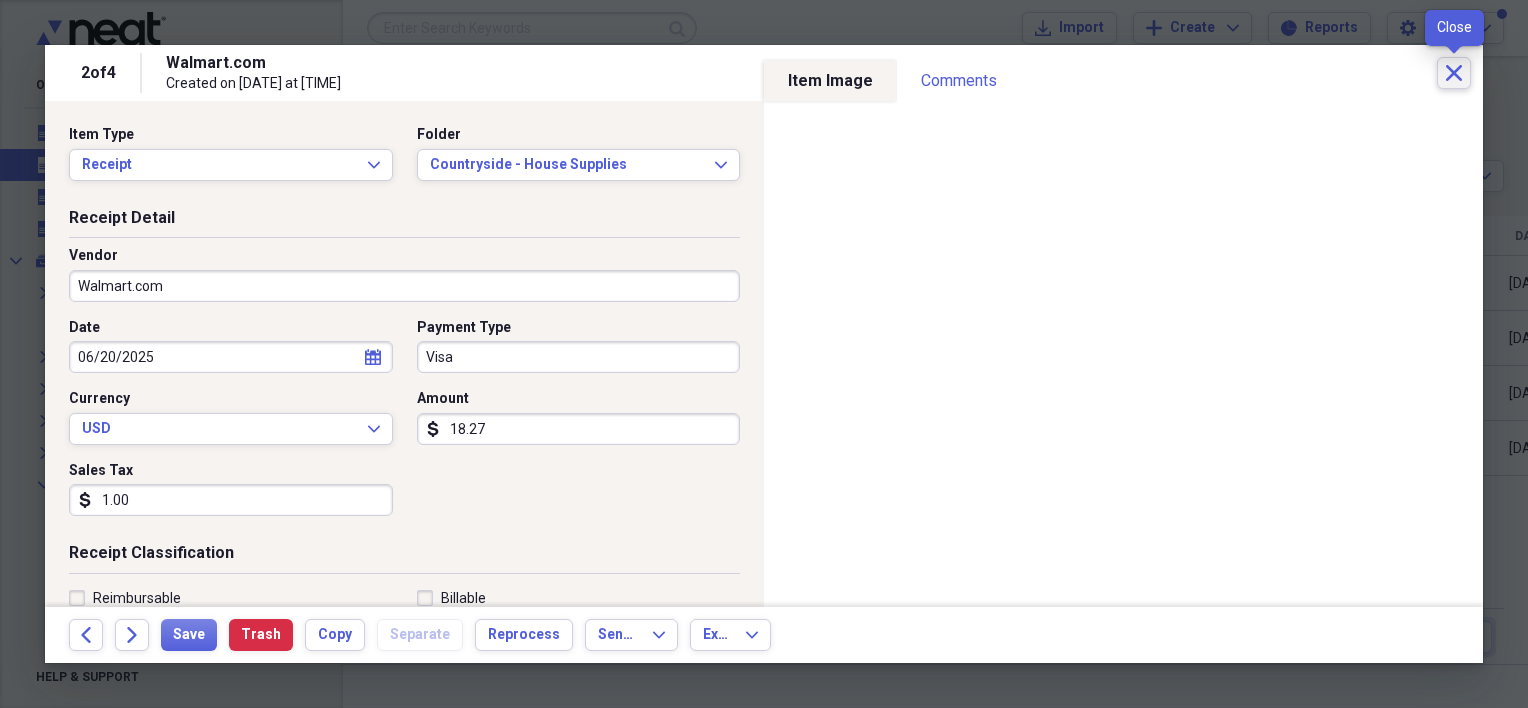 click on "Close" at bounding box center (1454, 73) 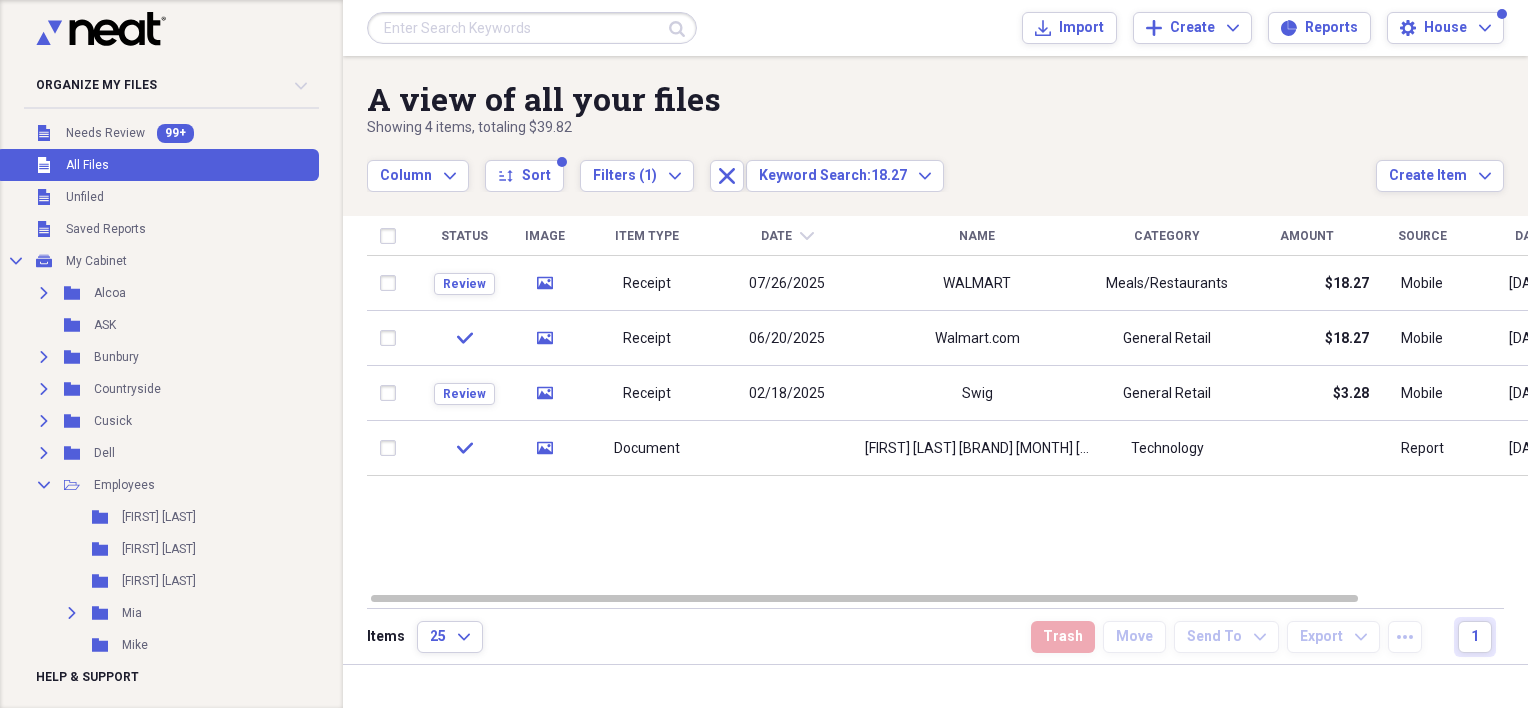click at bounding box center (532, 28) 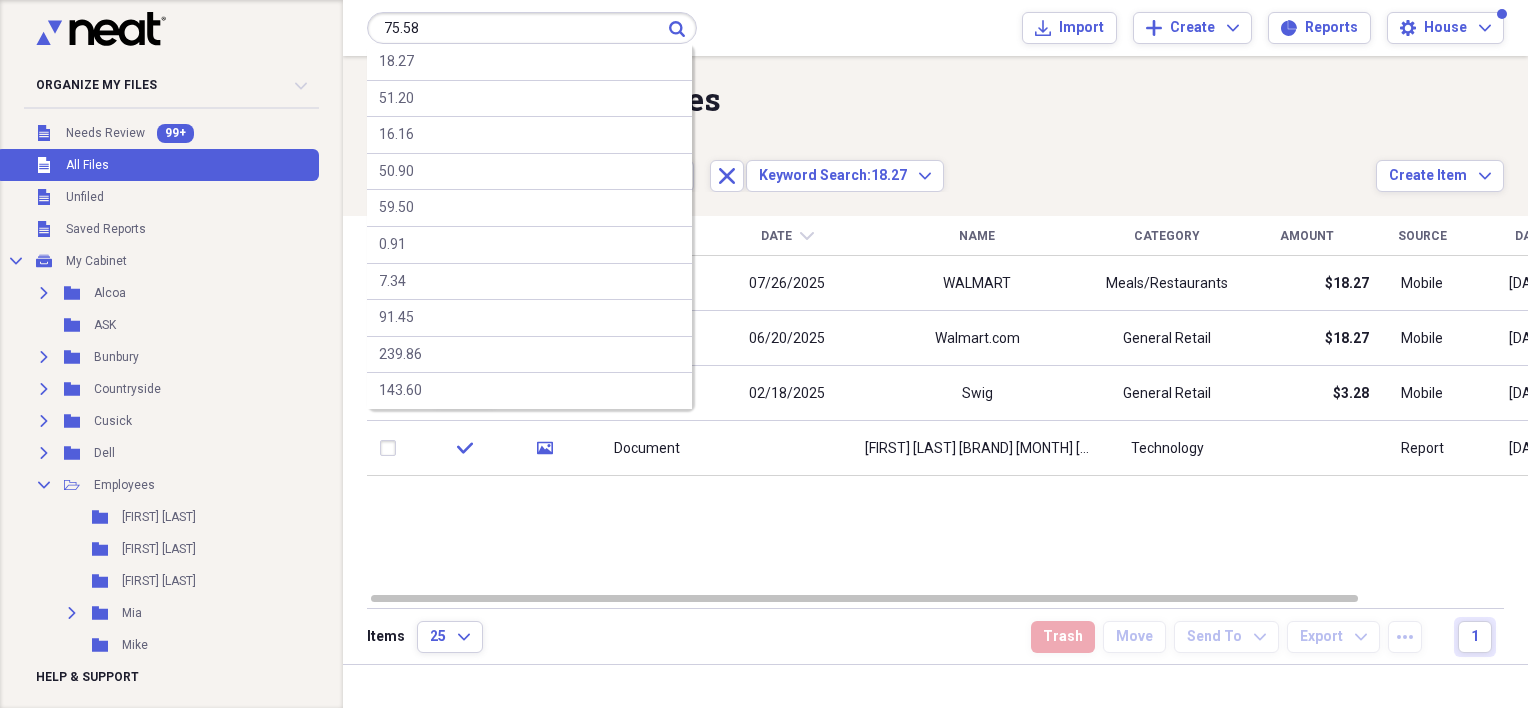 type on "75.58" 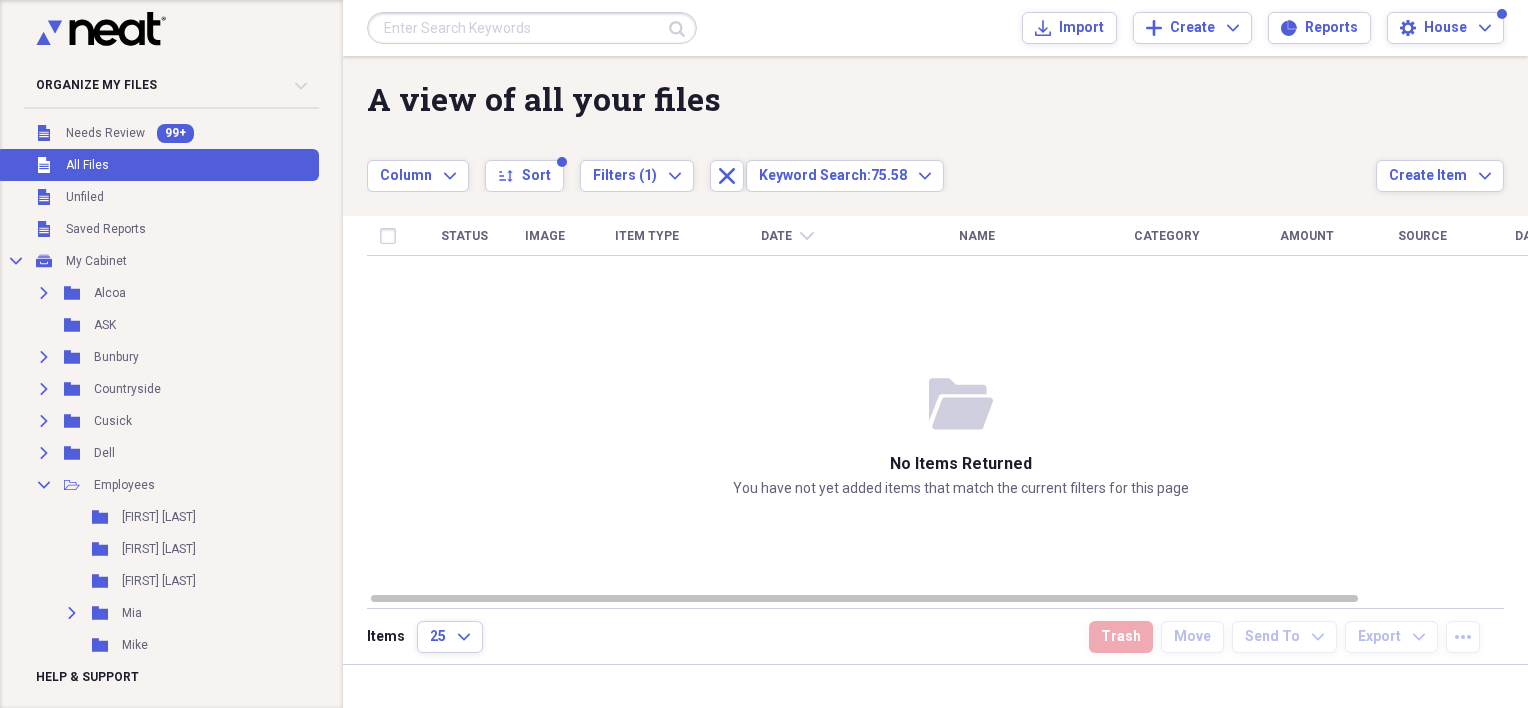 click at bounding box center (532, 28) 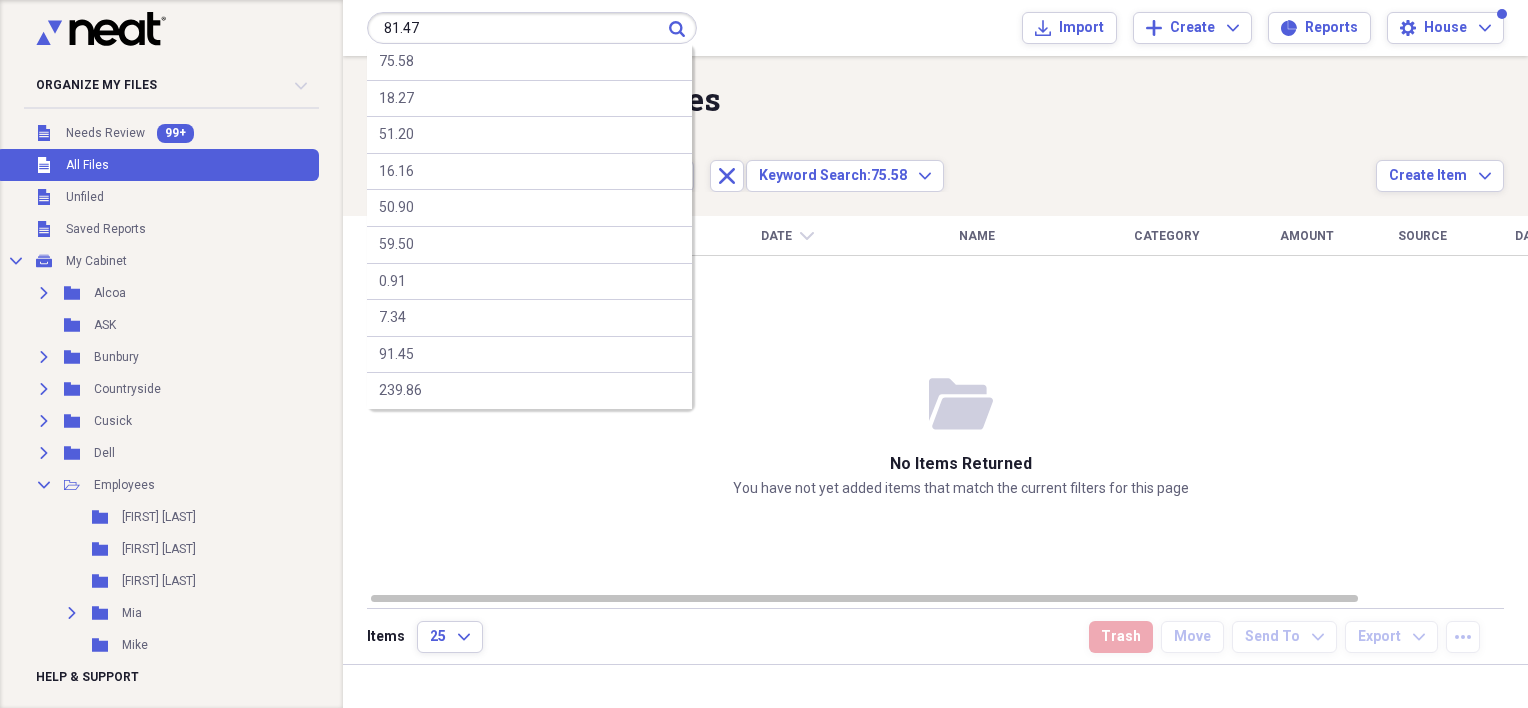 type on "81.47" 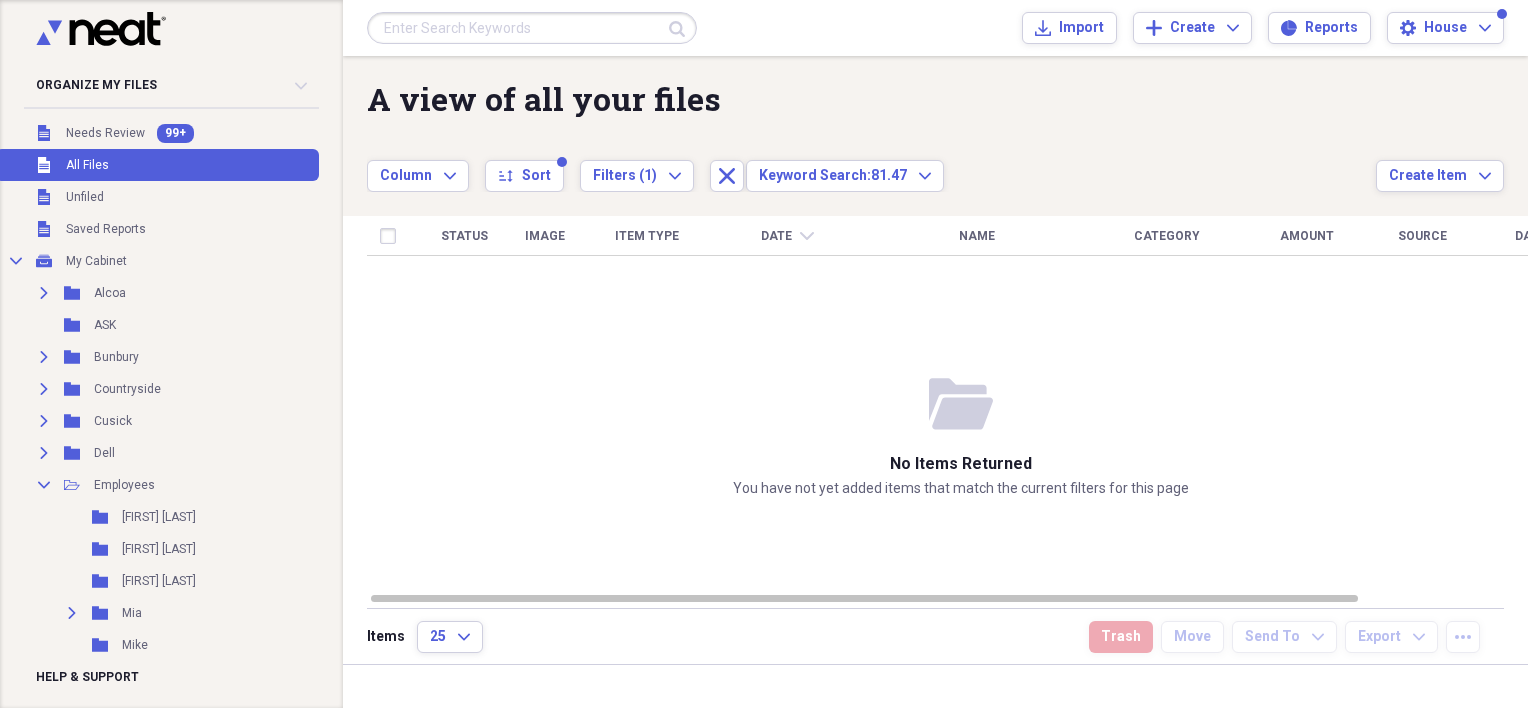 click at bounding box center (532, 28) 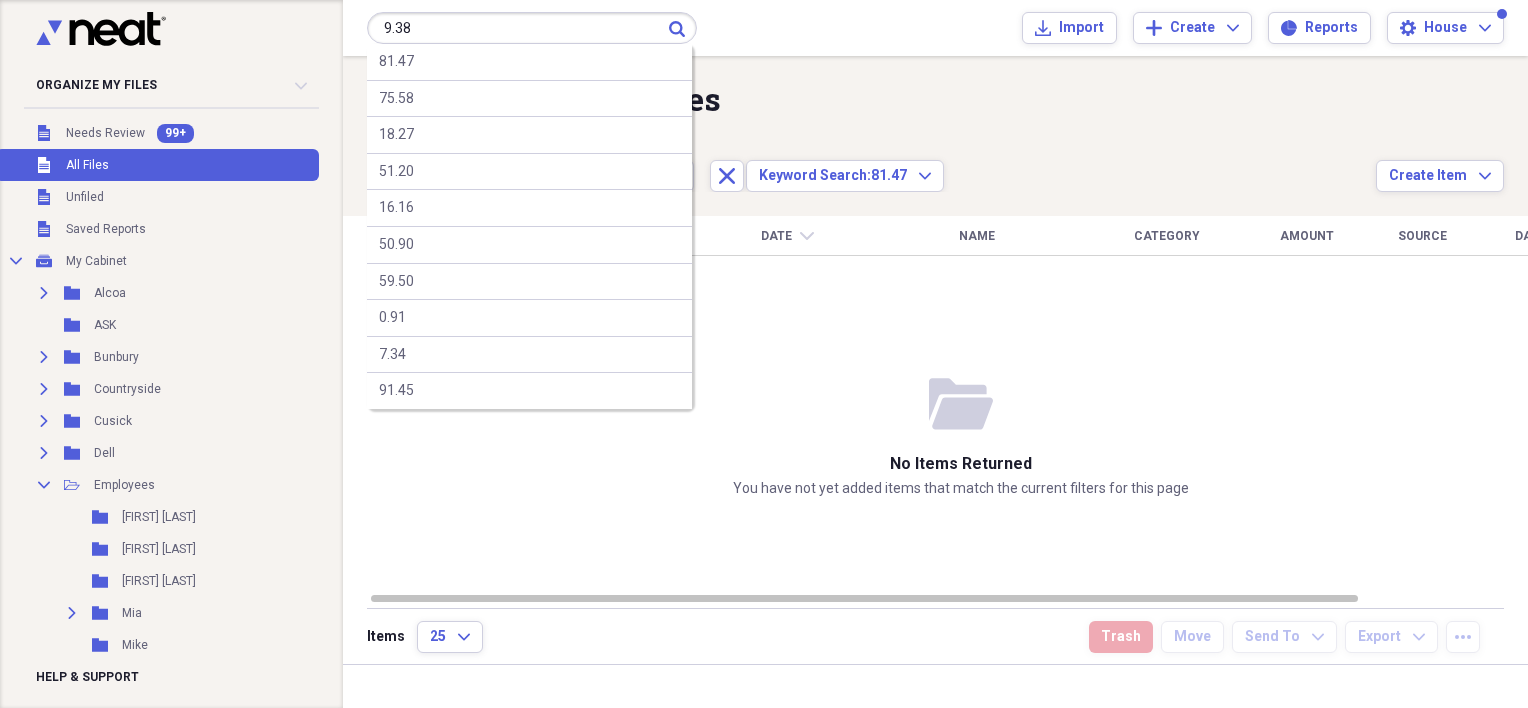 type on "9.38" 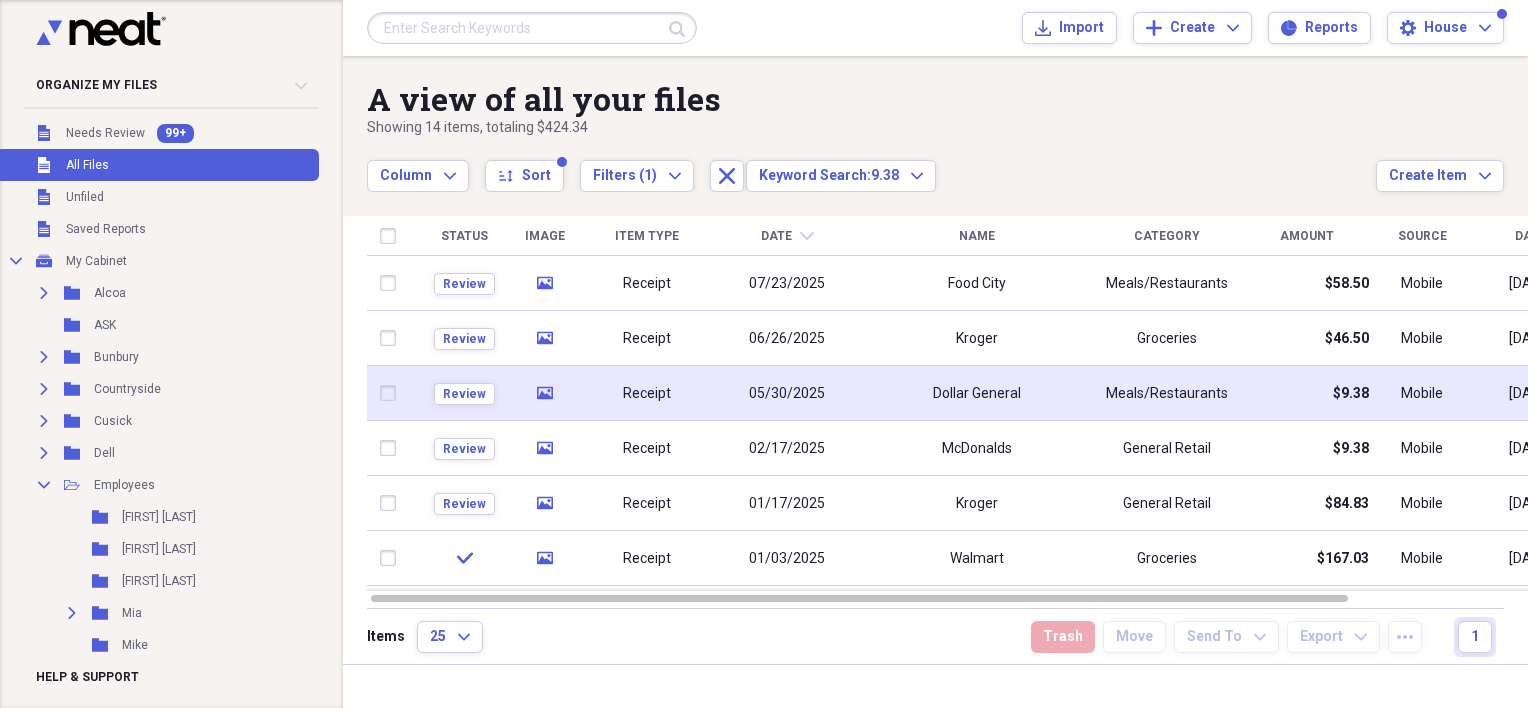 click on "Receipt" at bounding box center [647, 393] 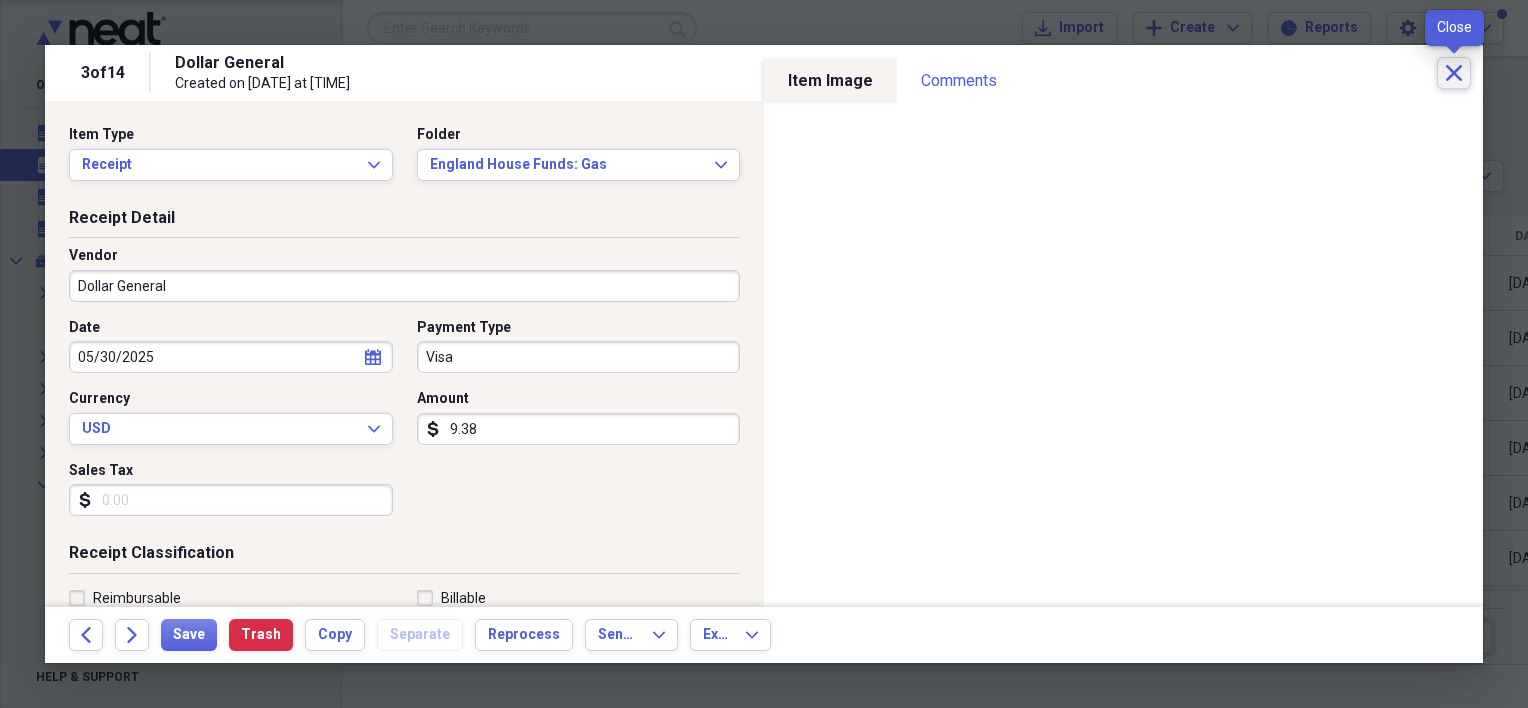 click on "Close" 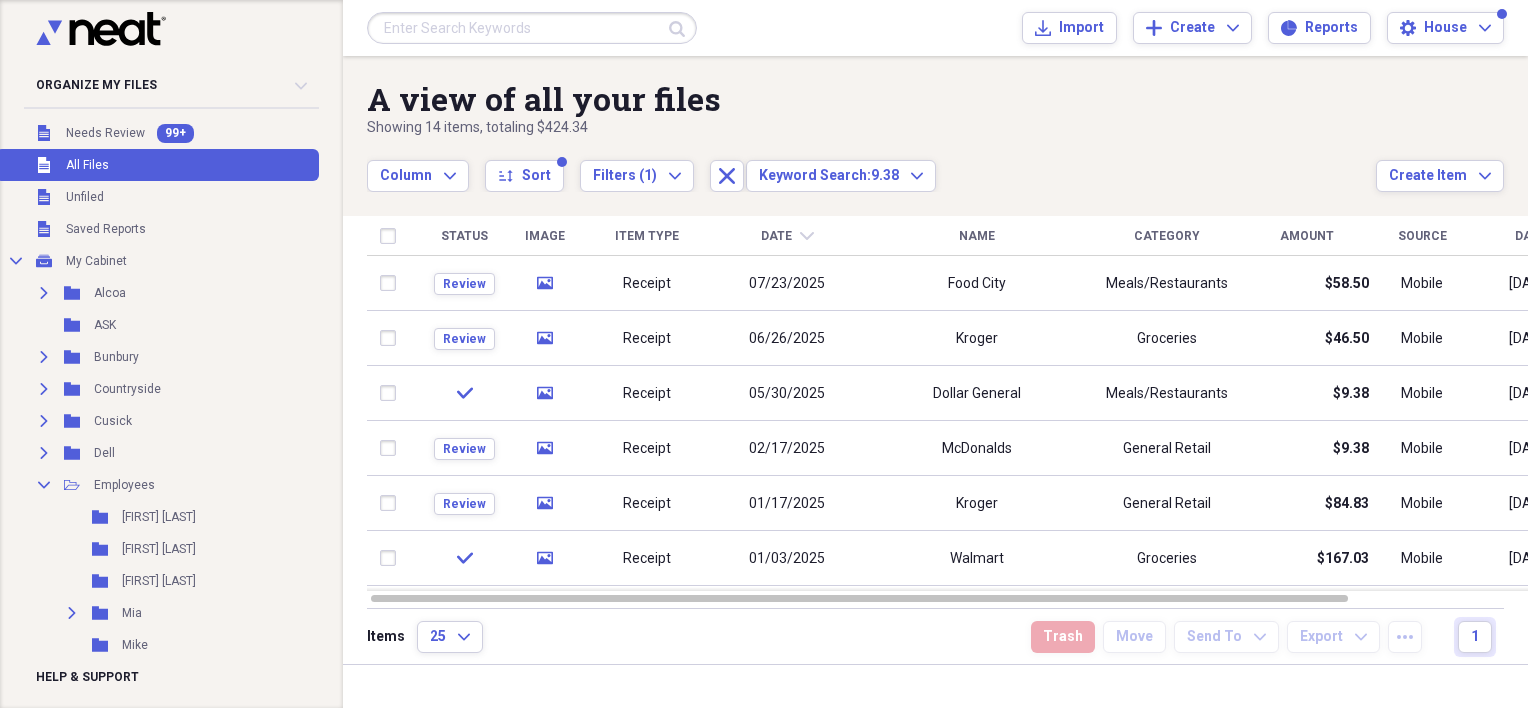 click at bounding box center (532, 28) 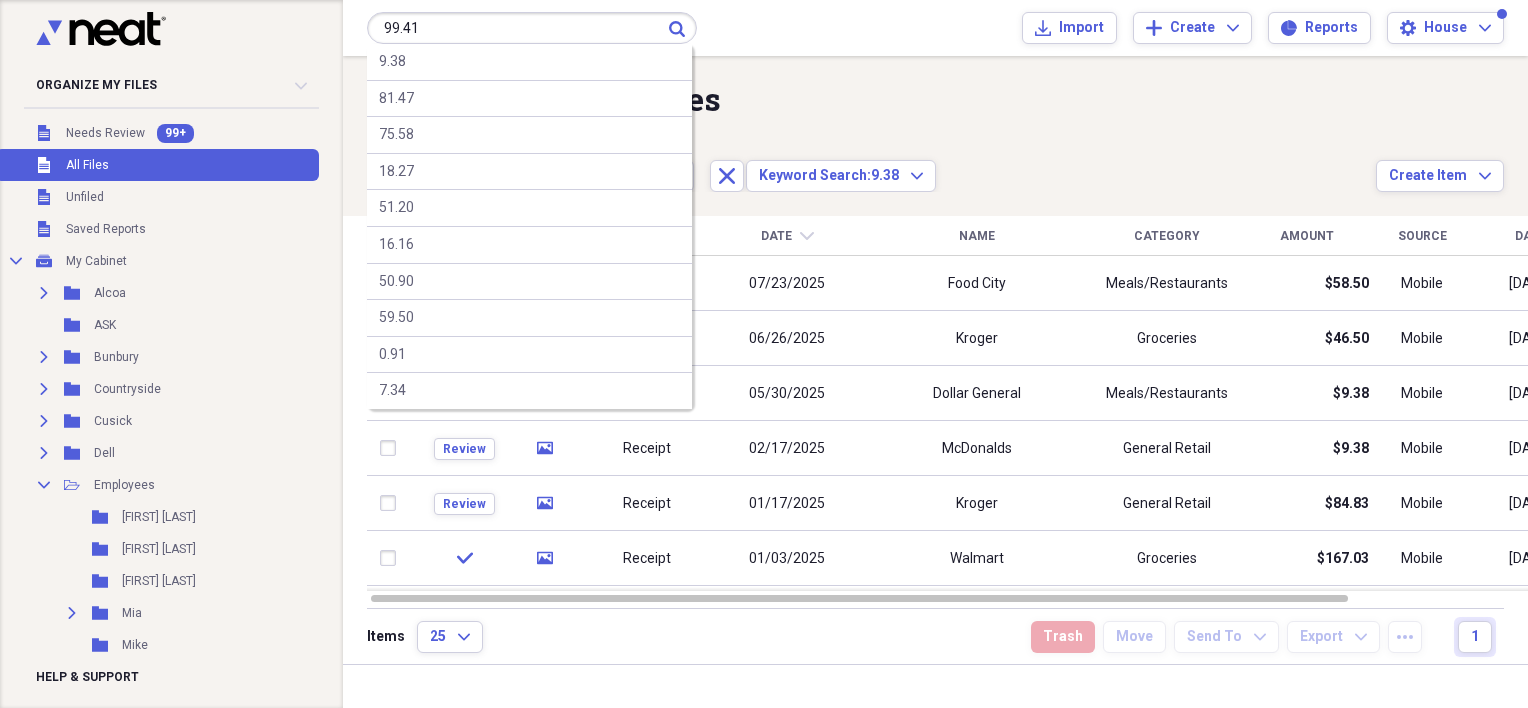 type on "99.41" 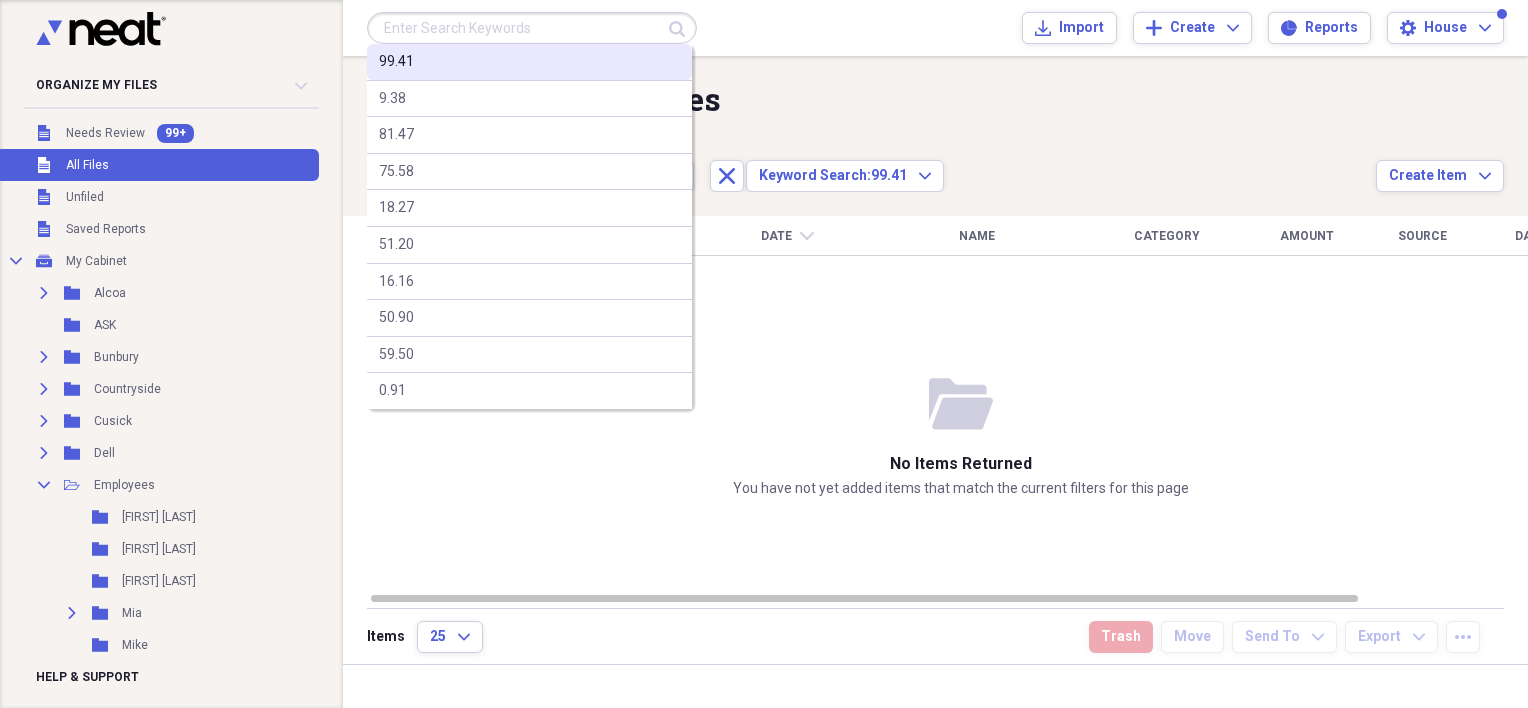drag, startPoint x: 400, startPoint y: 18, endPoint x: 399, endPoint y: 52, distance: 34.0147 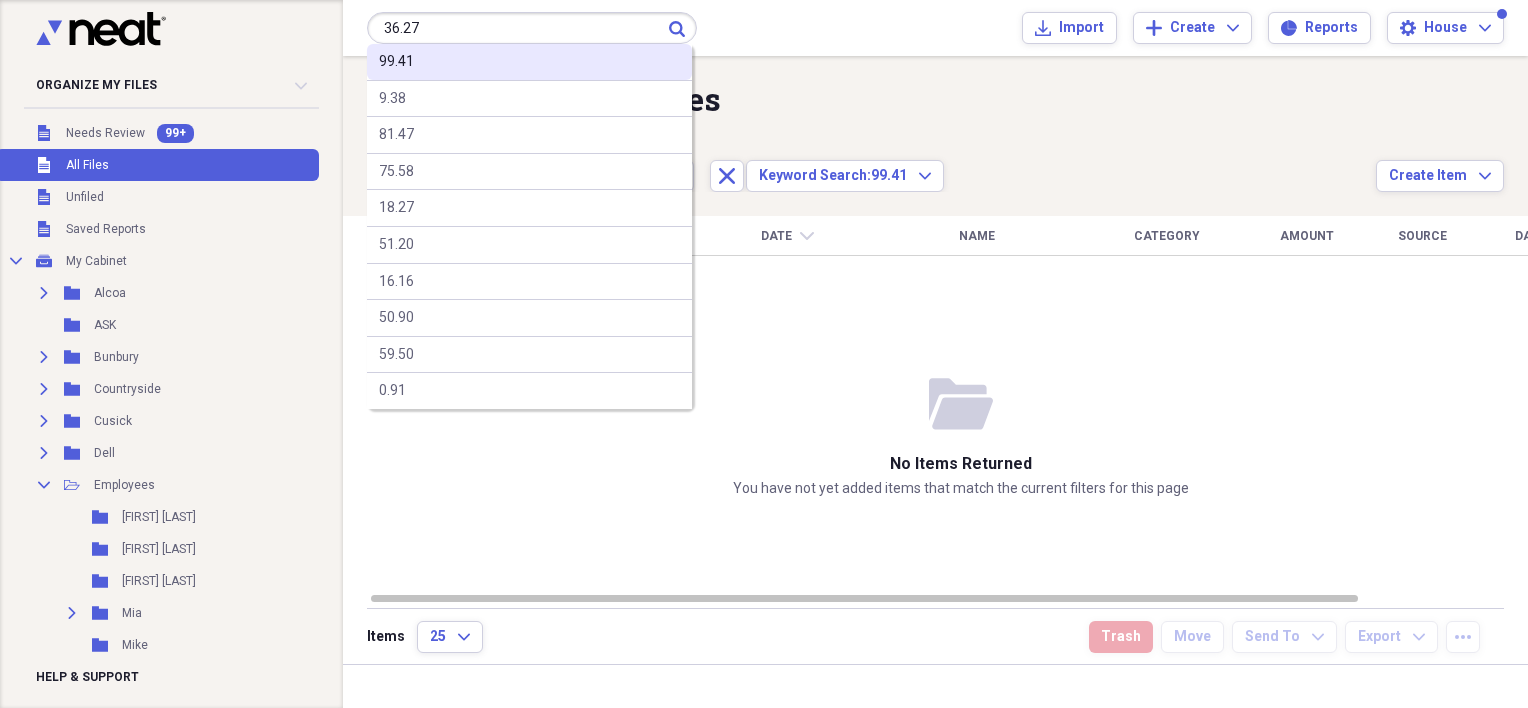 type on "36.27" 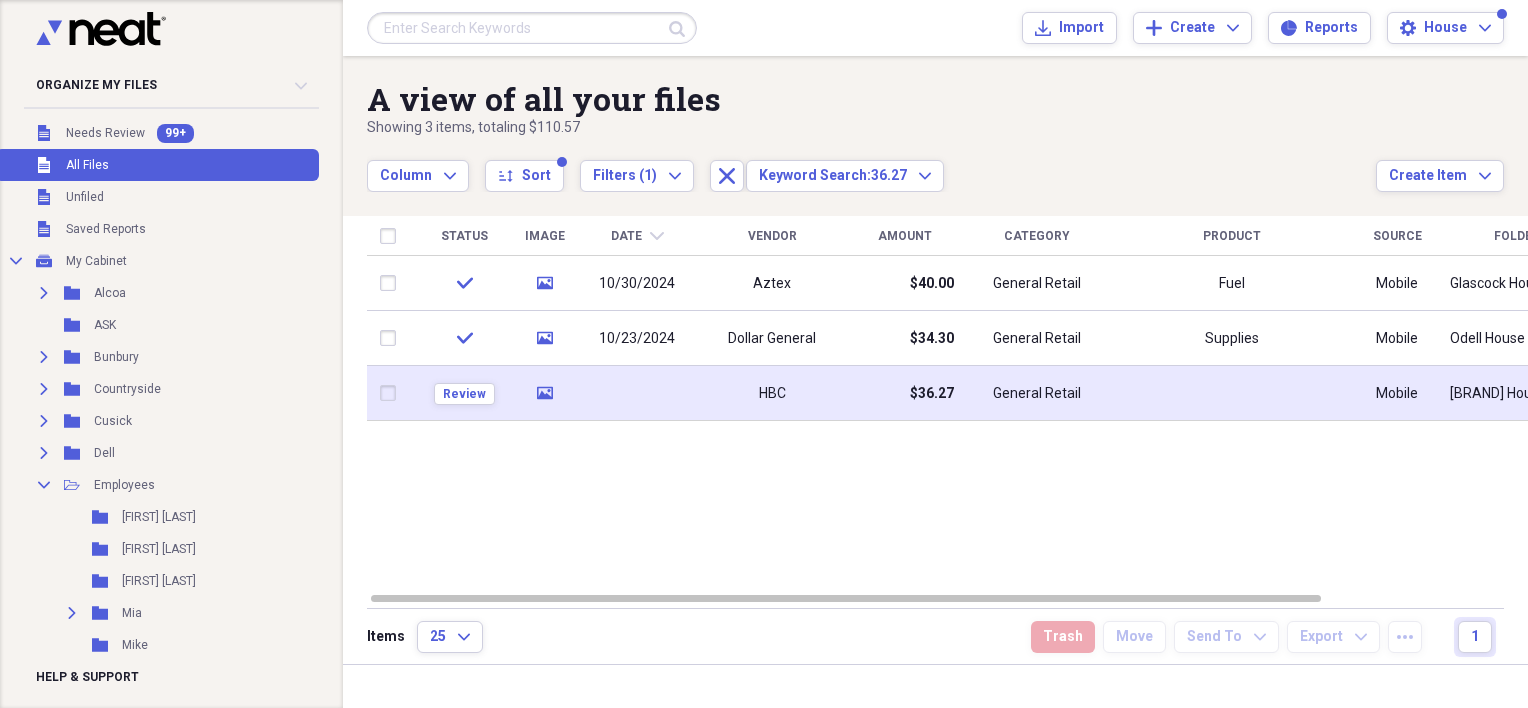 click at bounding box center [637, 393] 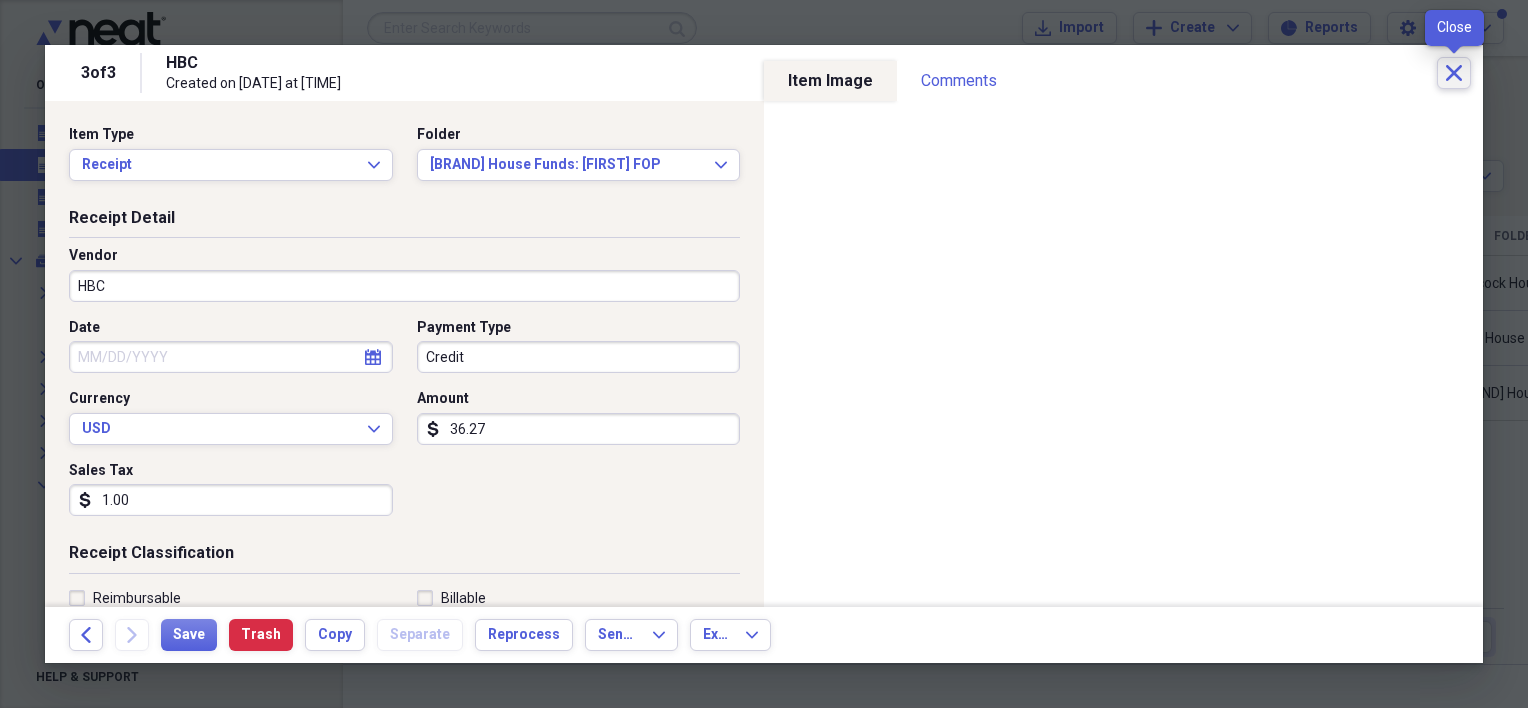 click on "Close" 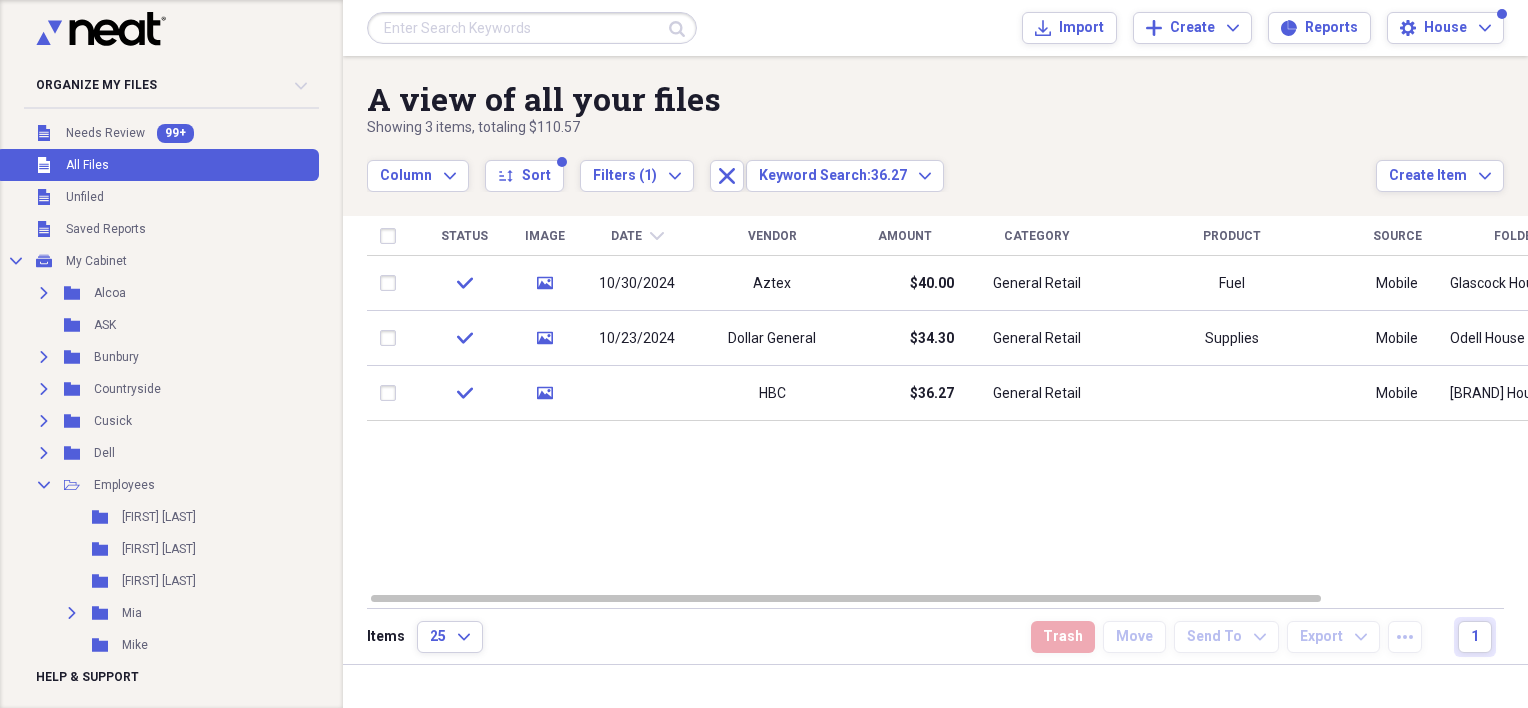 click at bounding box center [532, 28] 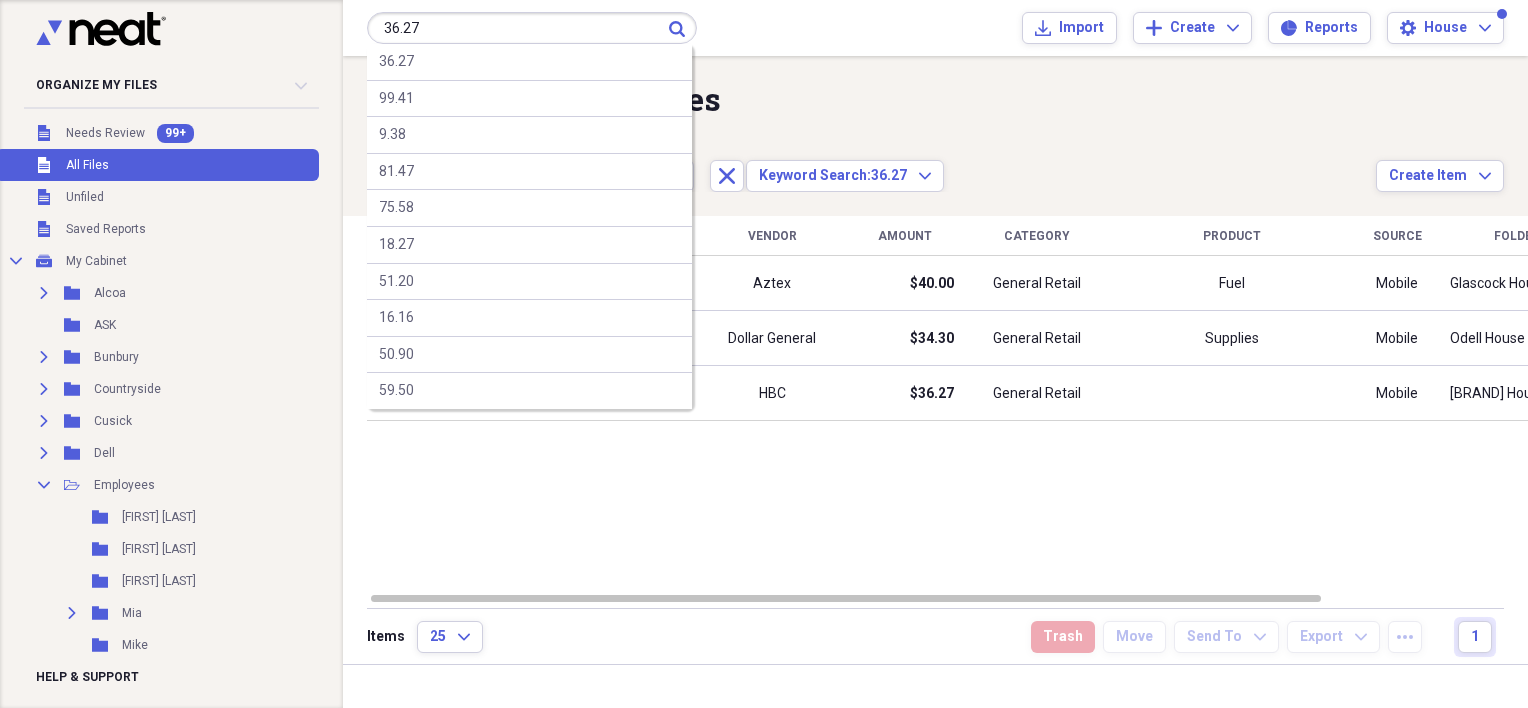 type on "36.27" 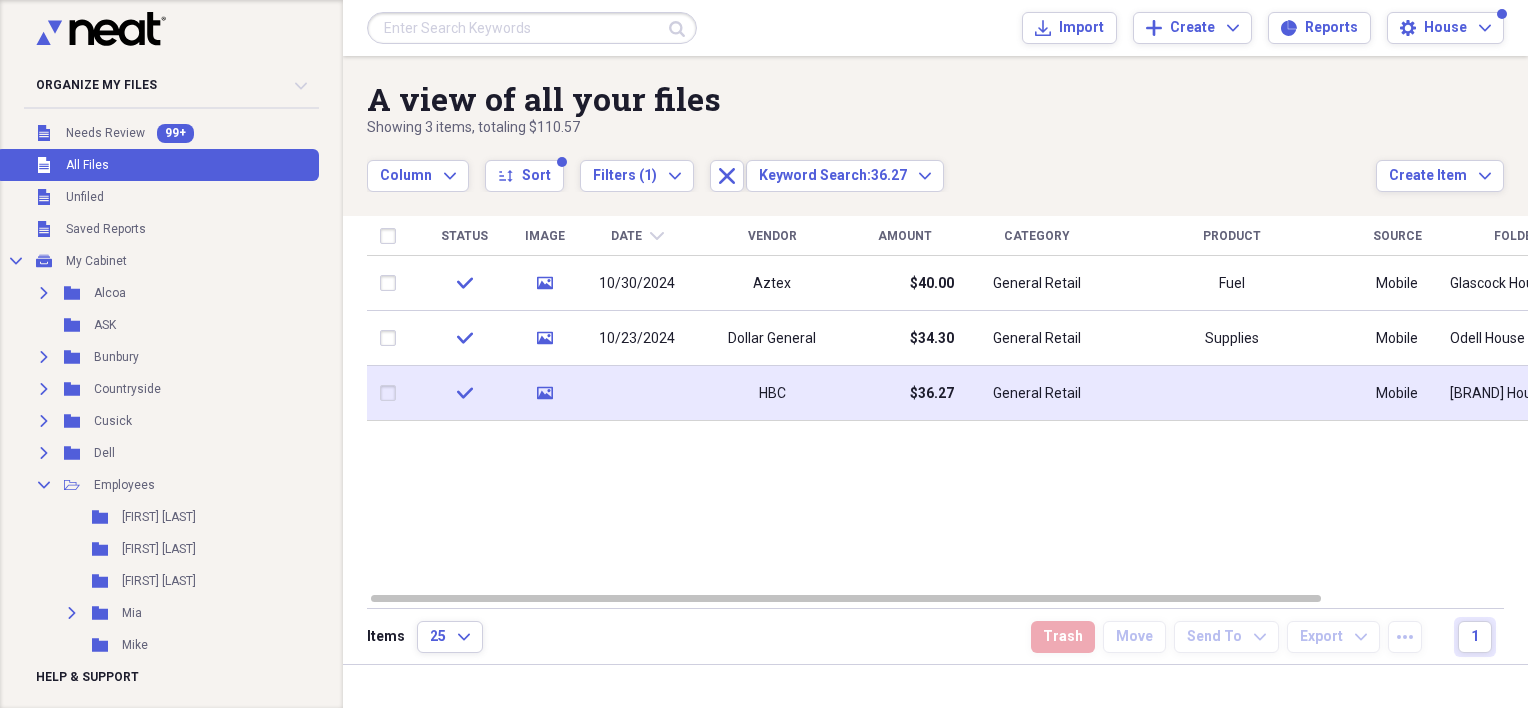 click on "HBC" at bounding box center [772, 393] 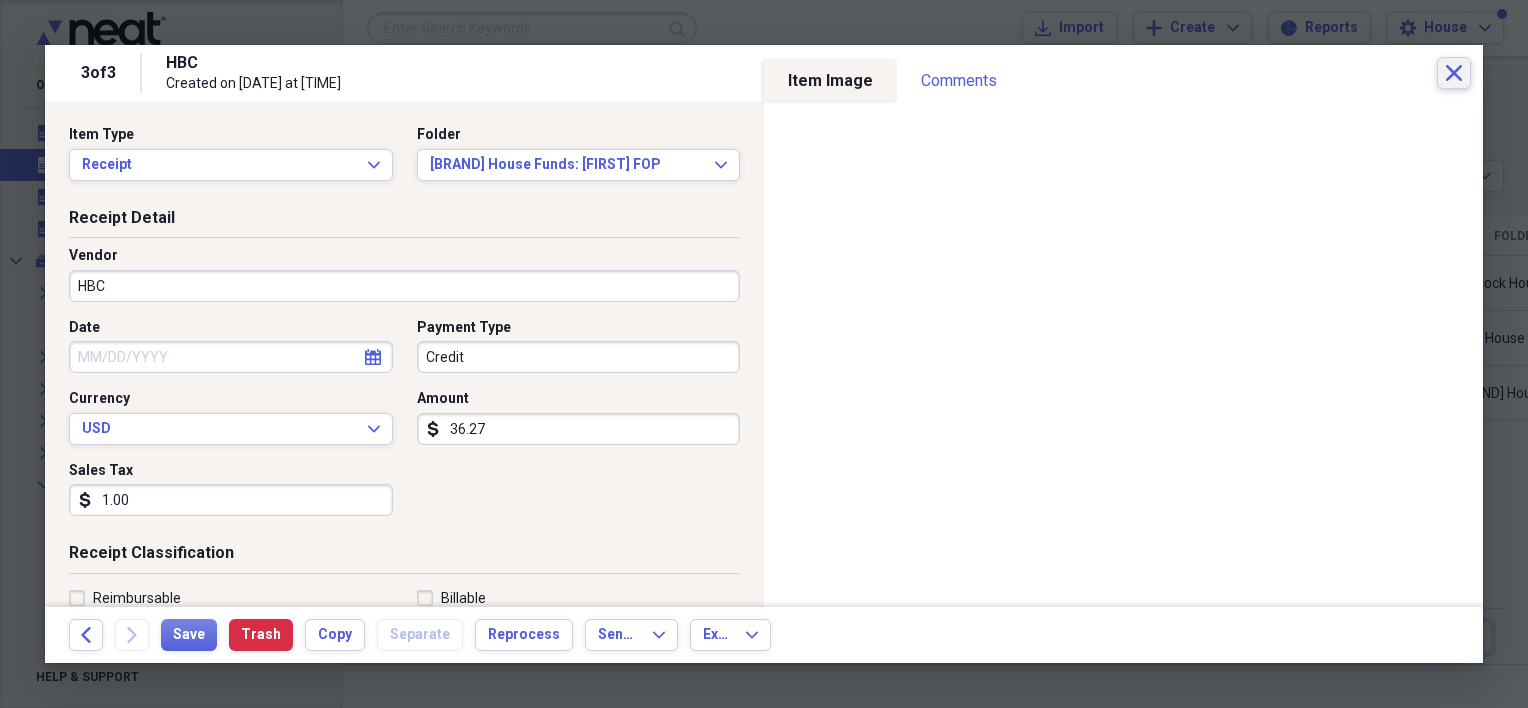 click on "Close" 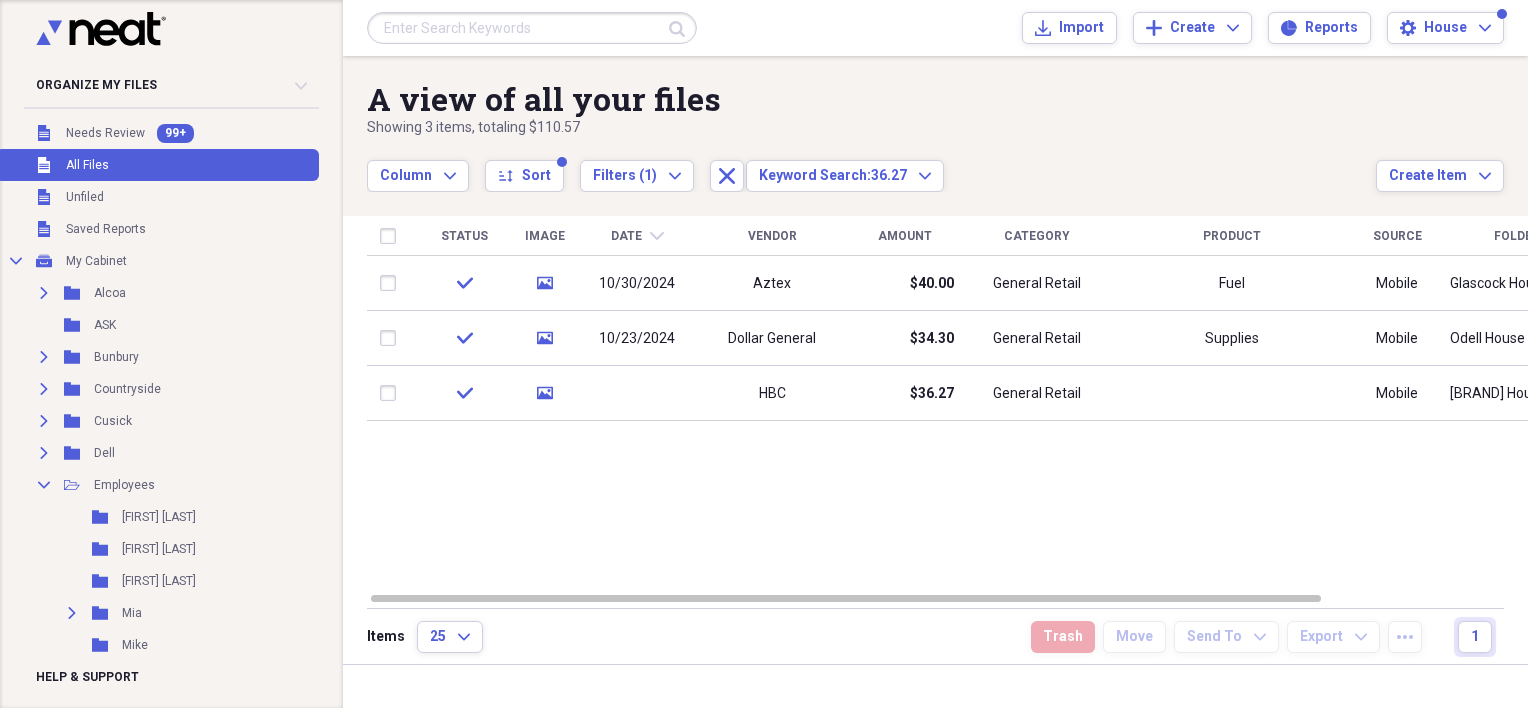 click at bounding box center [532, 28] 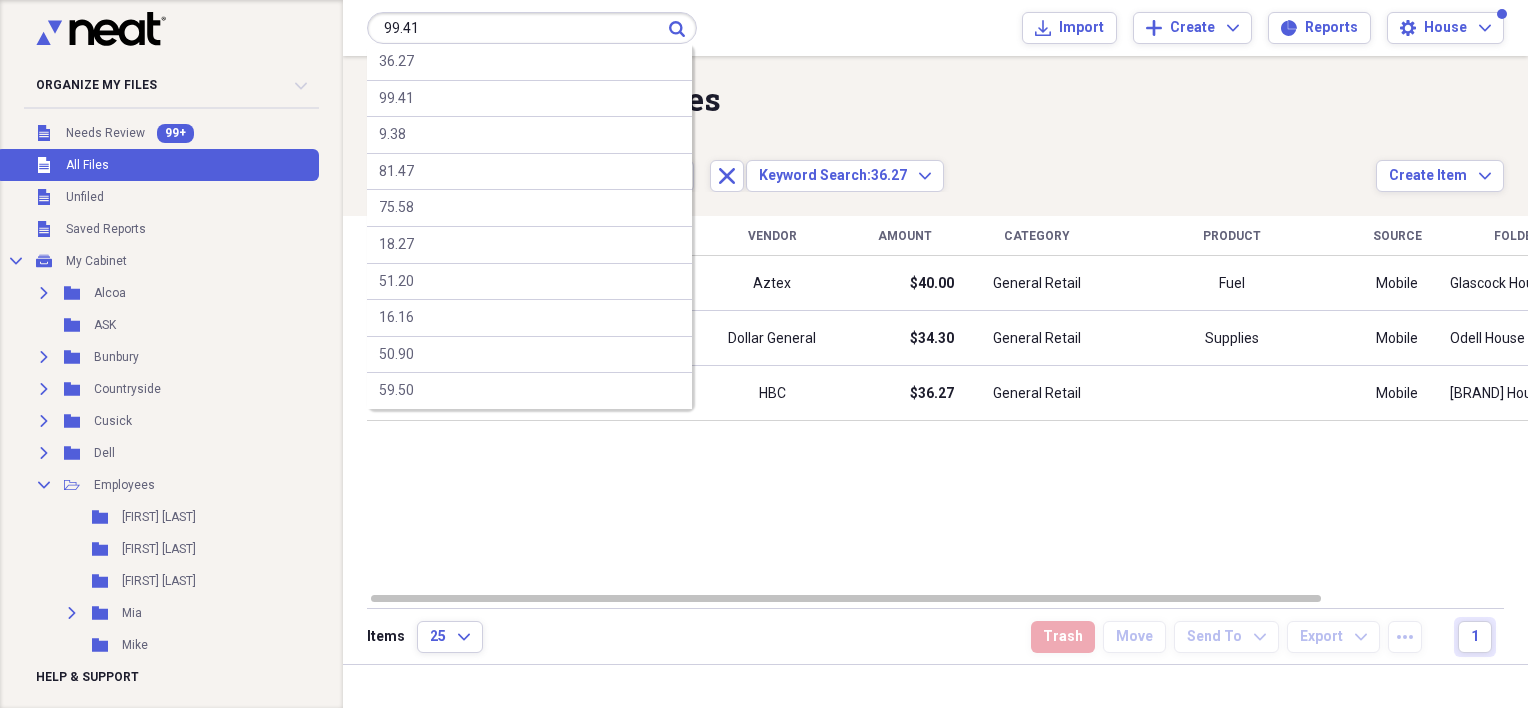 type on "99.41" 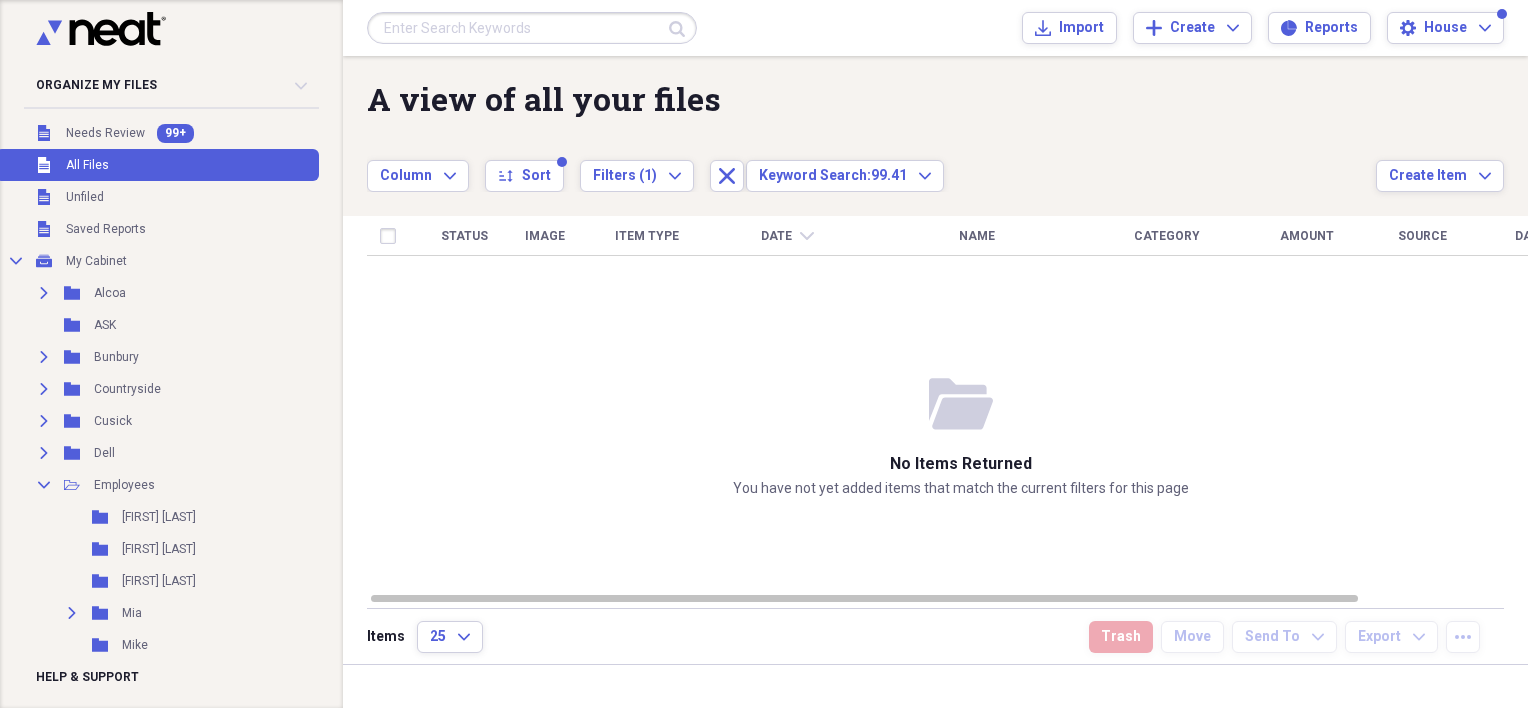 click at bounding box center [532, 28] 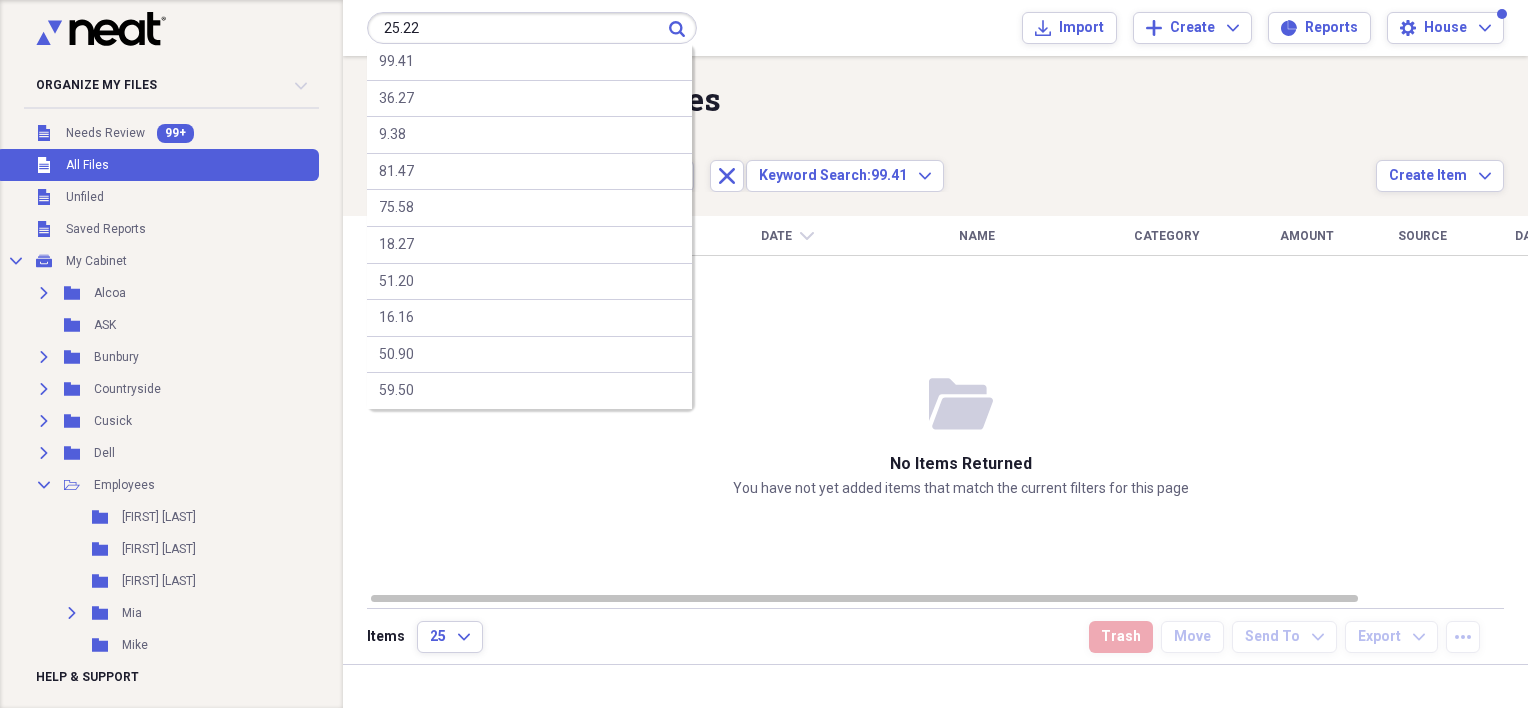 type on "25.22" 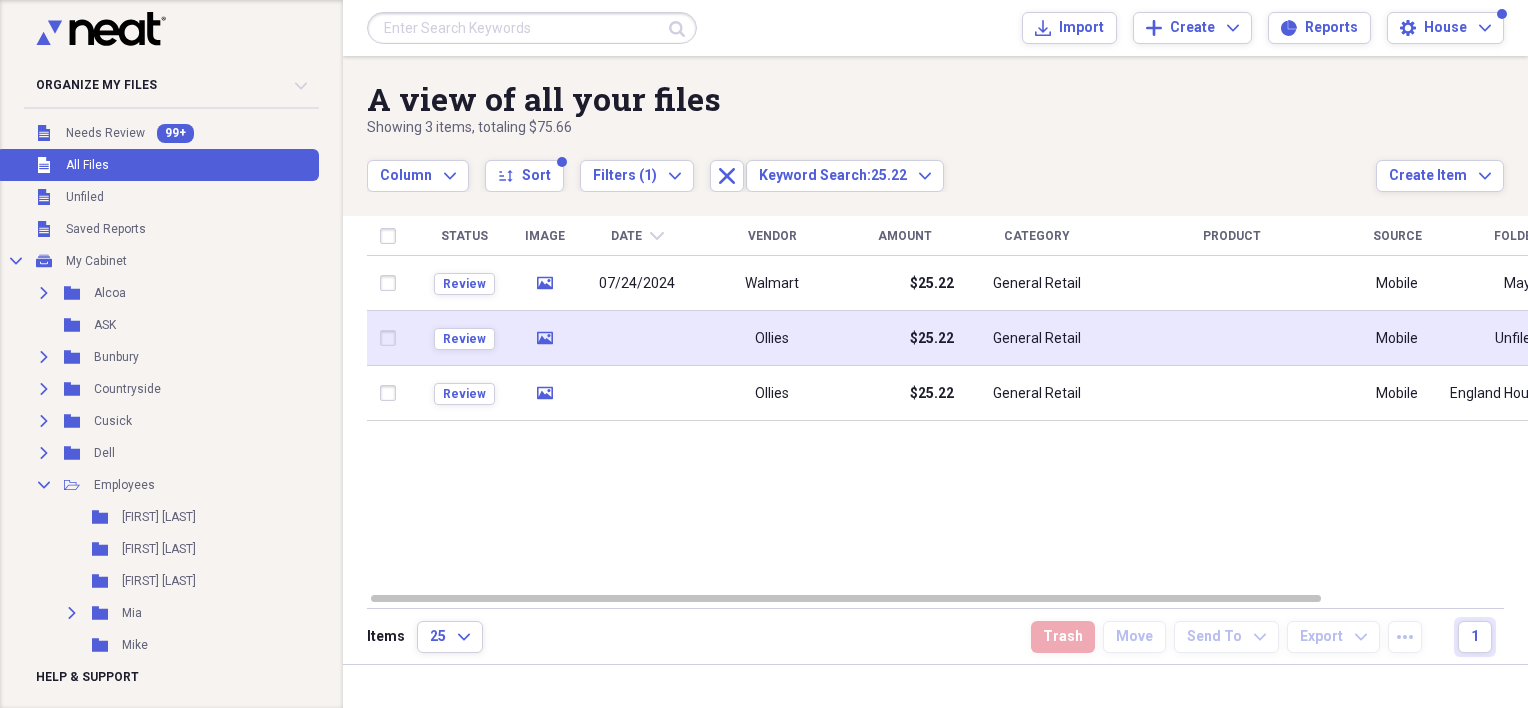 click at bounding box center (637, 338) 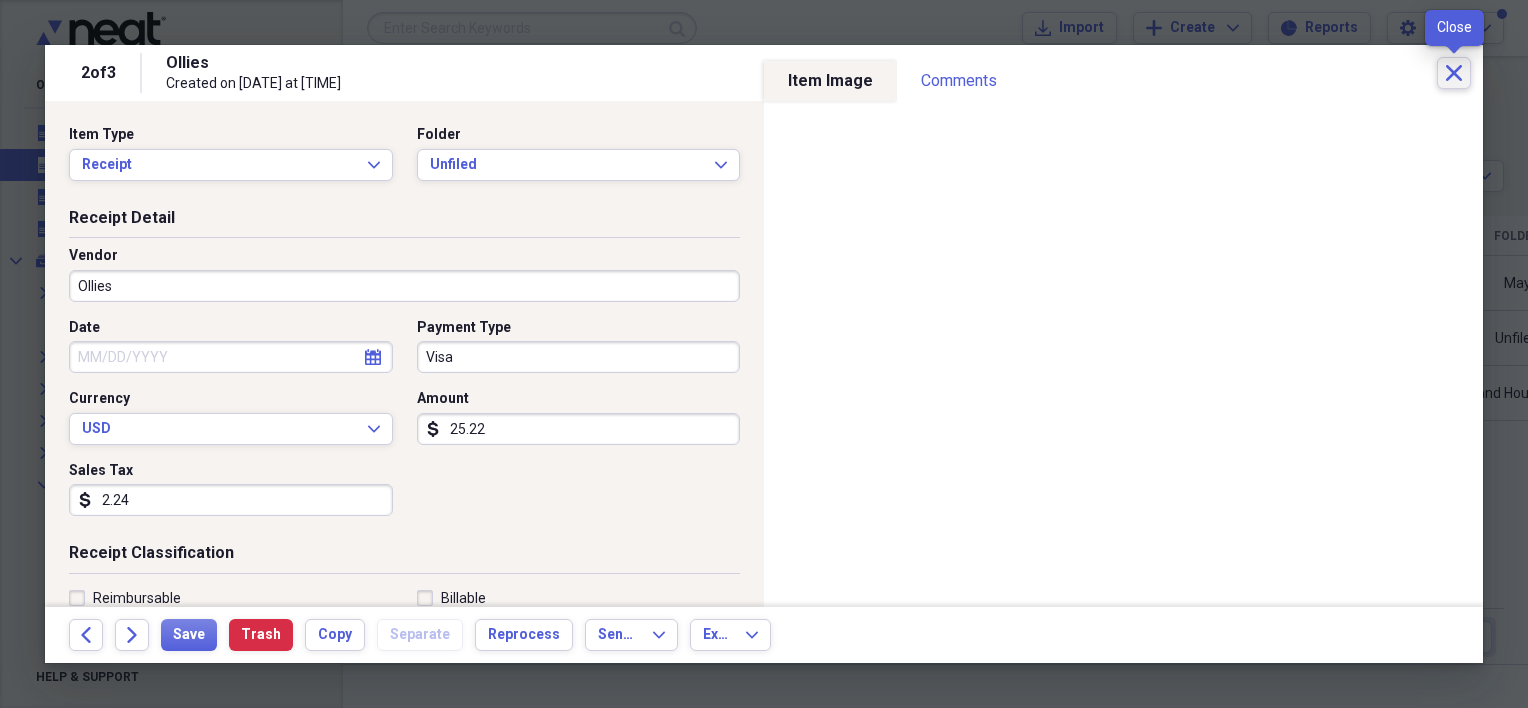 click on "Close" at bounding box center (1454, 73) 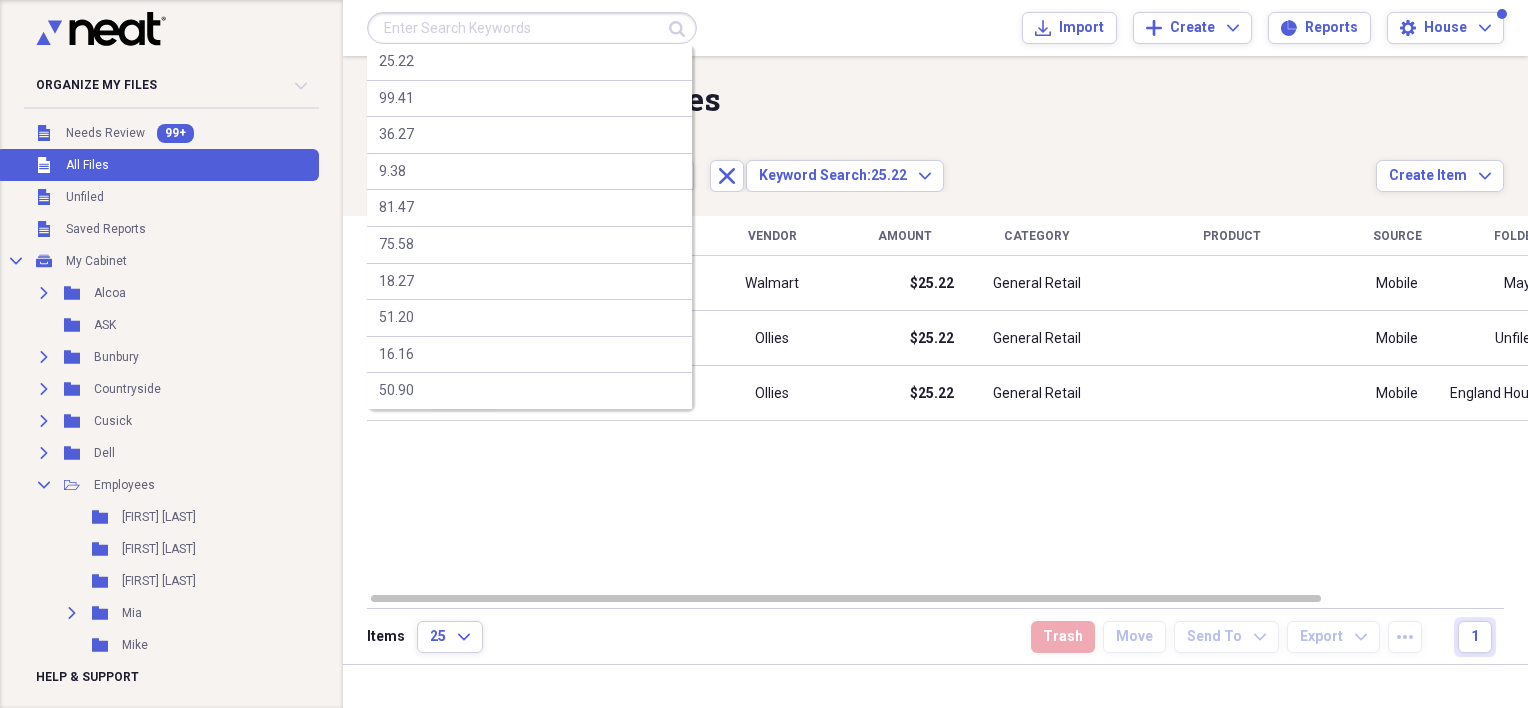 click at bounding box center (532, 28) 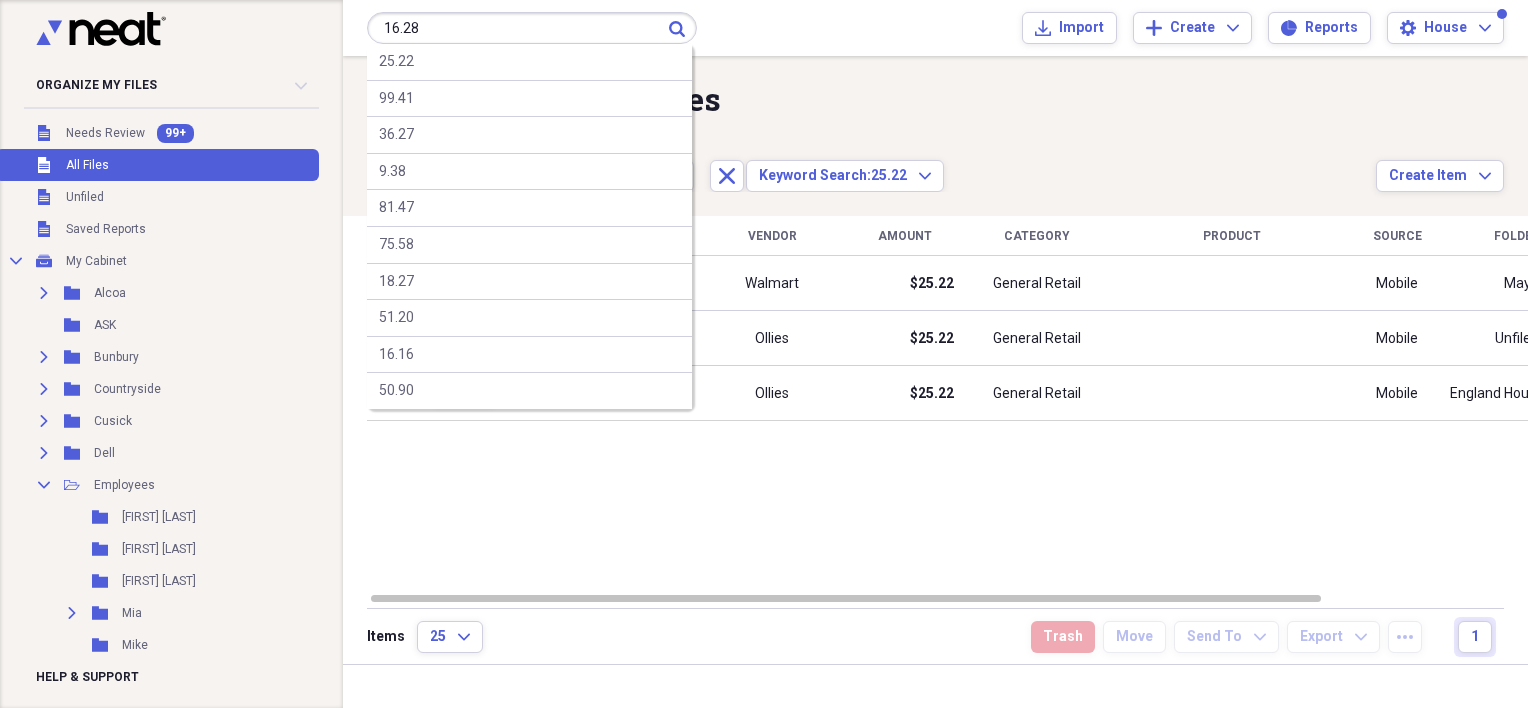 type on "16.28" 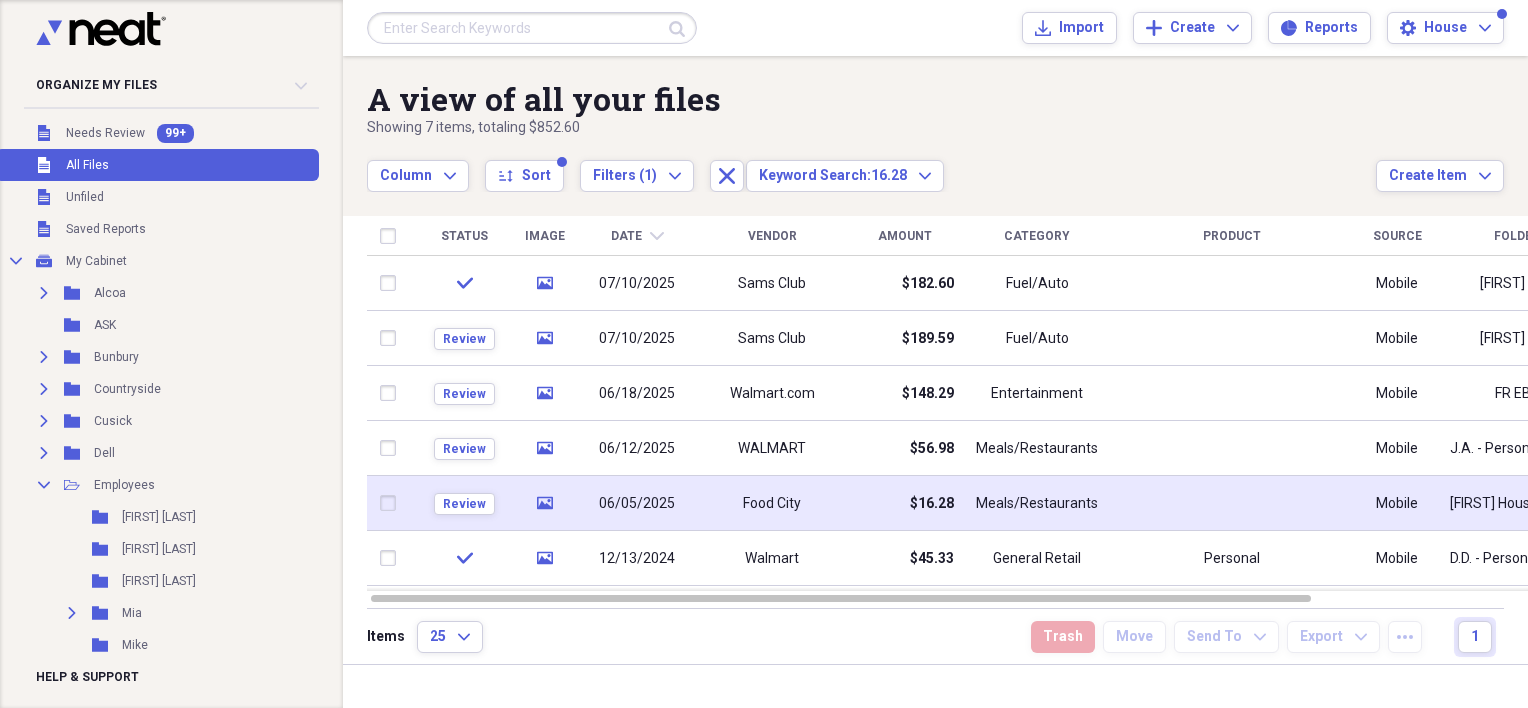 click on "06/05/2025" at bounding box center (637, 504) 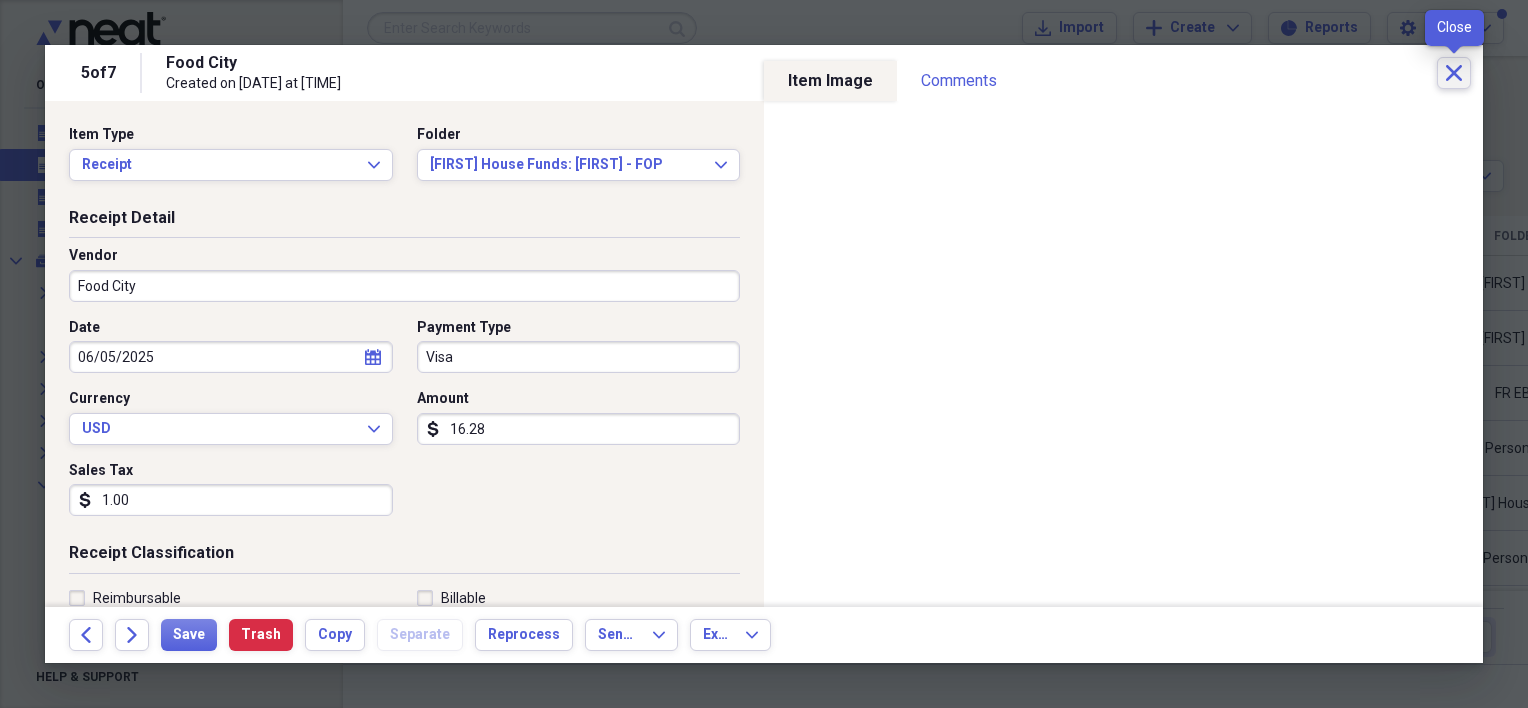 click on "Close" 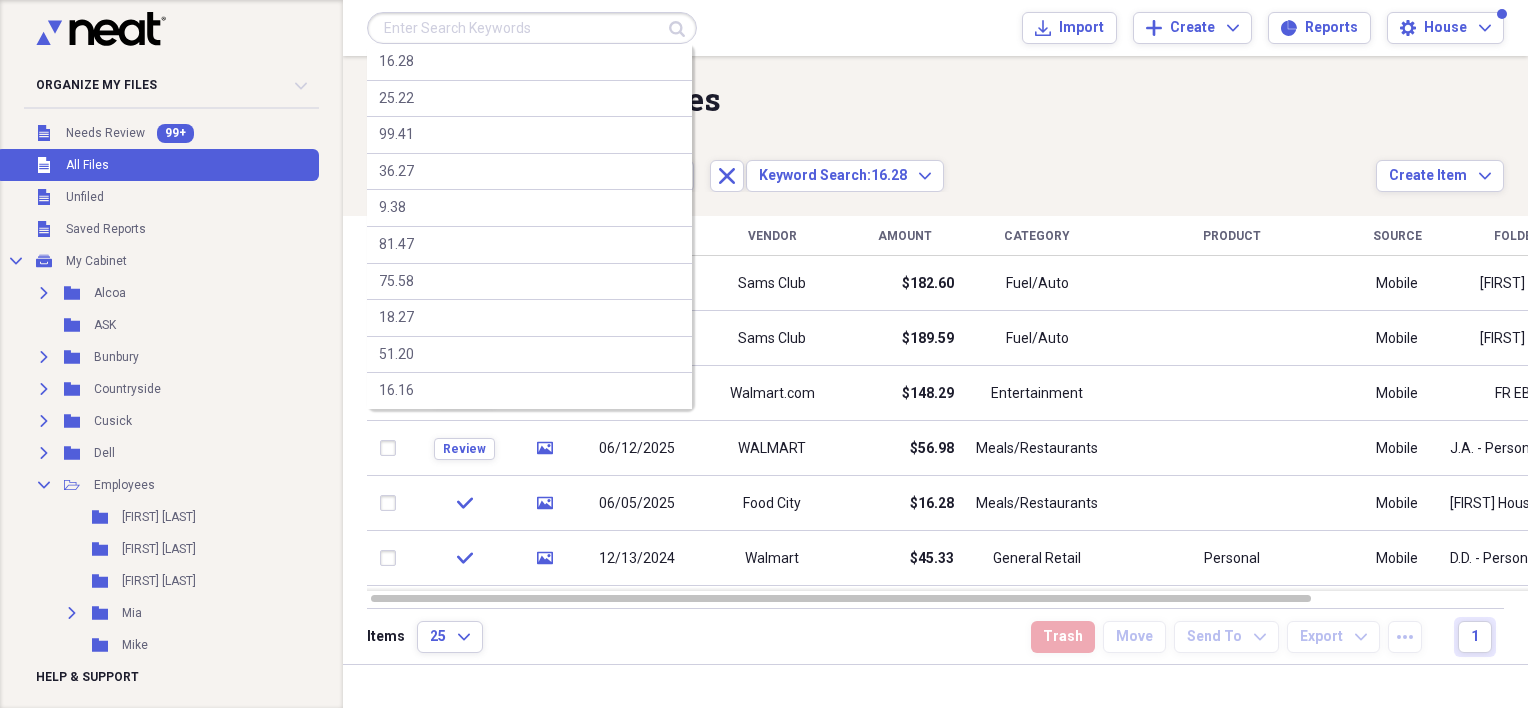 click at bounding box center [532, 28] 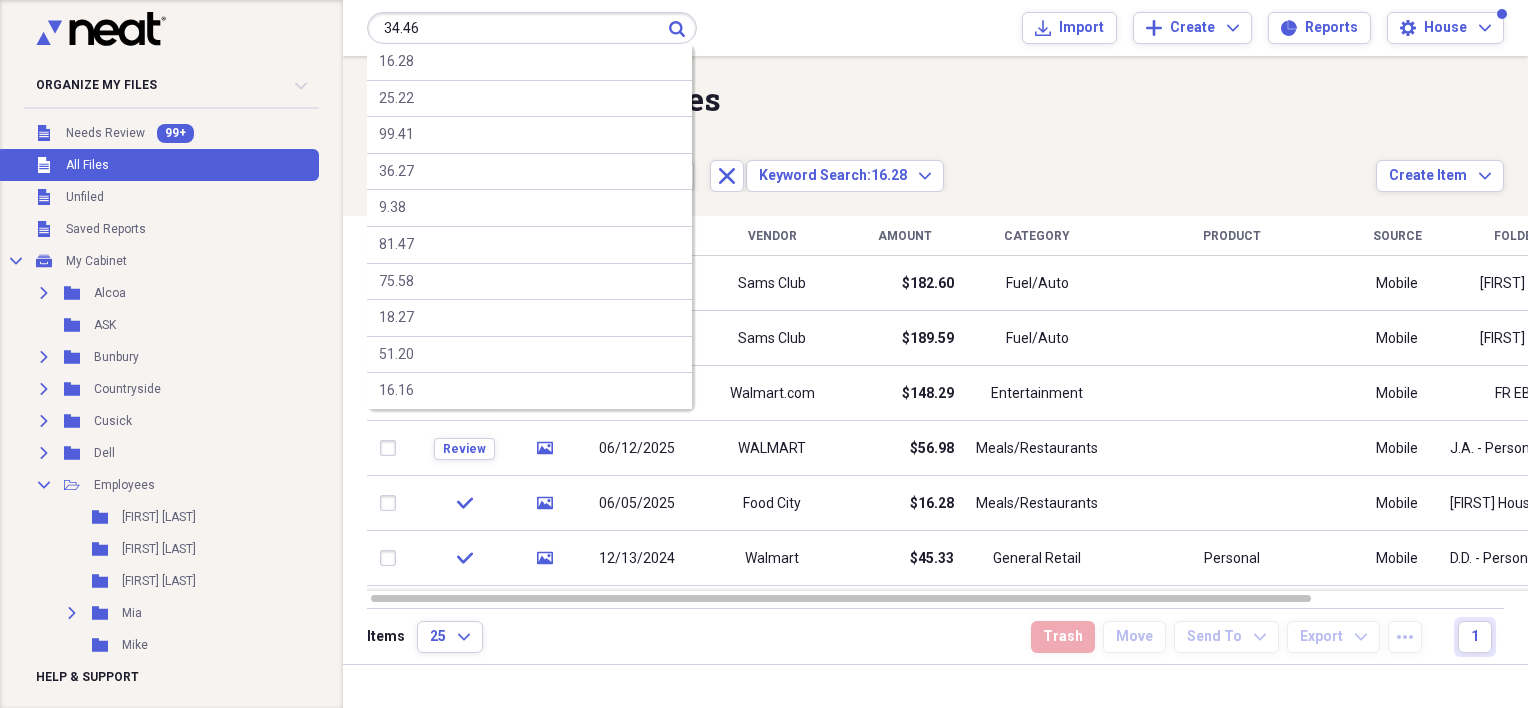 type on "34.46" 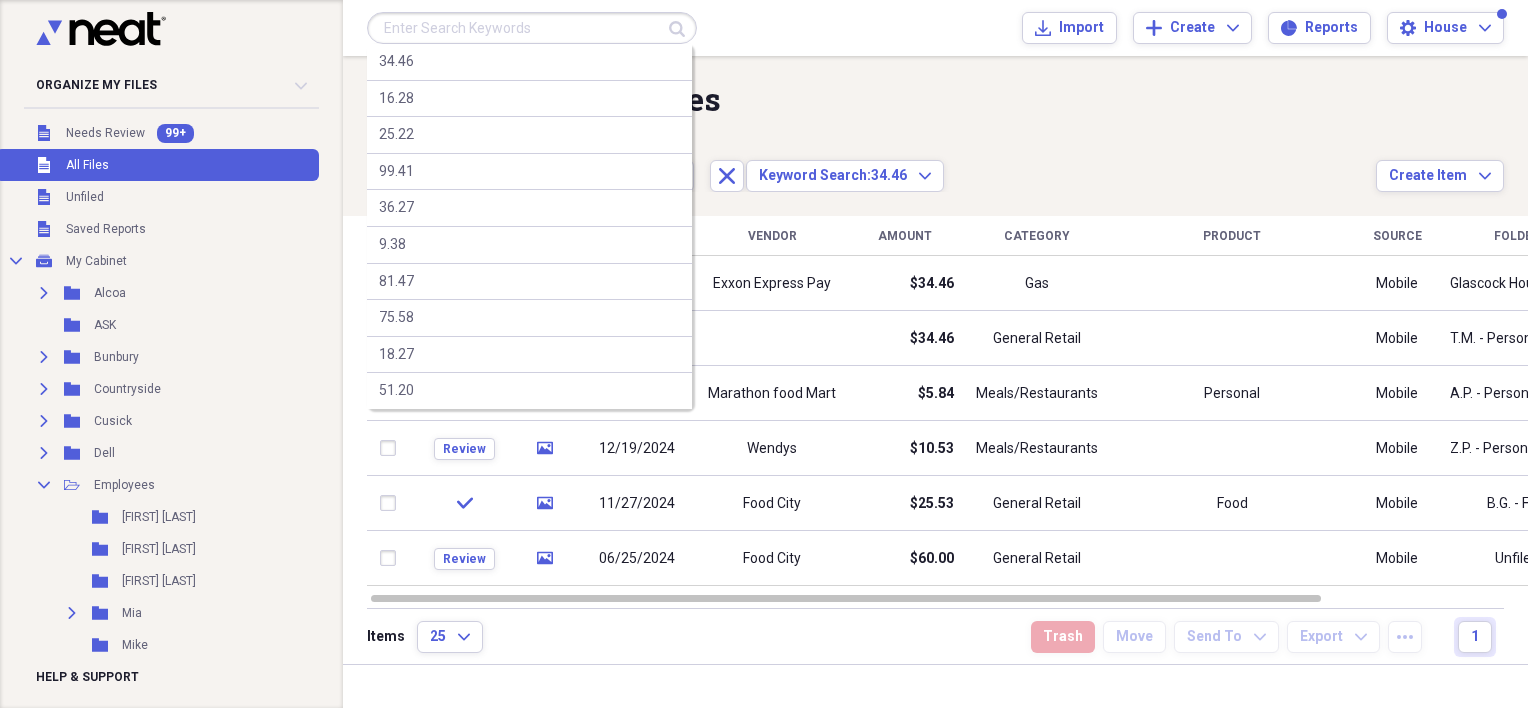 click at bounding box center (532, 28) 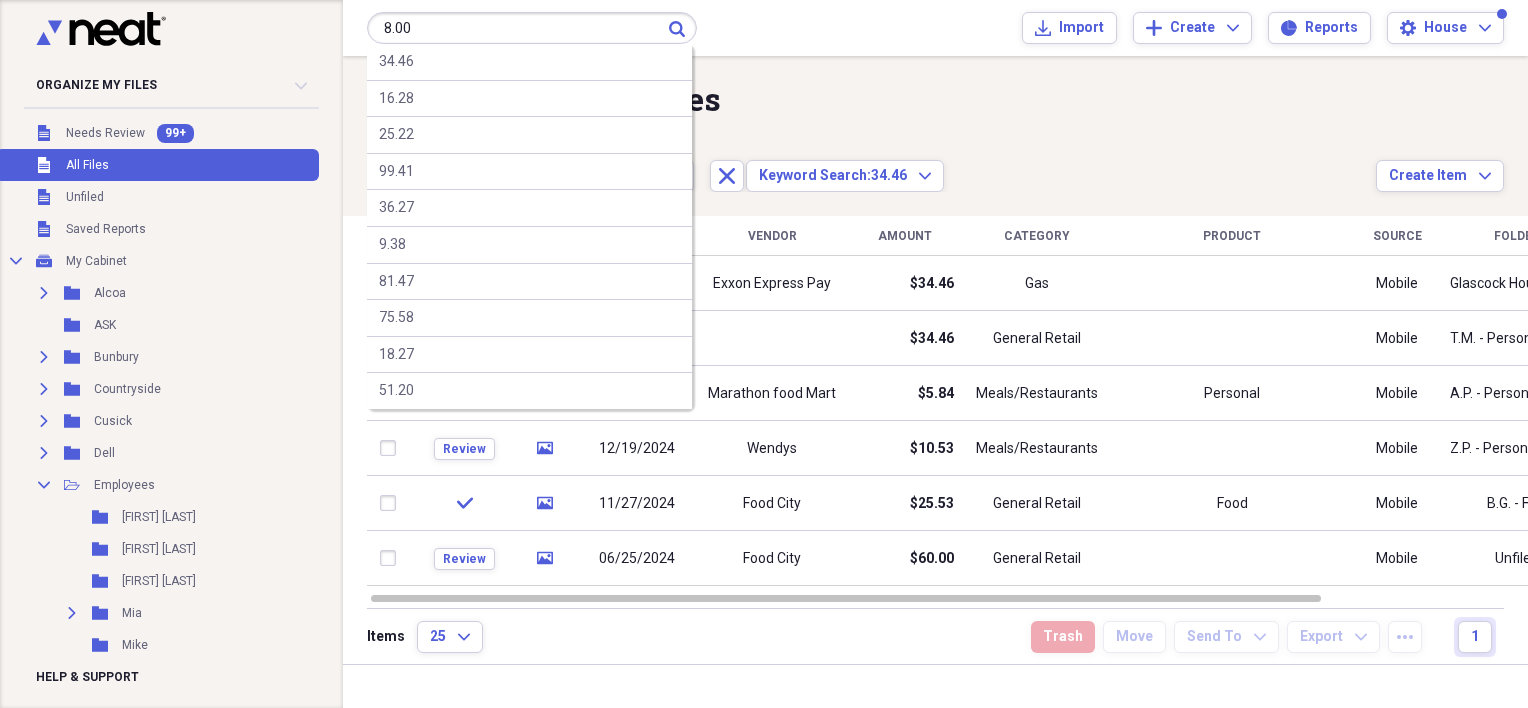 type on "8.00" 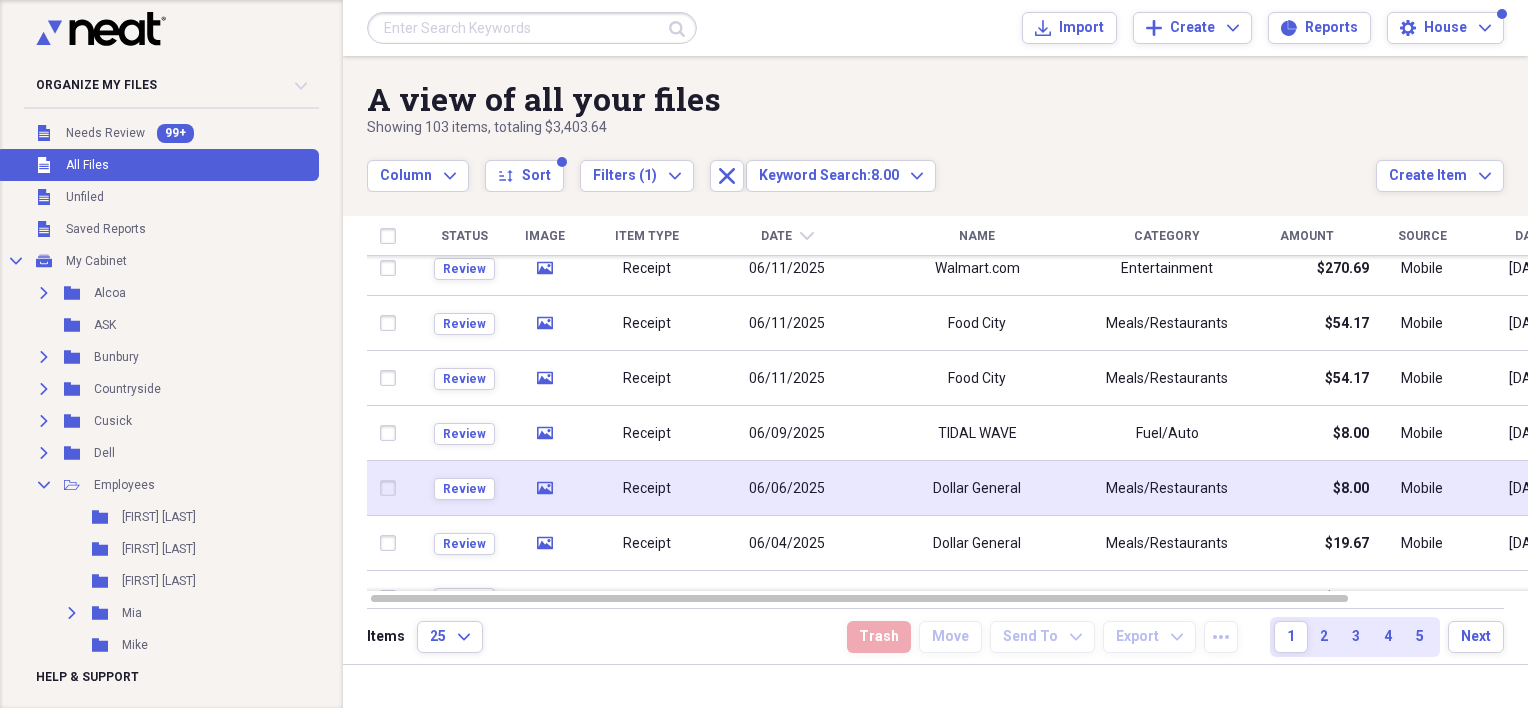 click on "Receipt" at bounding box center (647, 489) 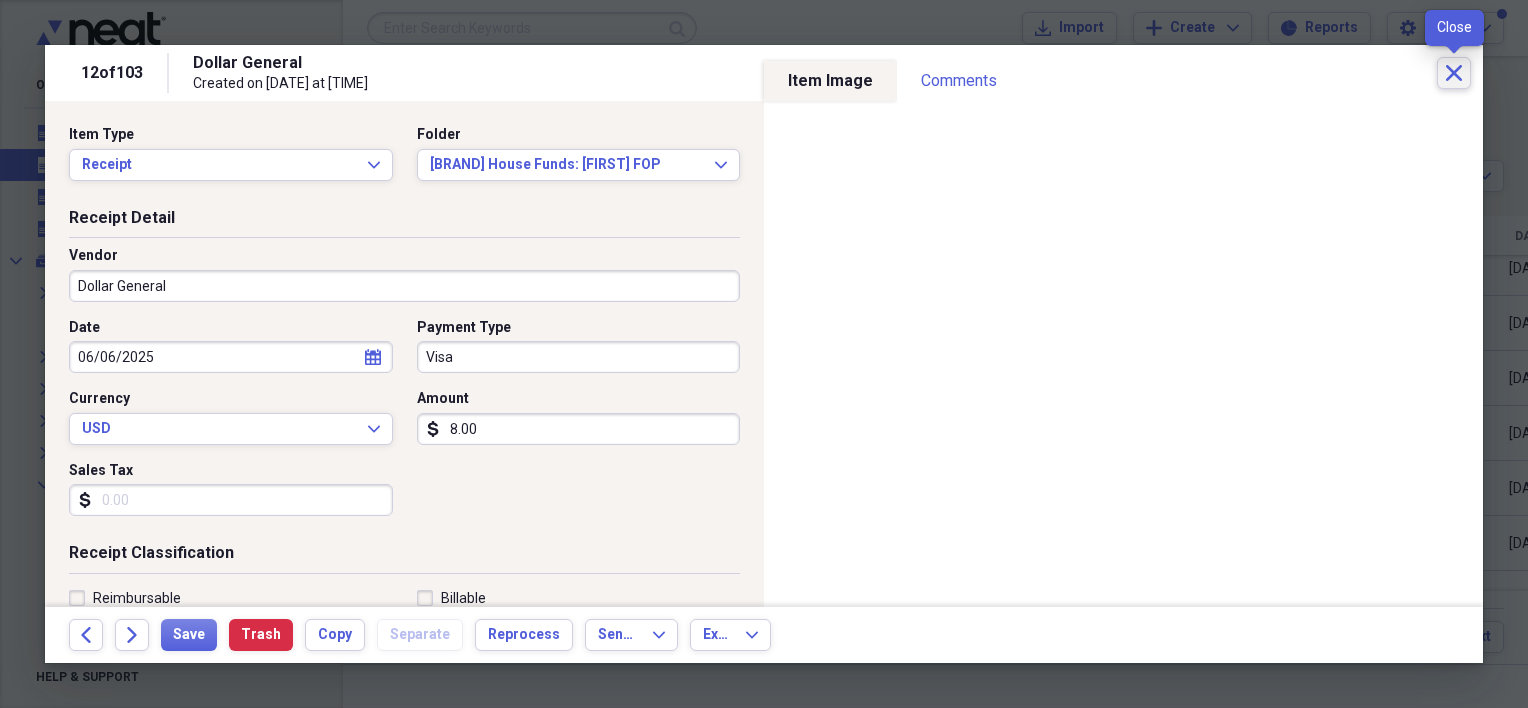 click 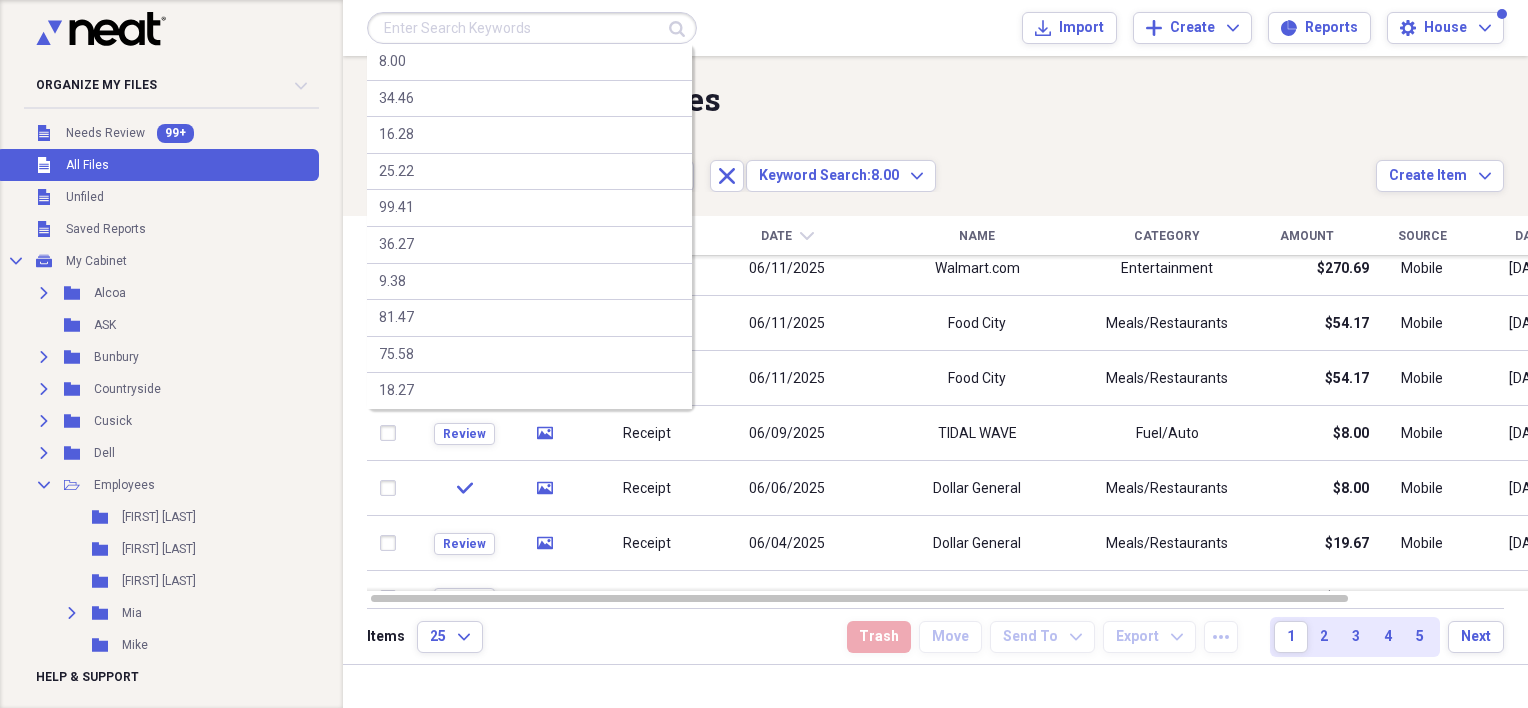 click at bounding box center [532, 28] 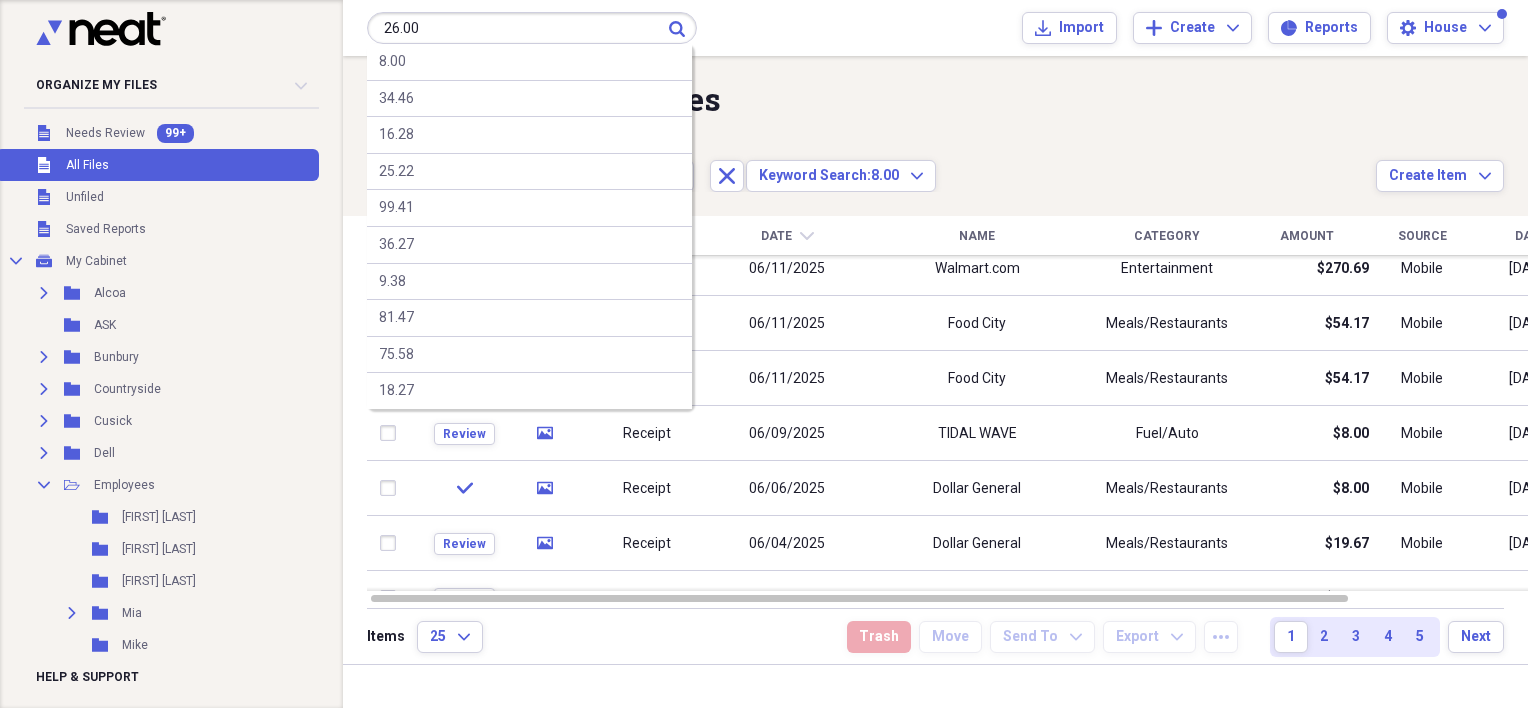 type on "26.00" 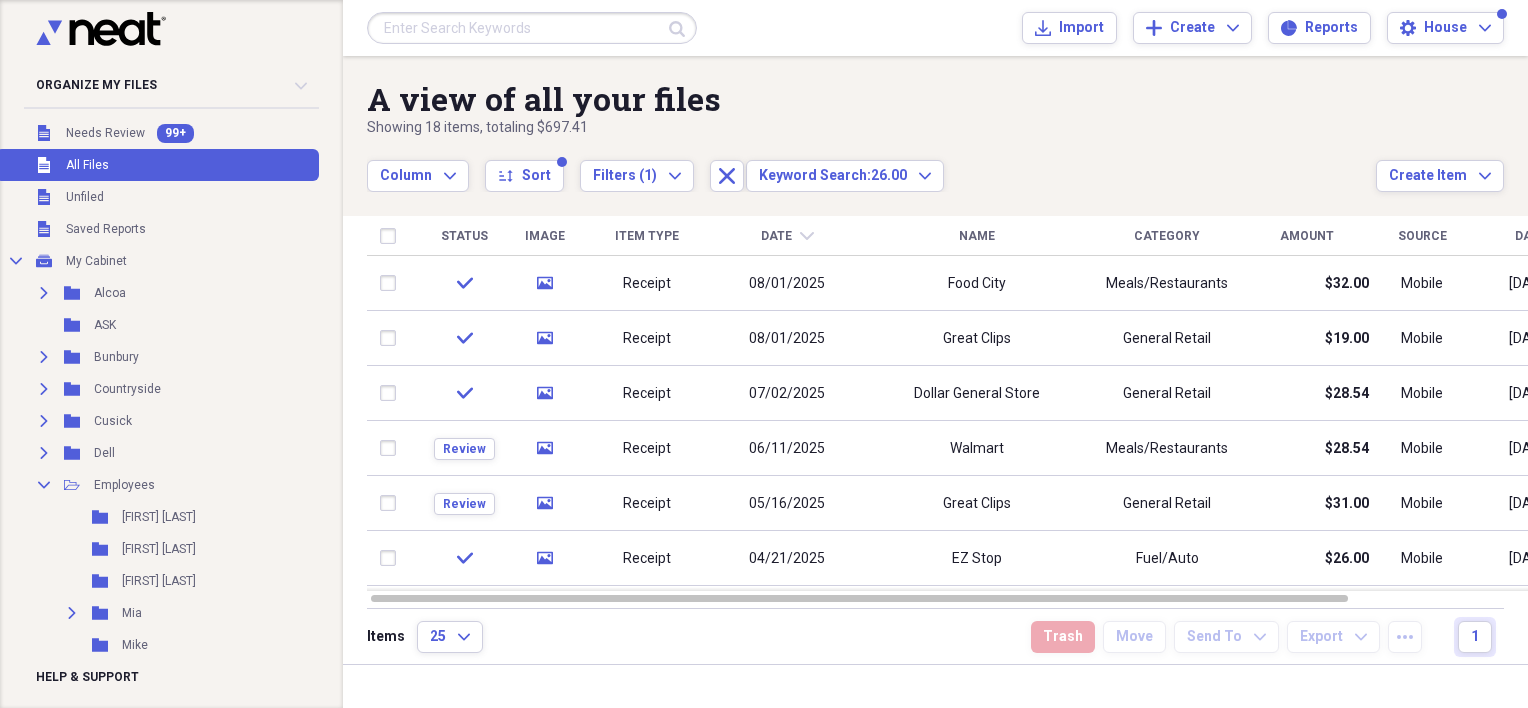 click on "Column Expand sort Sort Filters (1) Expand Close Keyword Search: [NUMBER] Expand" at bounding box center [871, 165] 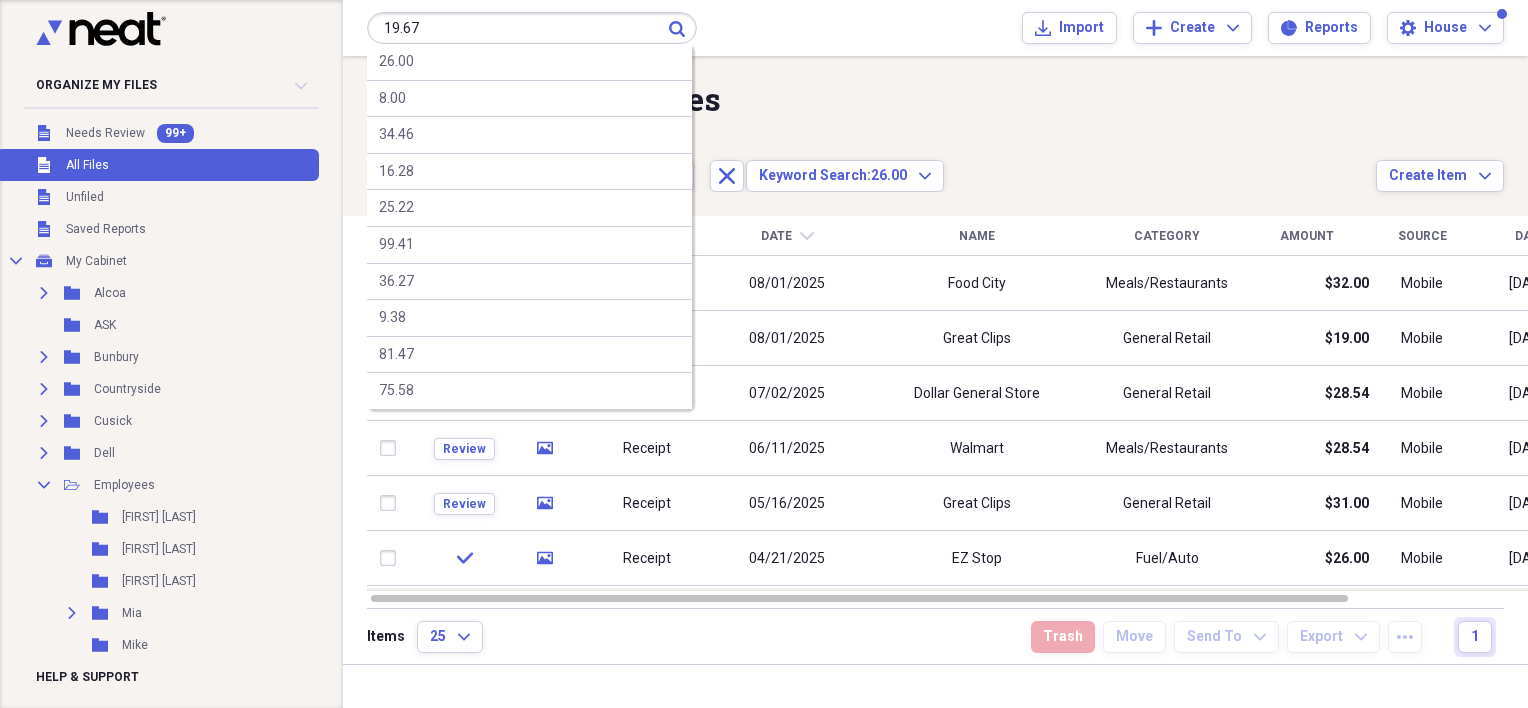 type on "19.67" 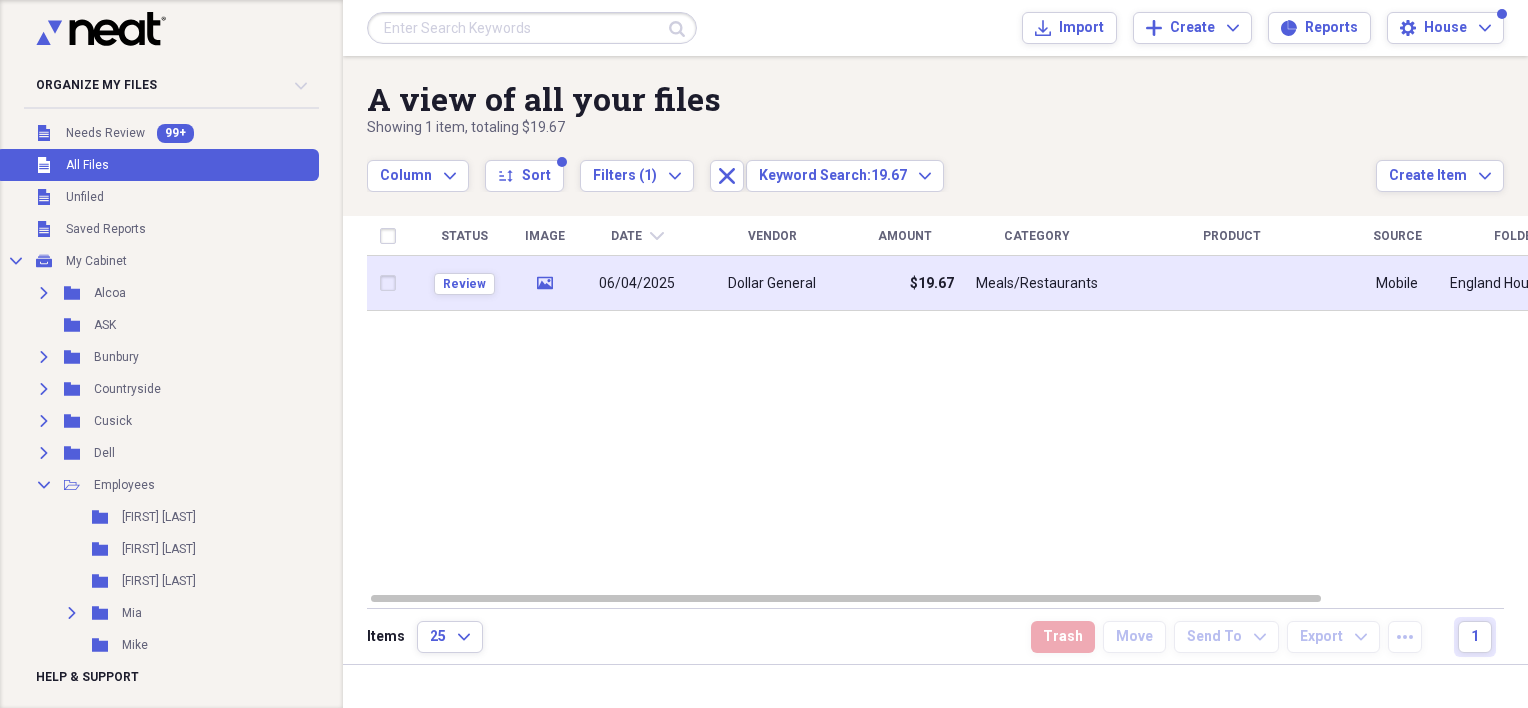 click on "Dollar General" at bounding box center (772, 283) 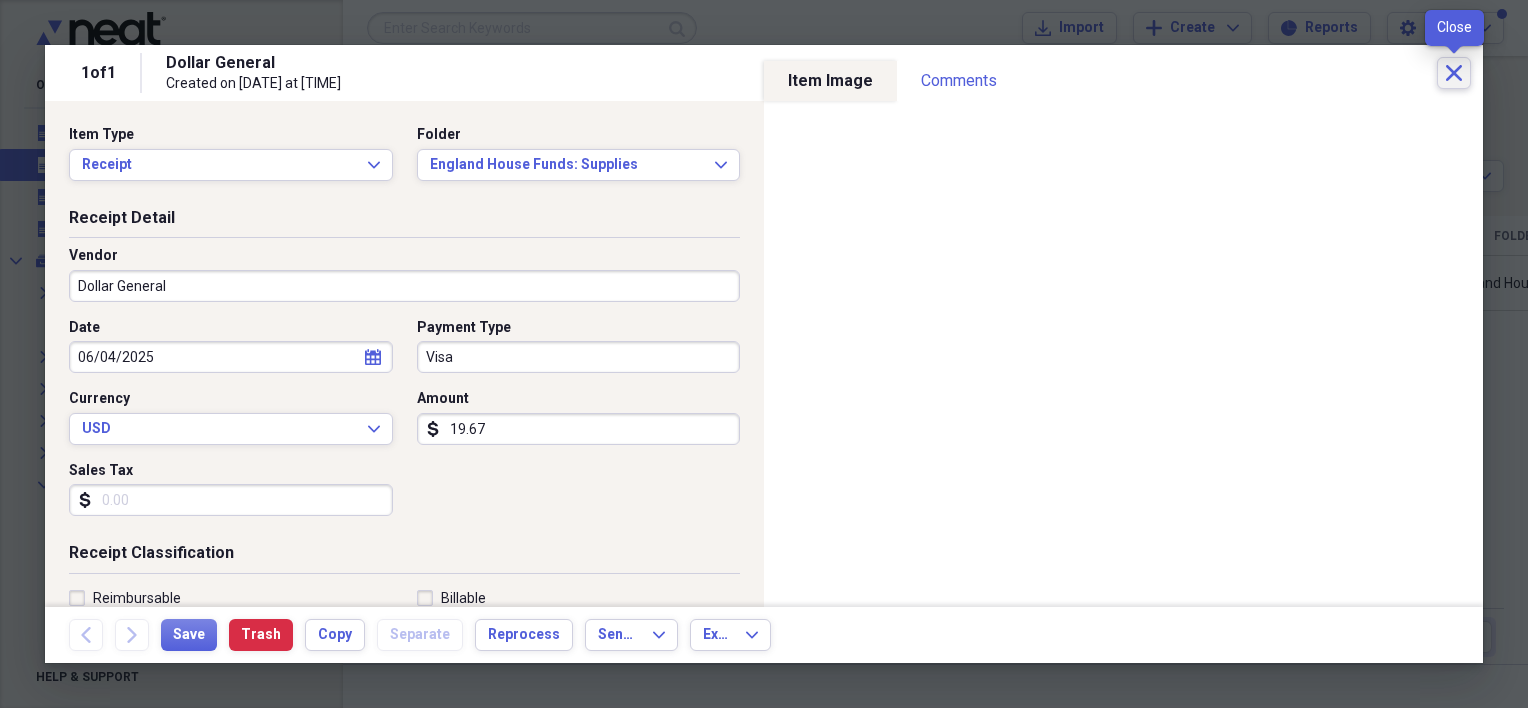 click on "Close" 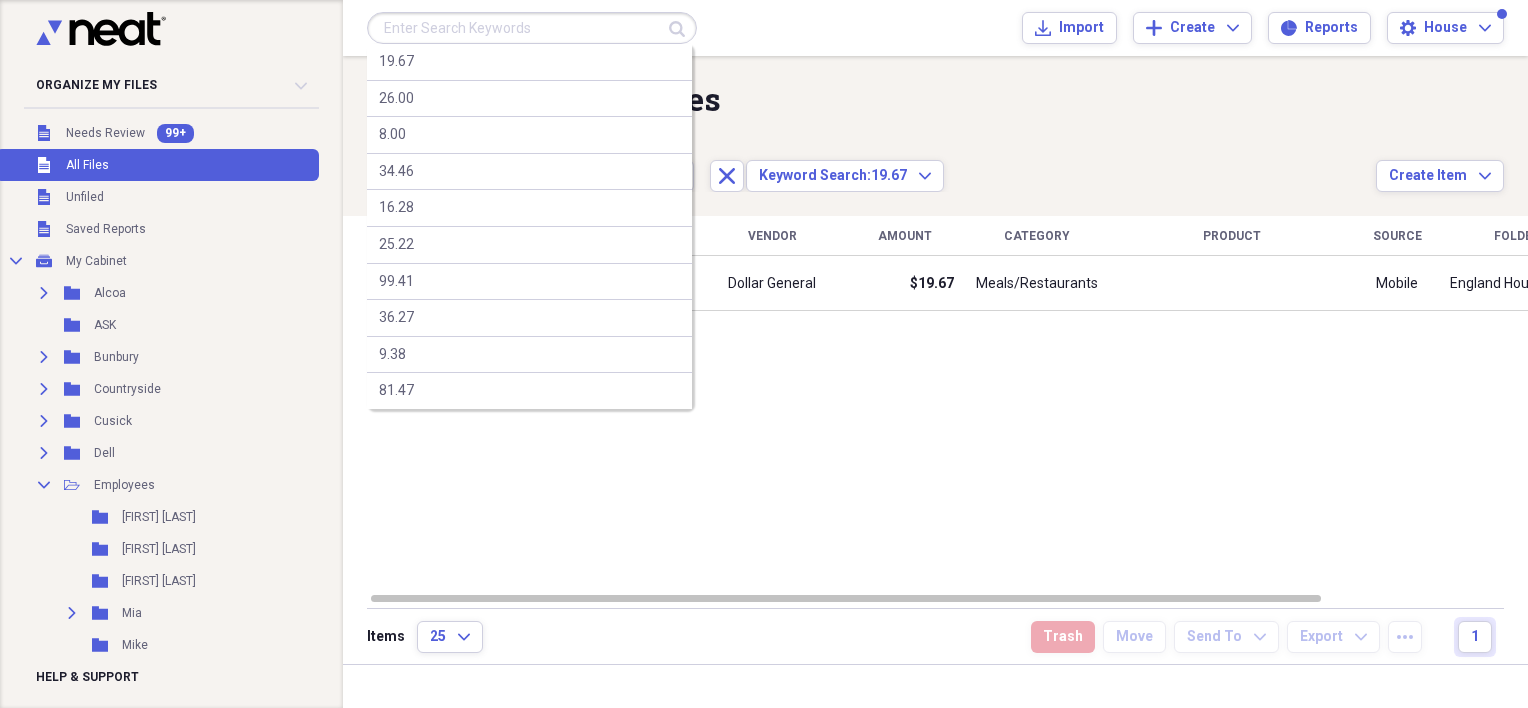click at bounding box center (532, 28) 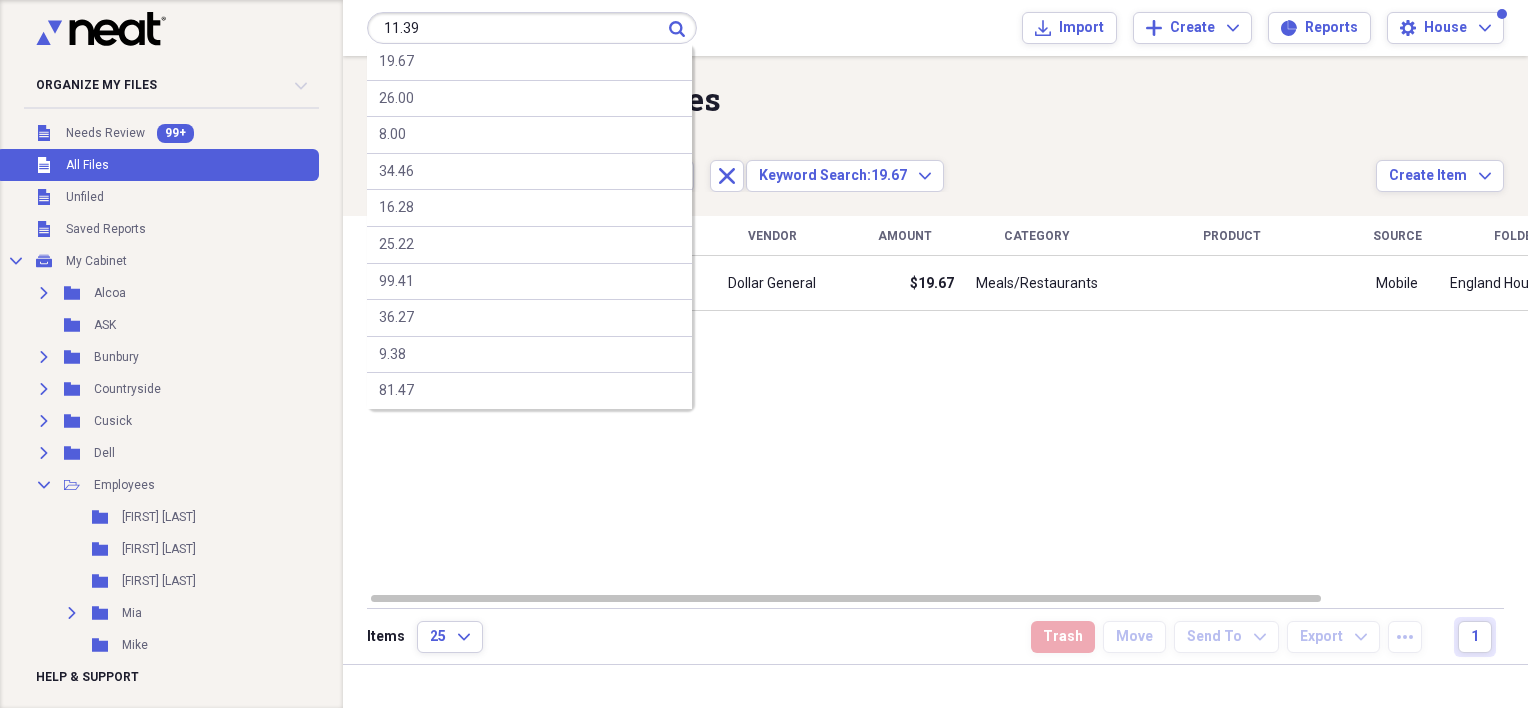 type on "11.39" 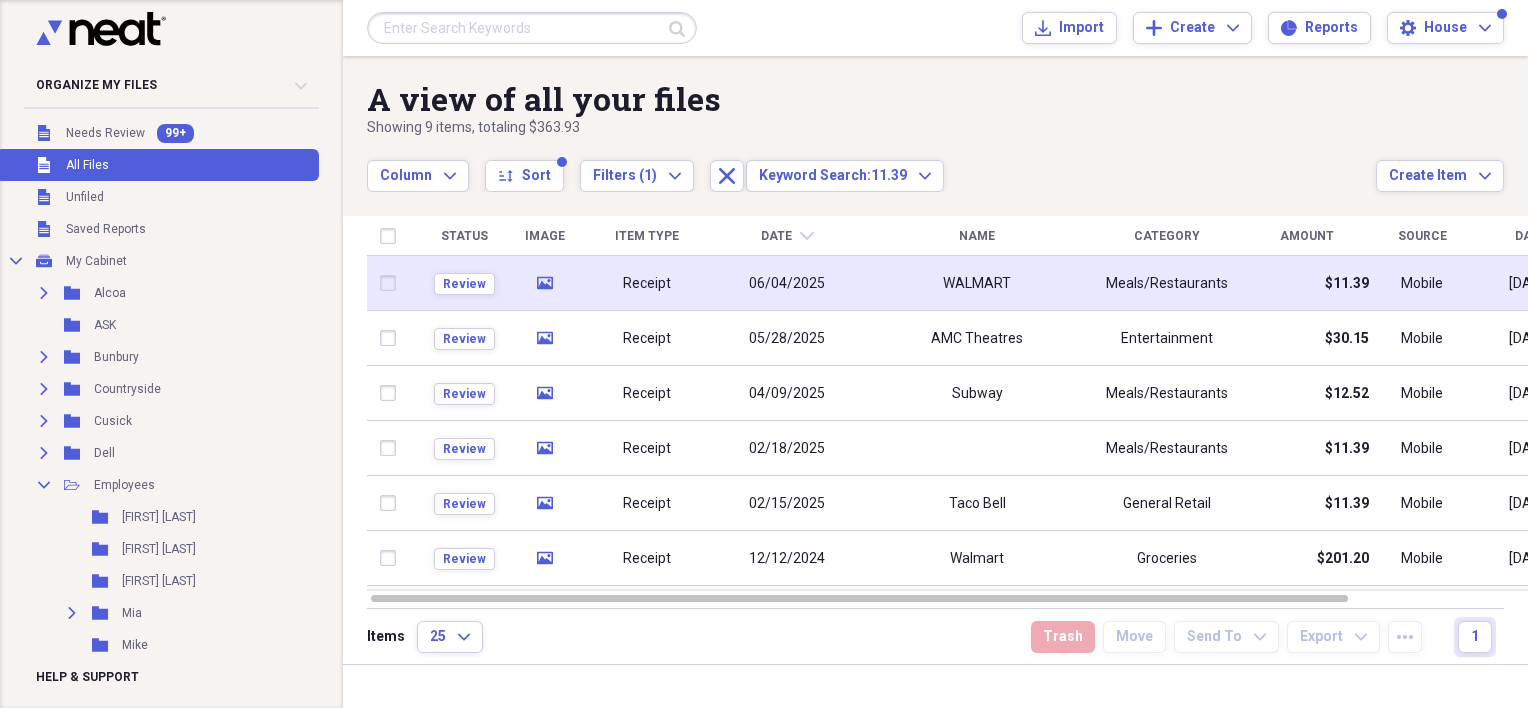 click on "Receipt" at bounding box center (647, 284) 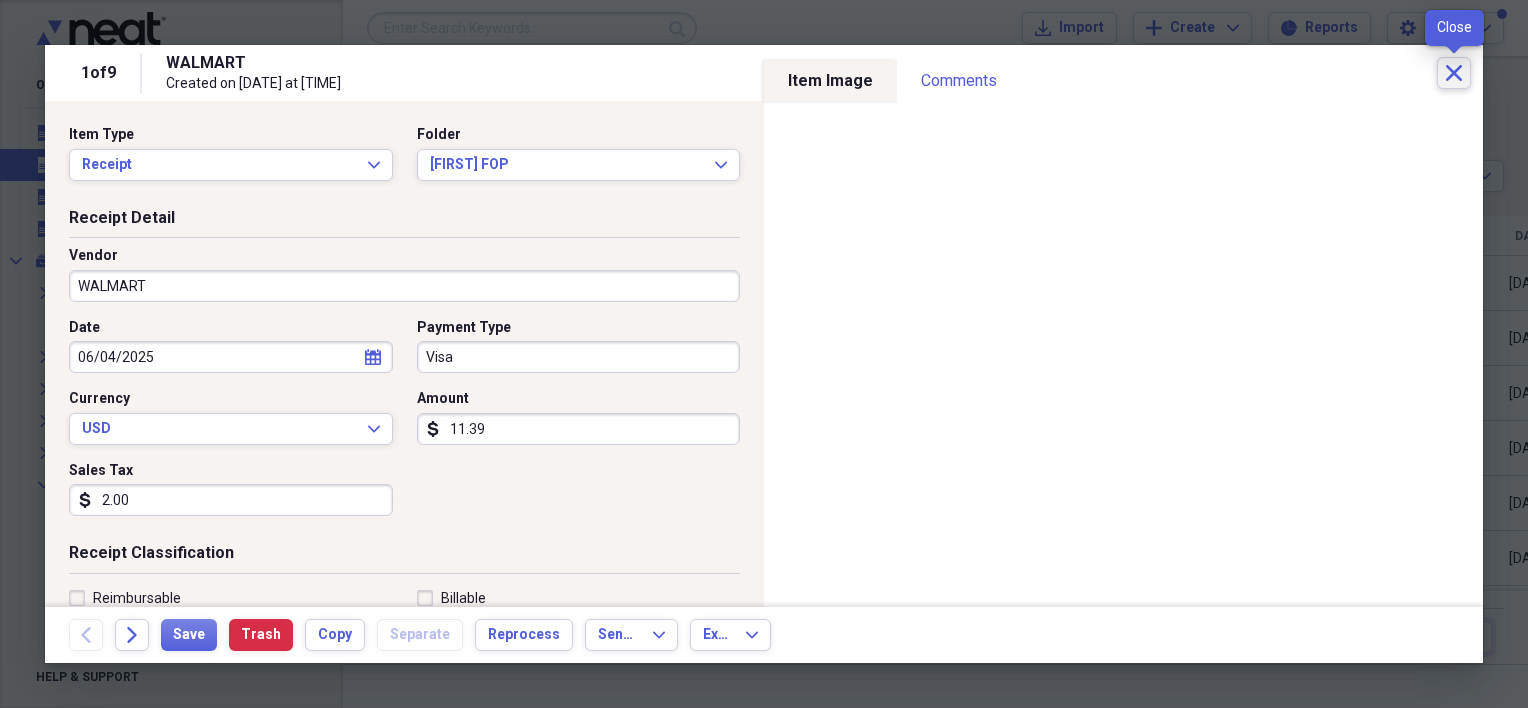 click on "Close" 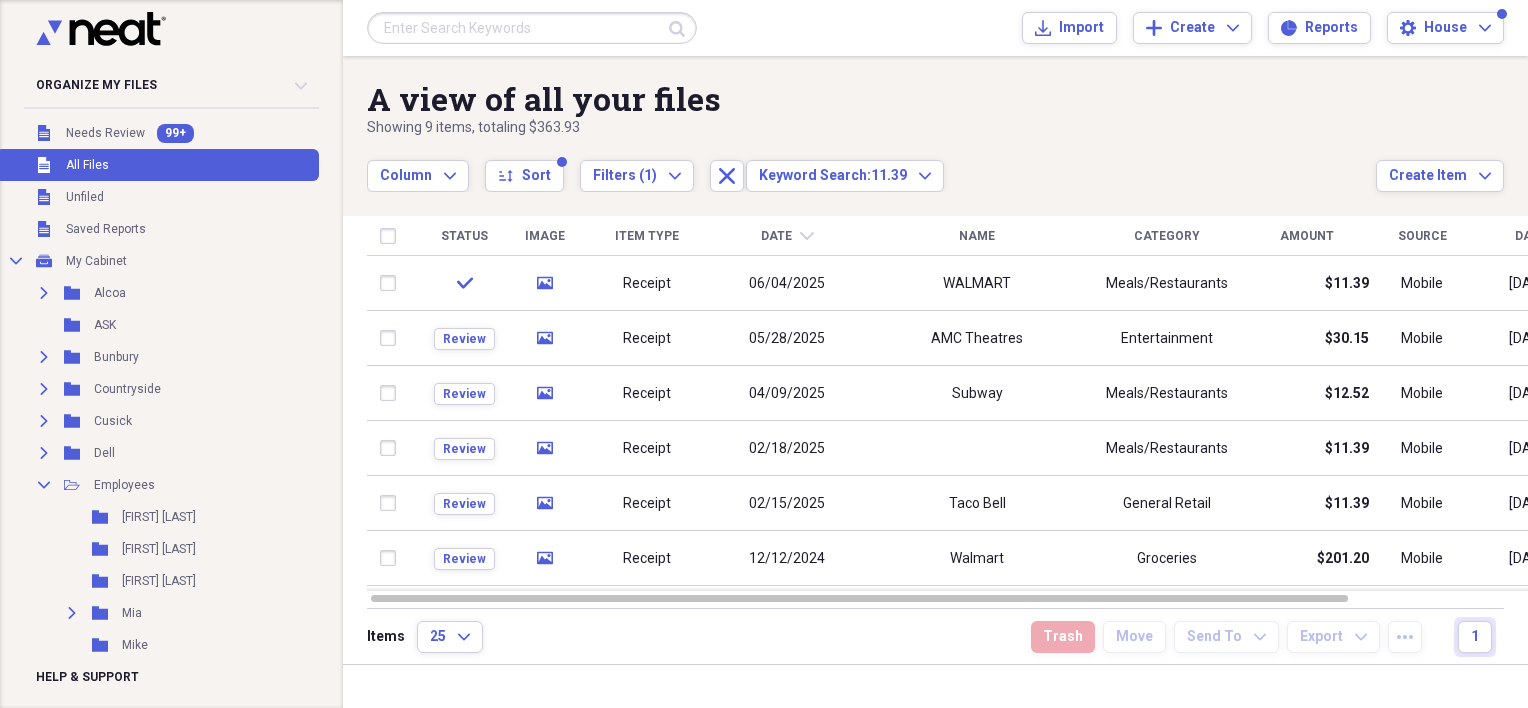 click at bounding box center (532, 28) 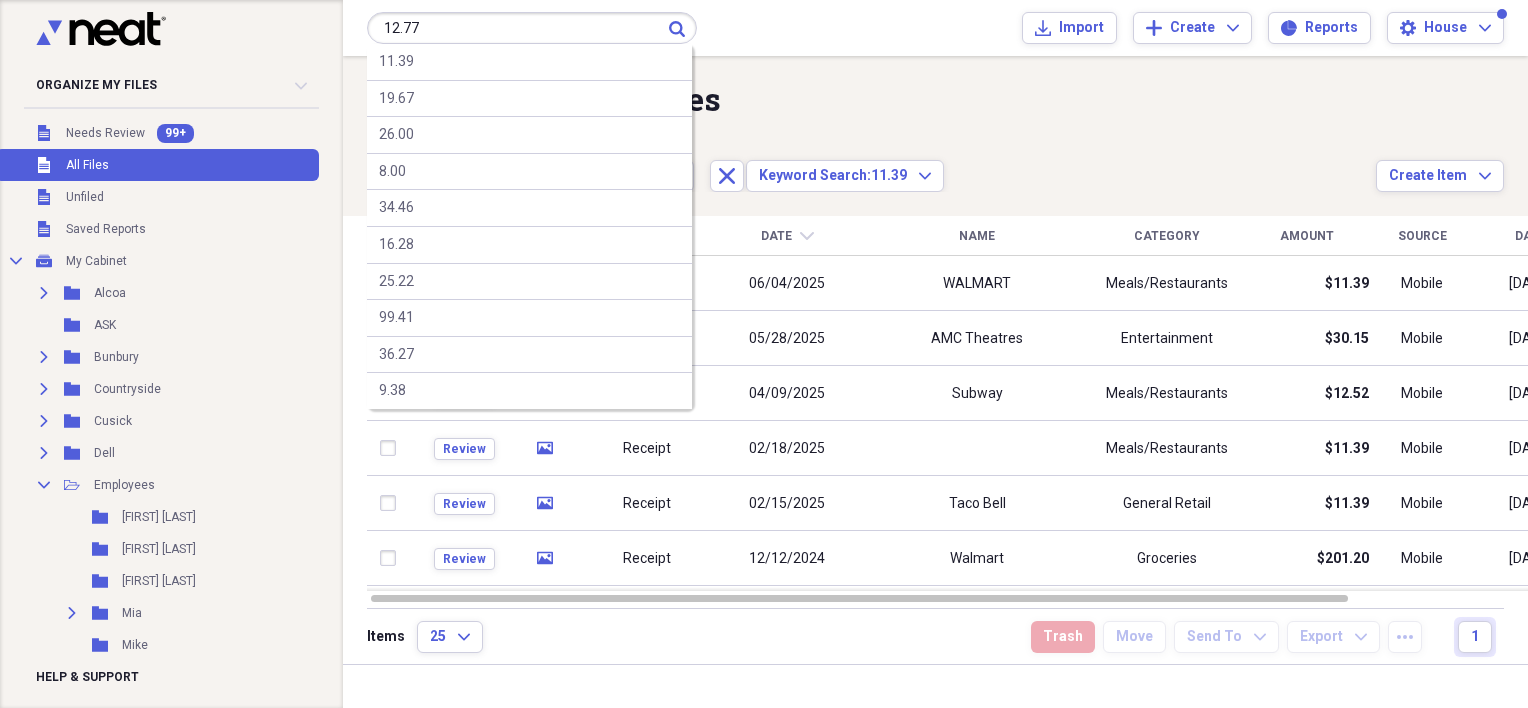 type on "12.77" 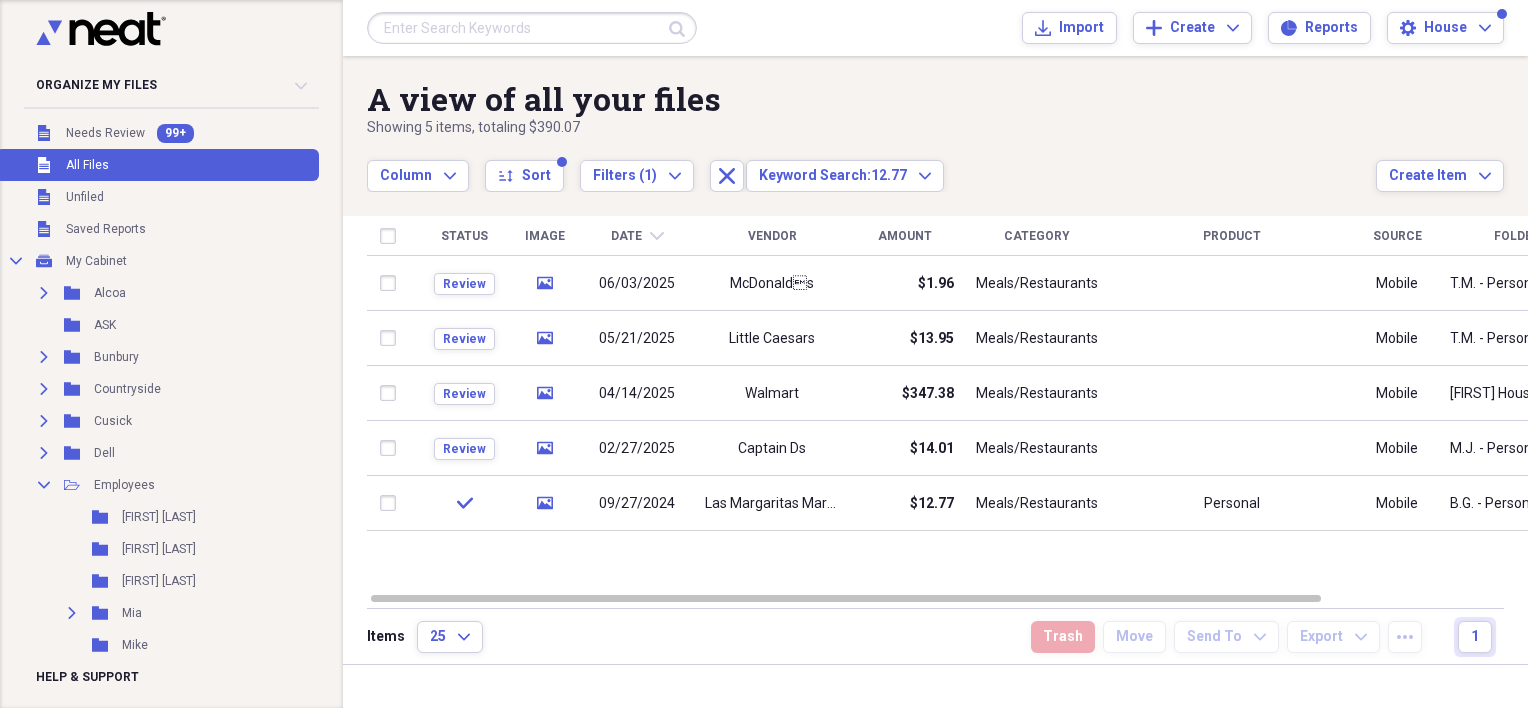 click at bounding box center (532, 28) 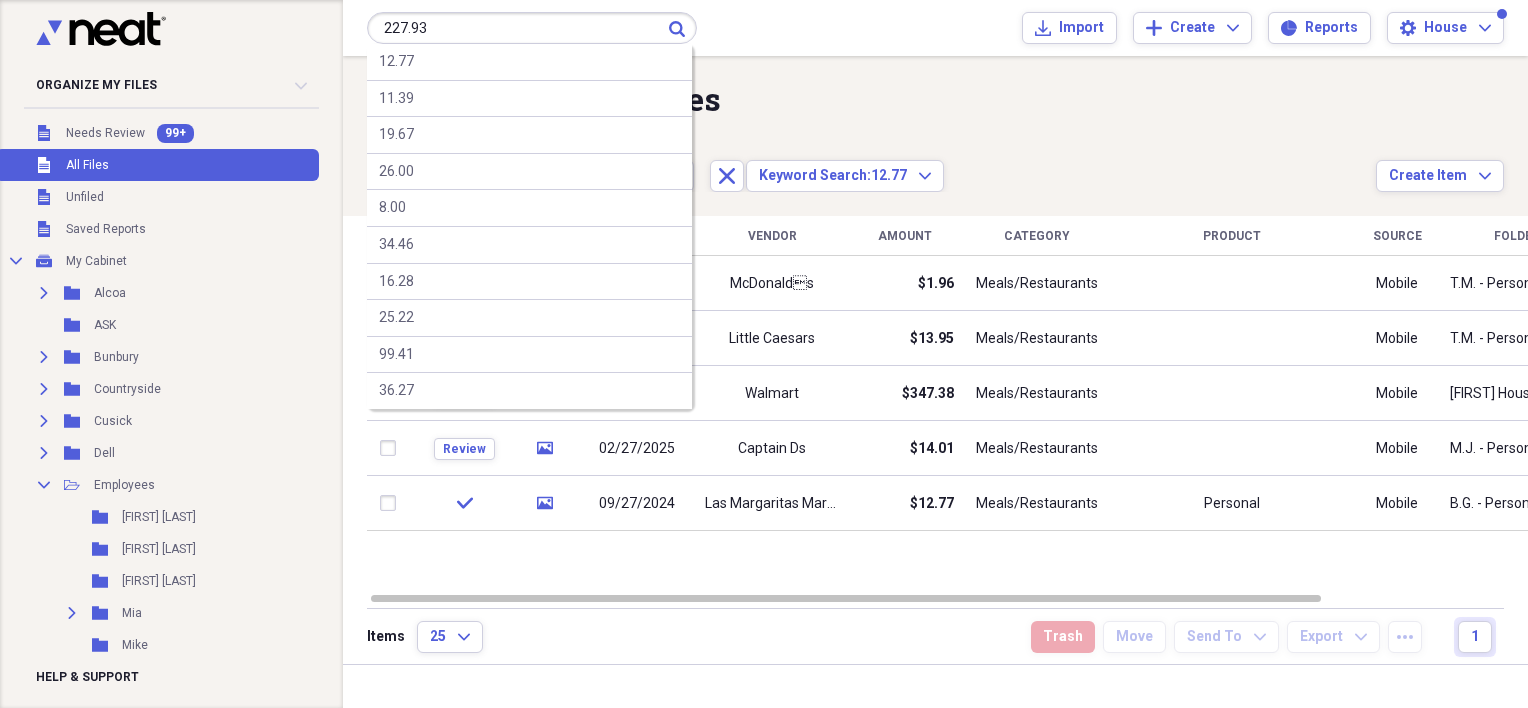 type on "227.93" 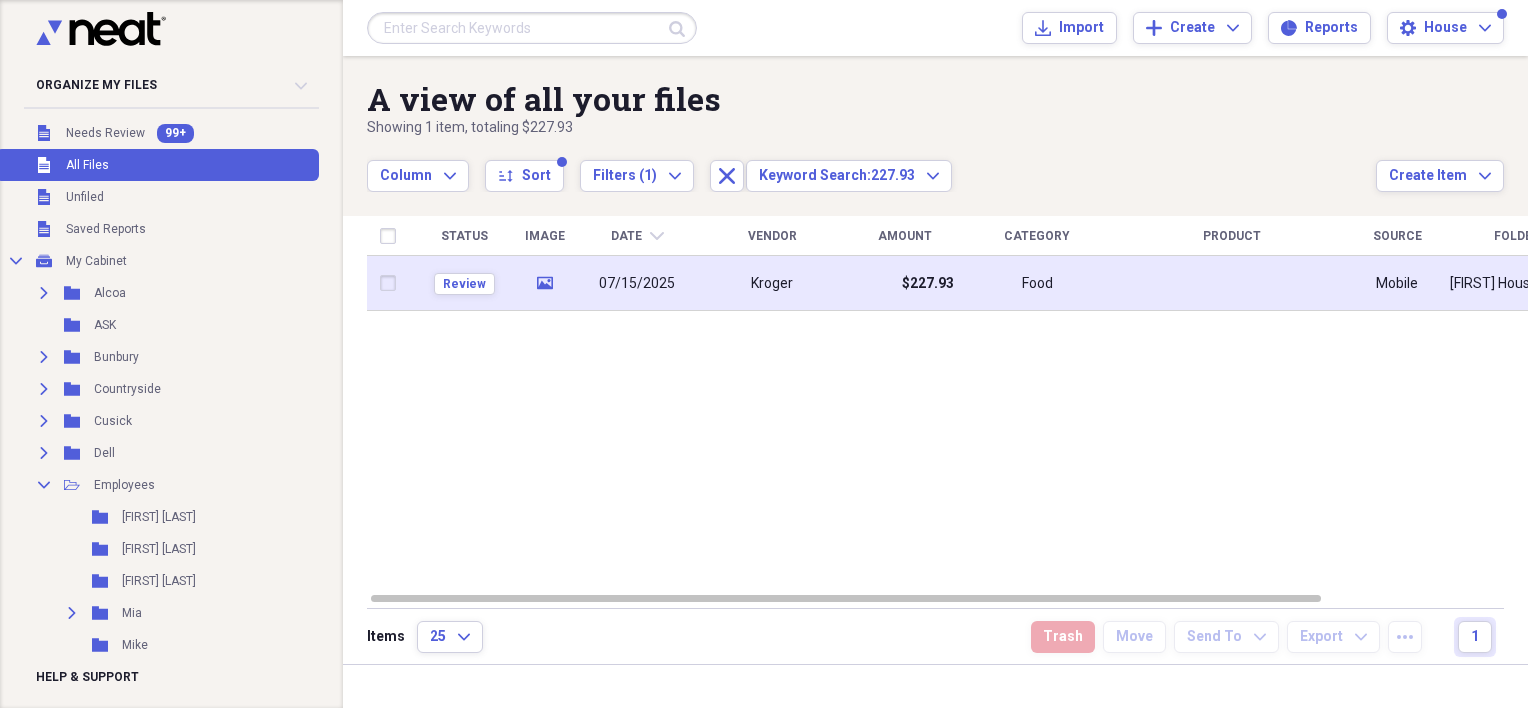 click on "Kroger" at bounding box center [772, 283] 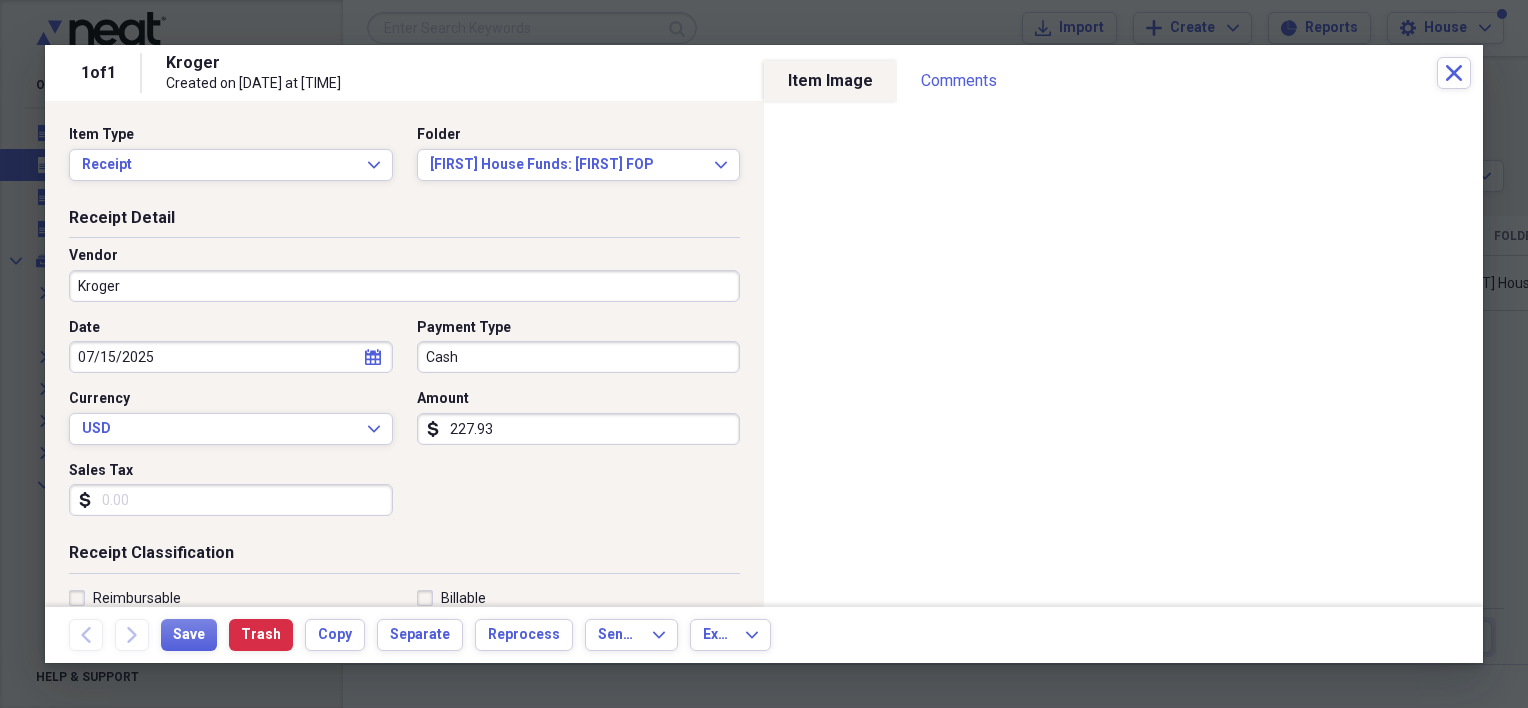 click on "[BRAND] Created on [DATE] at [TIME]" at bounding box center (801, 73) 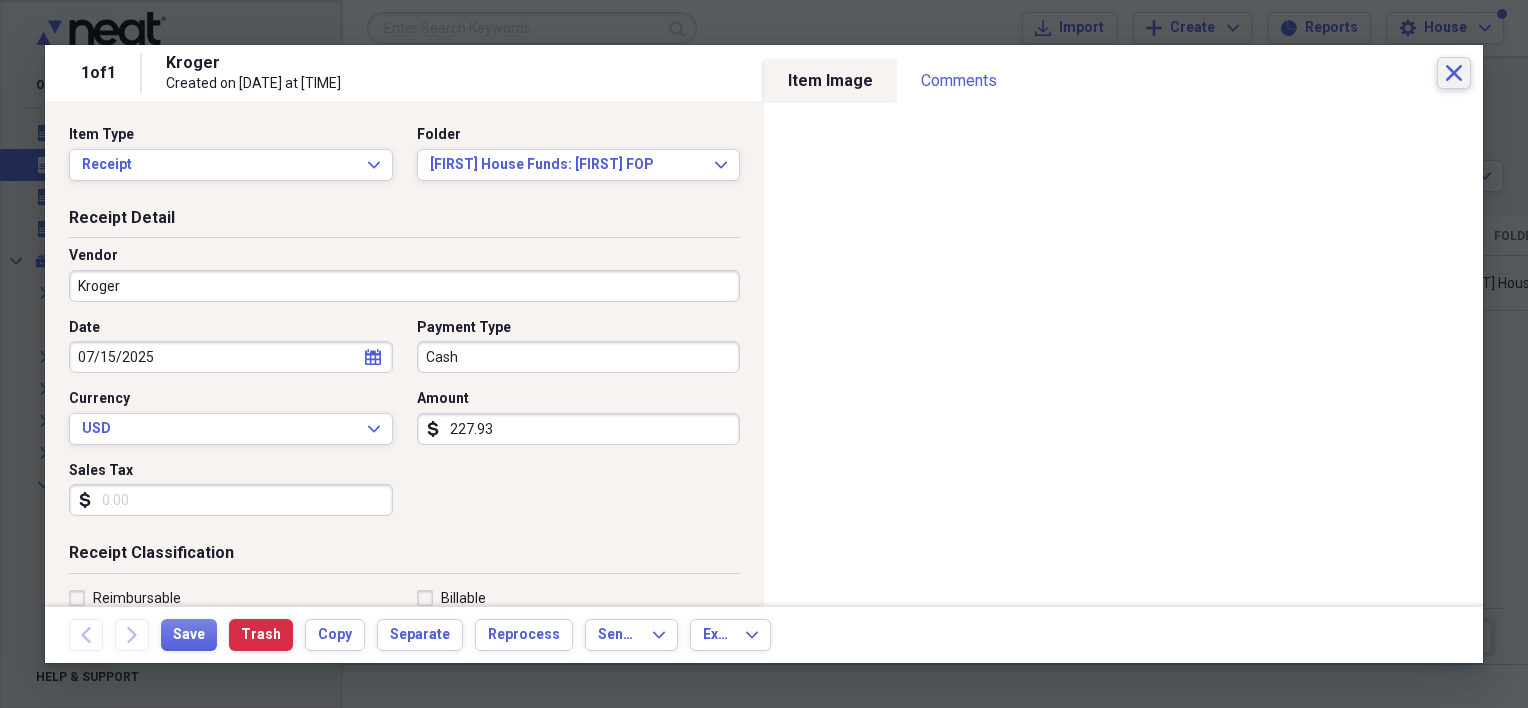 click on "Close" at bounding box center [1454, 73] 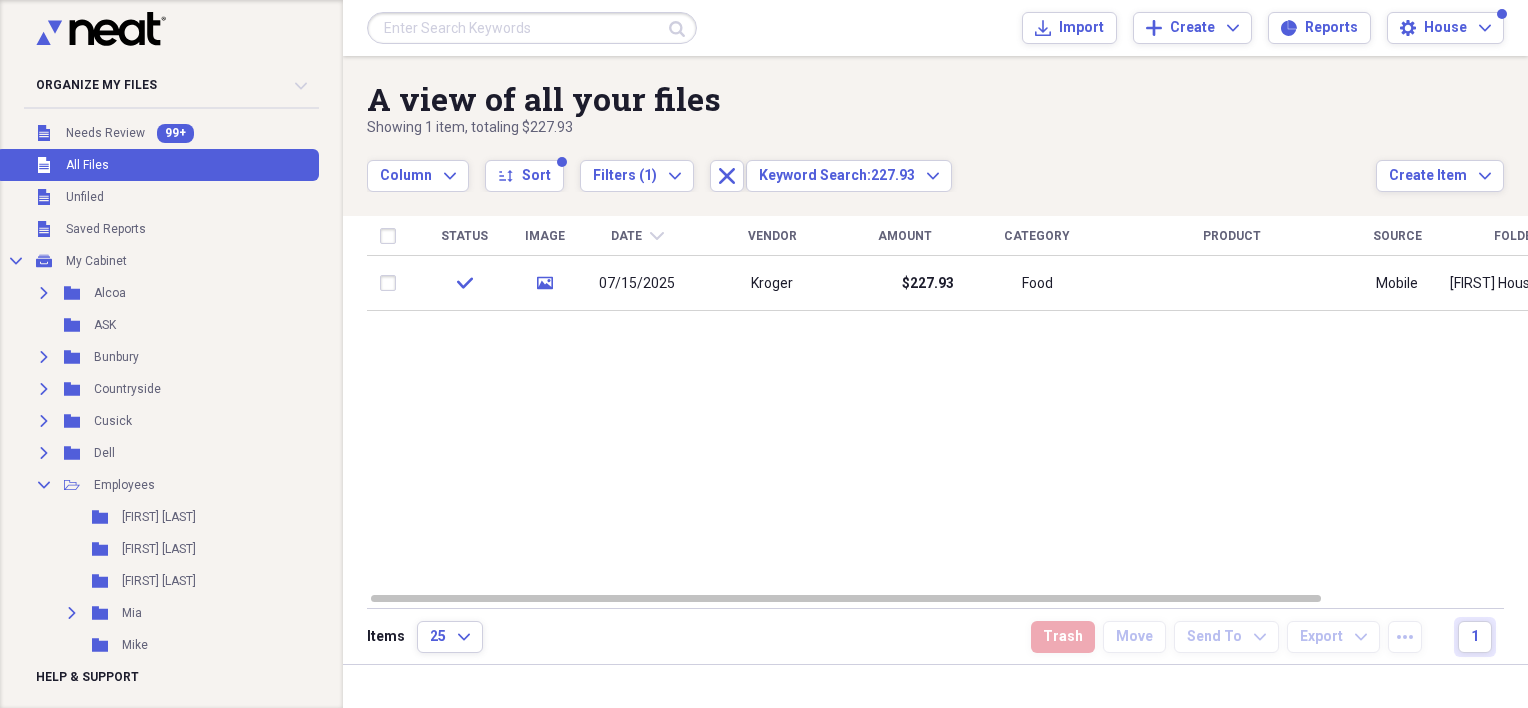 click at bounding box center [532, 28] 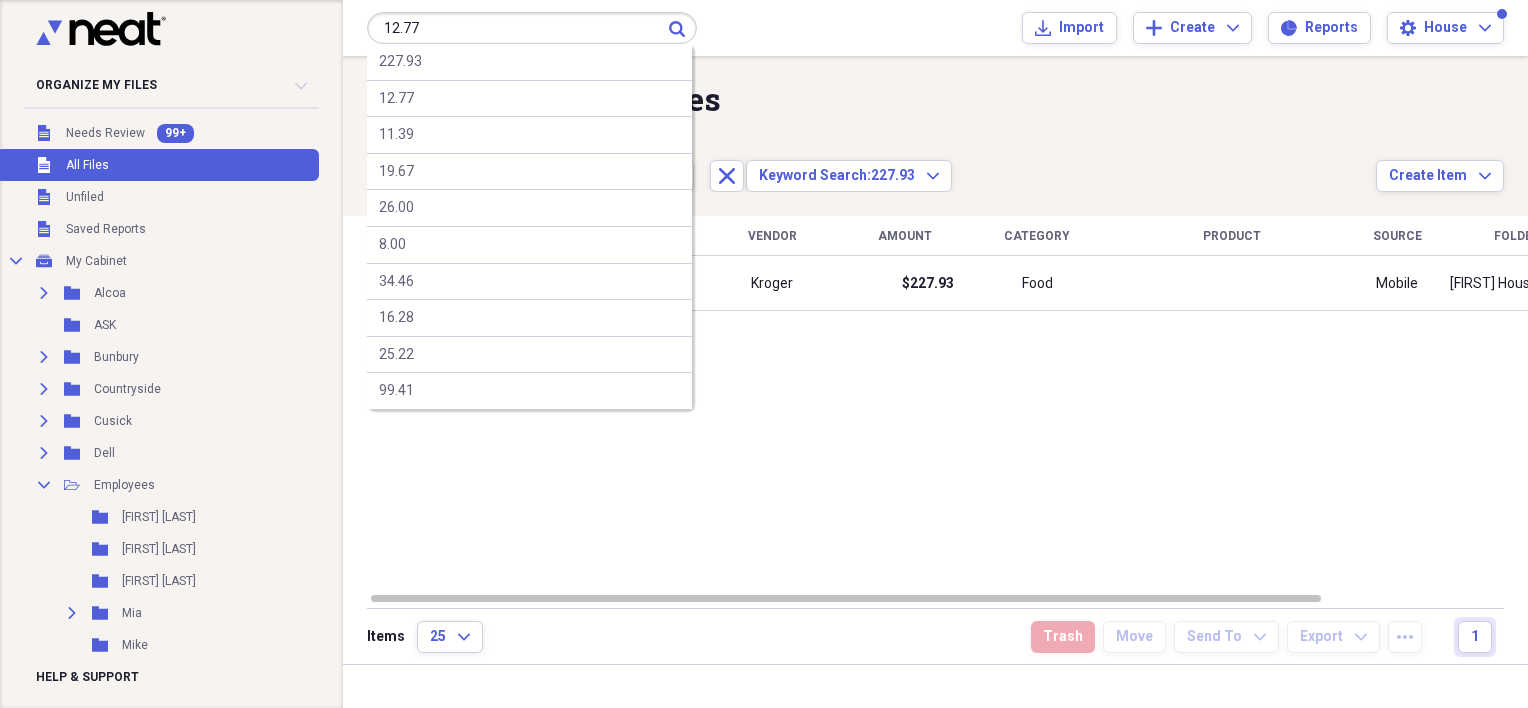 type on "12.77" 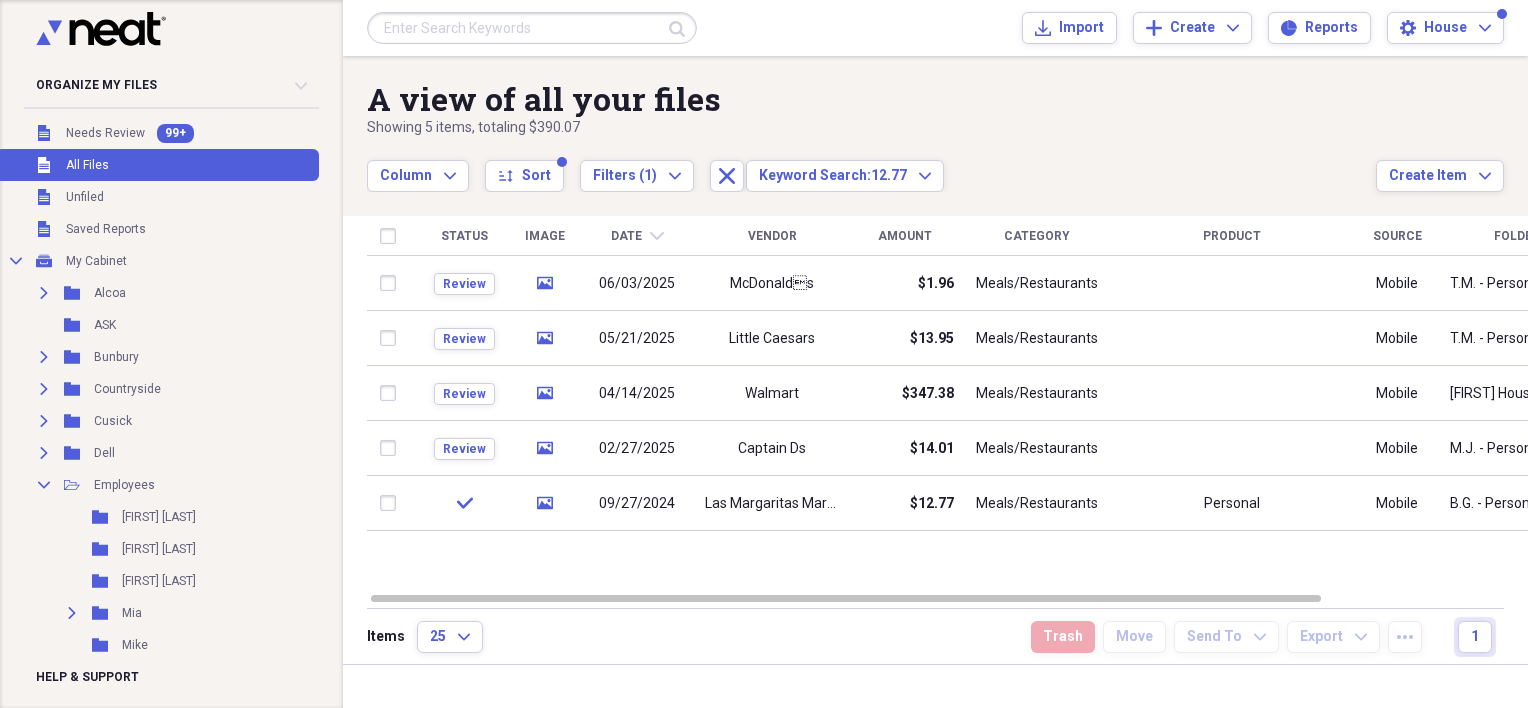 click at bounding box center [532, 28] 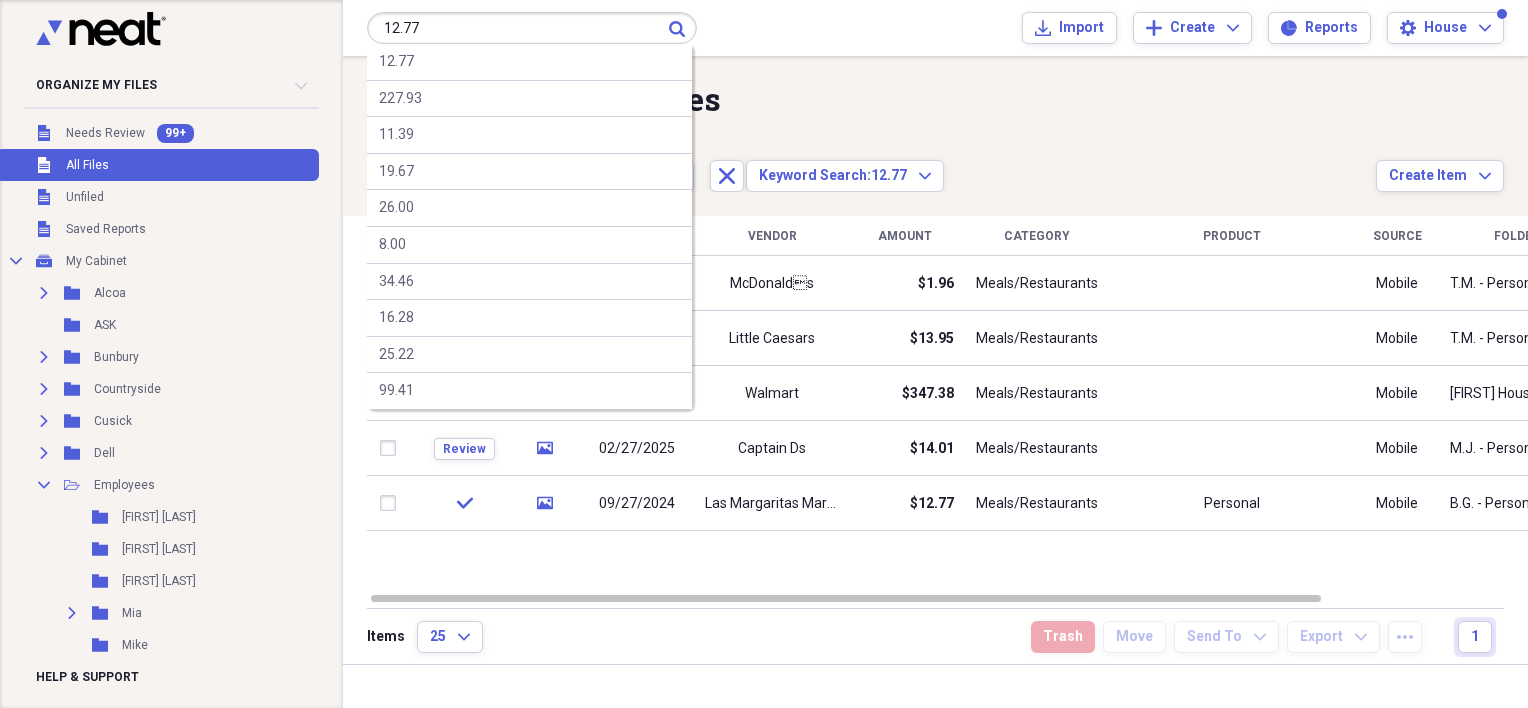 type on "12.77" 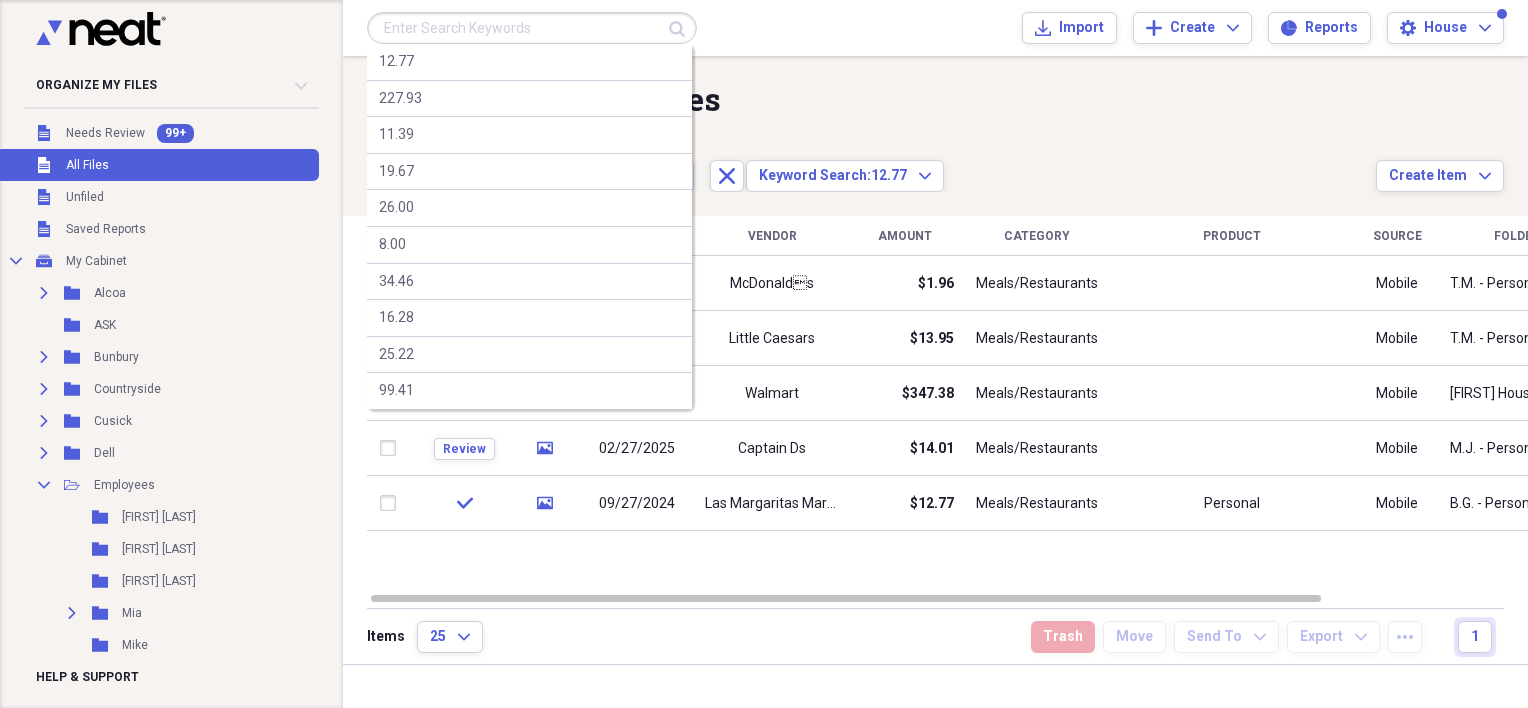 click at bounding box center (532, 28) 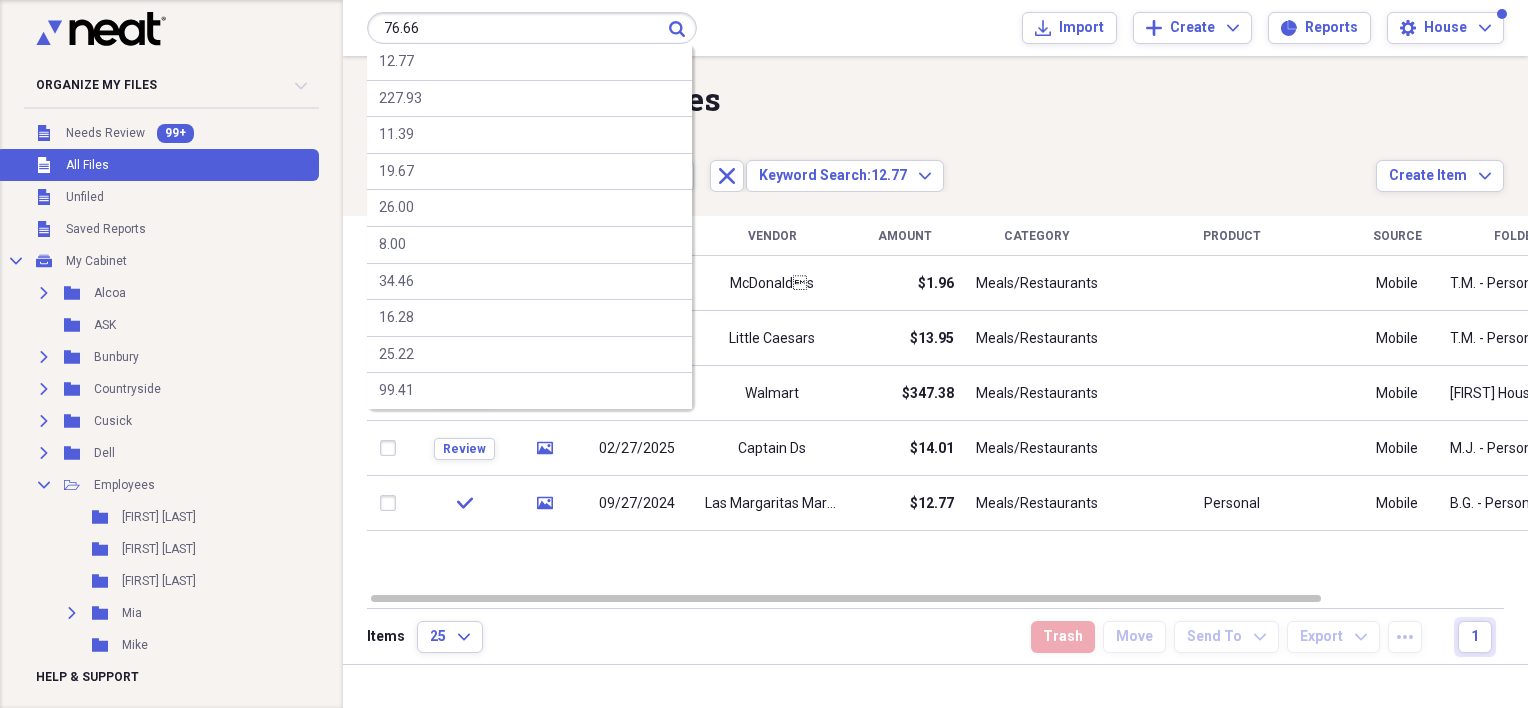 type on "76.66" 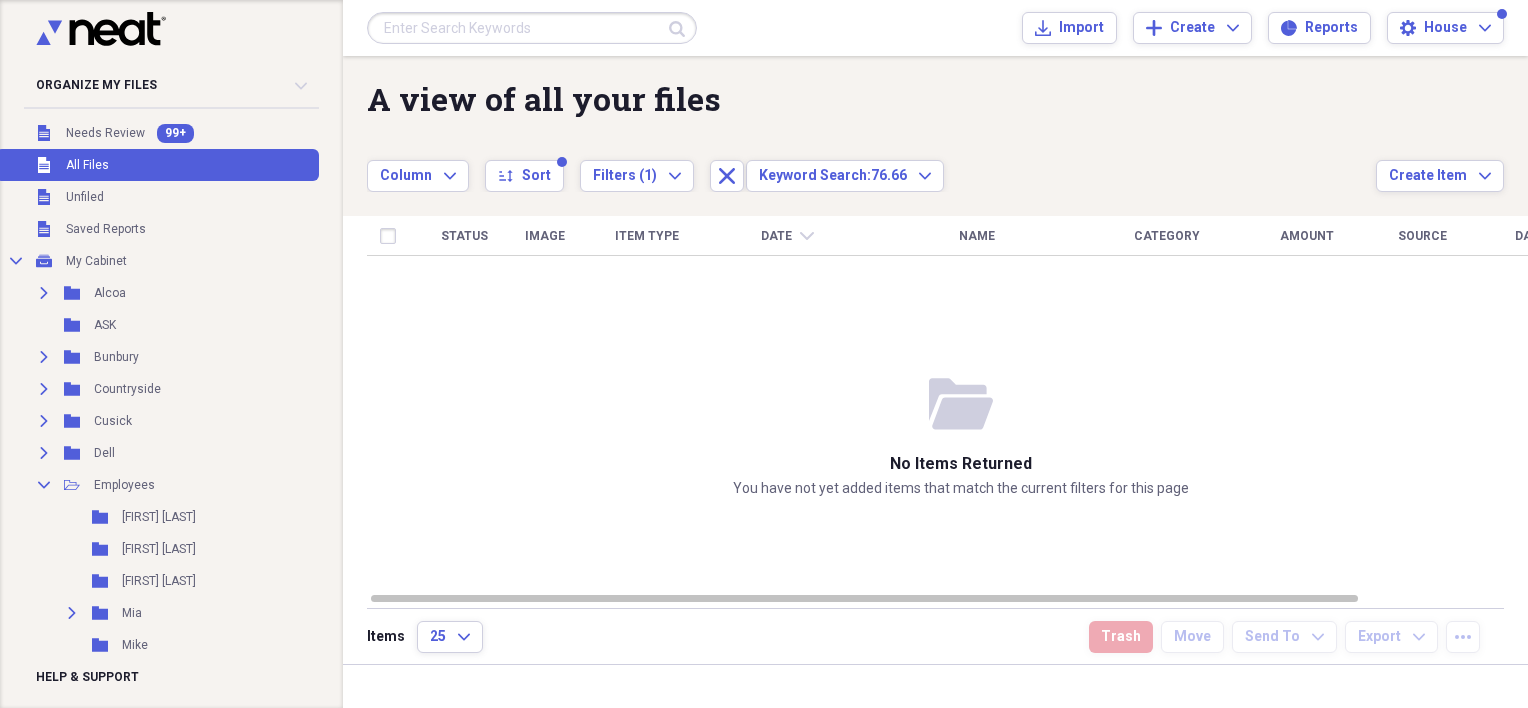 click at bounding box center (532, 28) 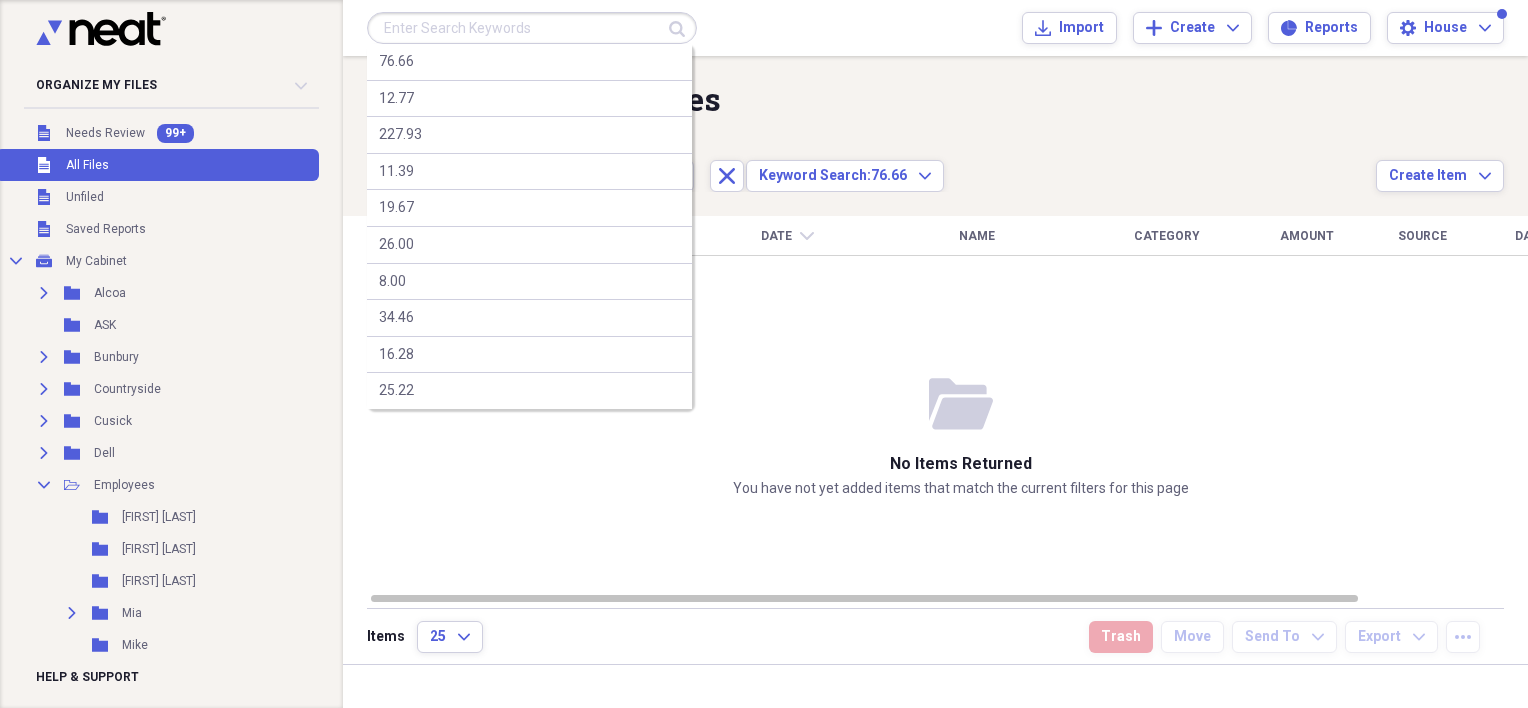 click at bounding box center (532, 28) 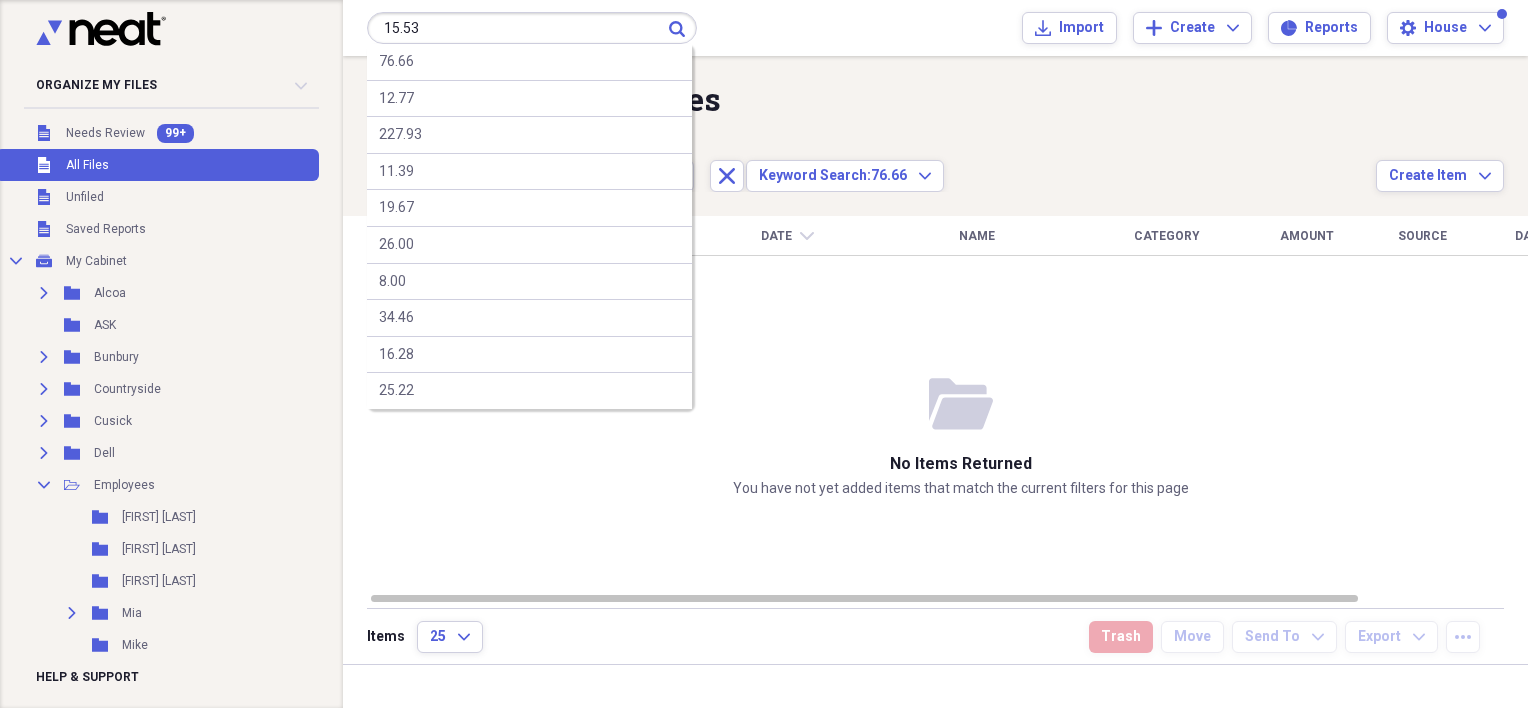 type on "15.53" 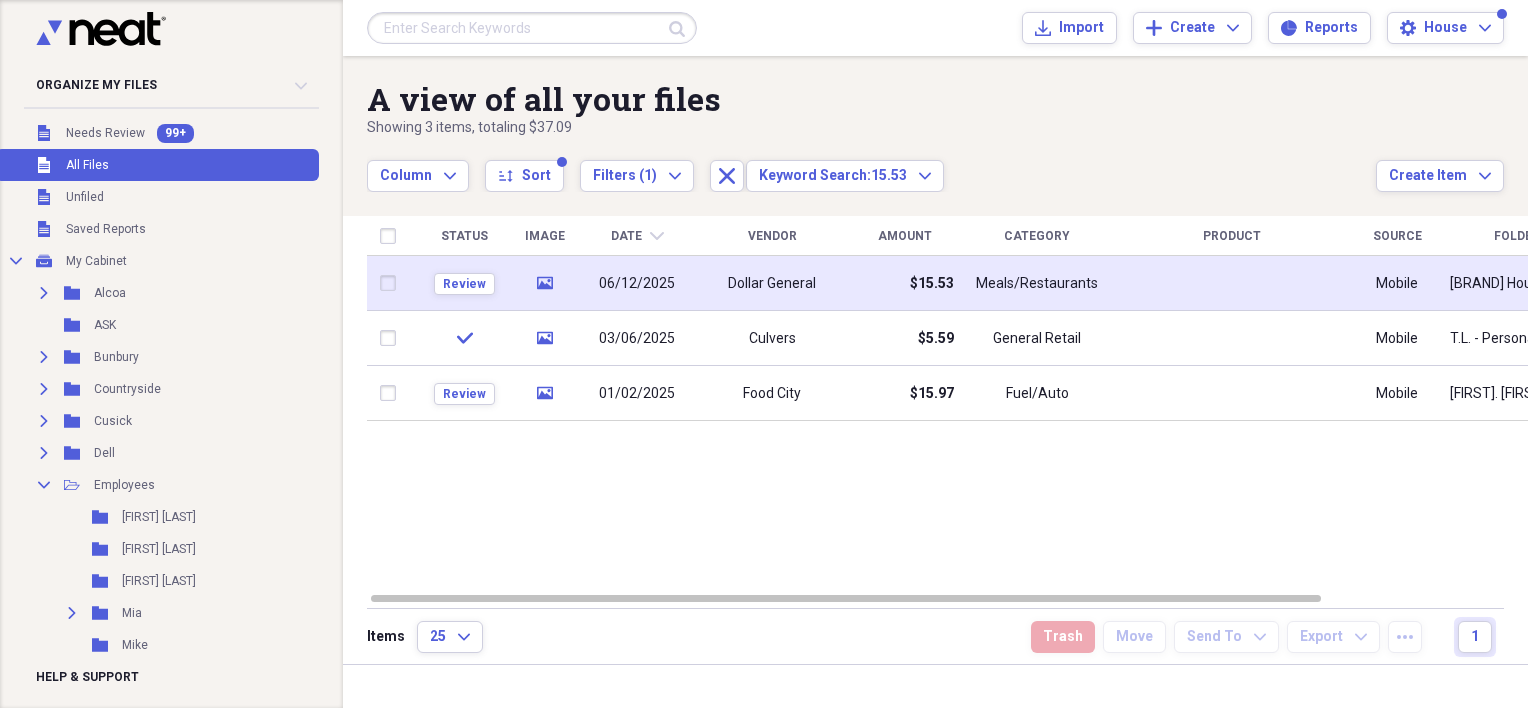 click on "06/12/2025" at bounding box center (637, 284) 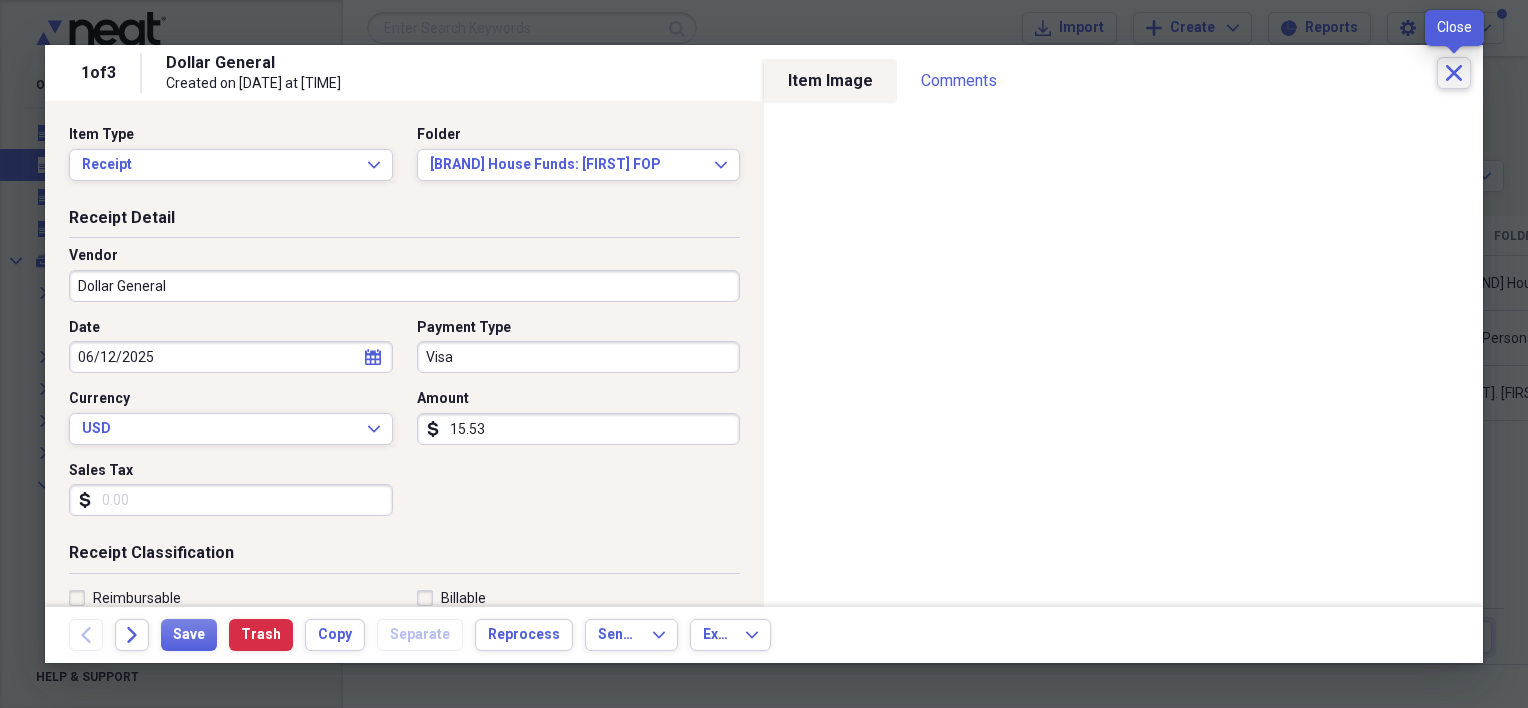 click on "Close" 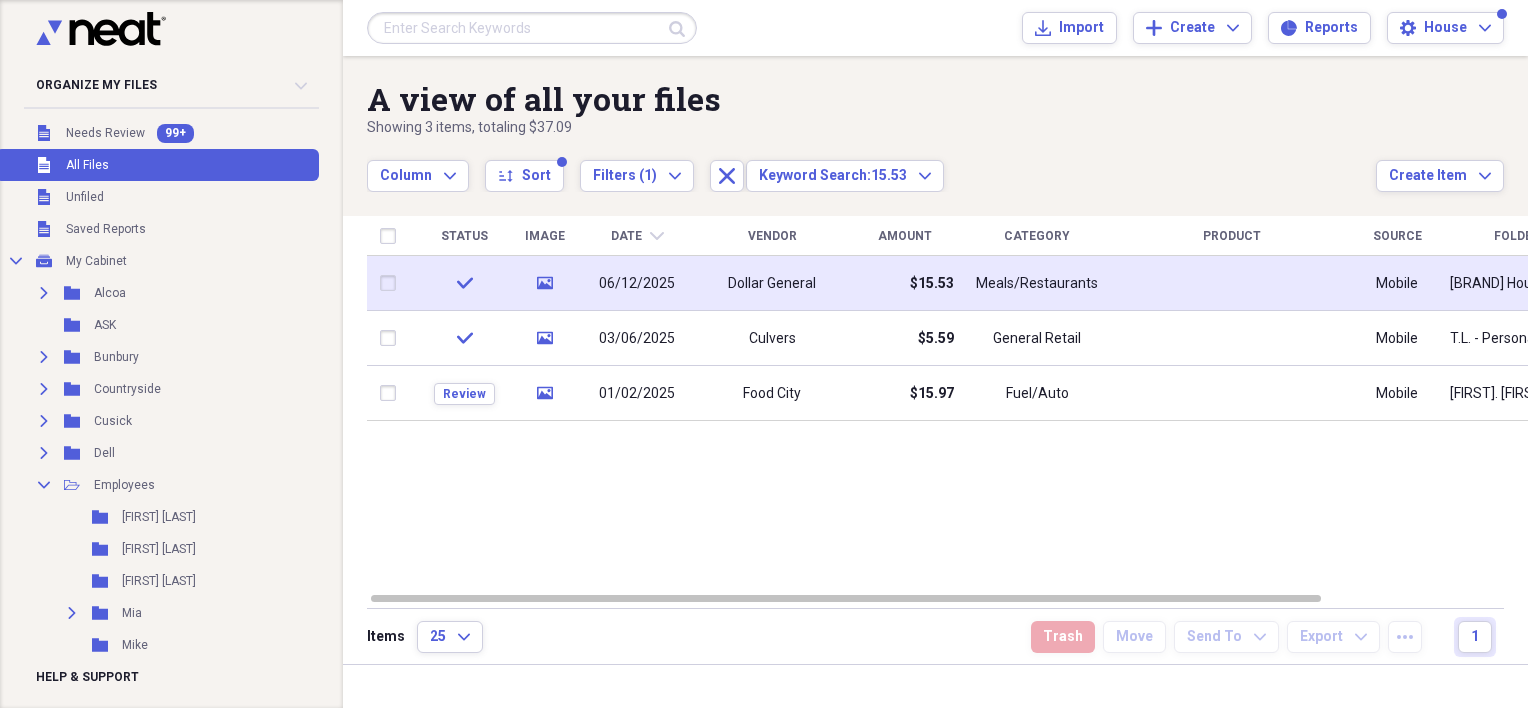 click on "Dollar General" at bounding box center [772, 283] 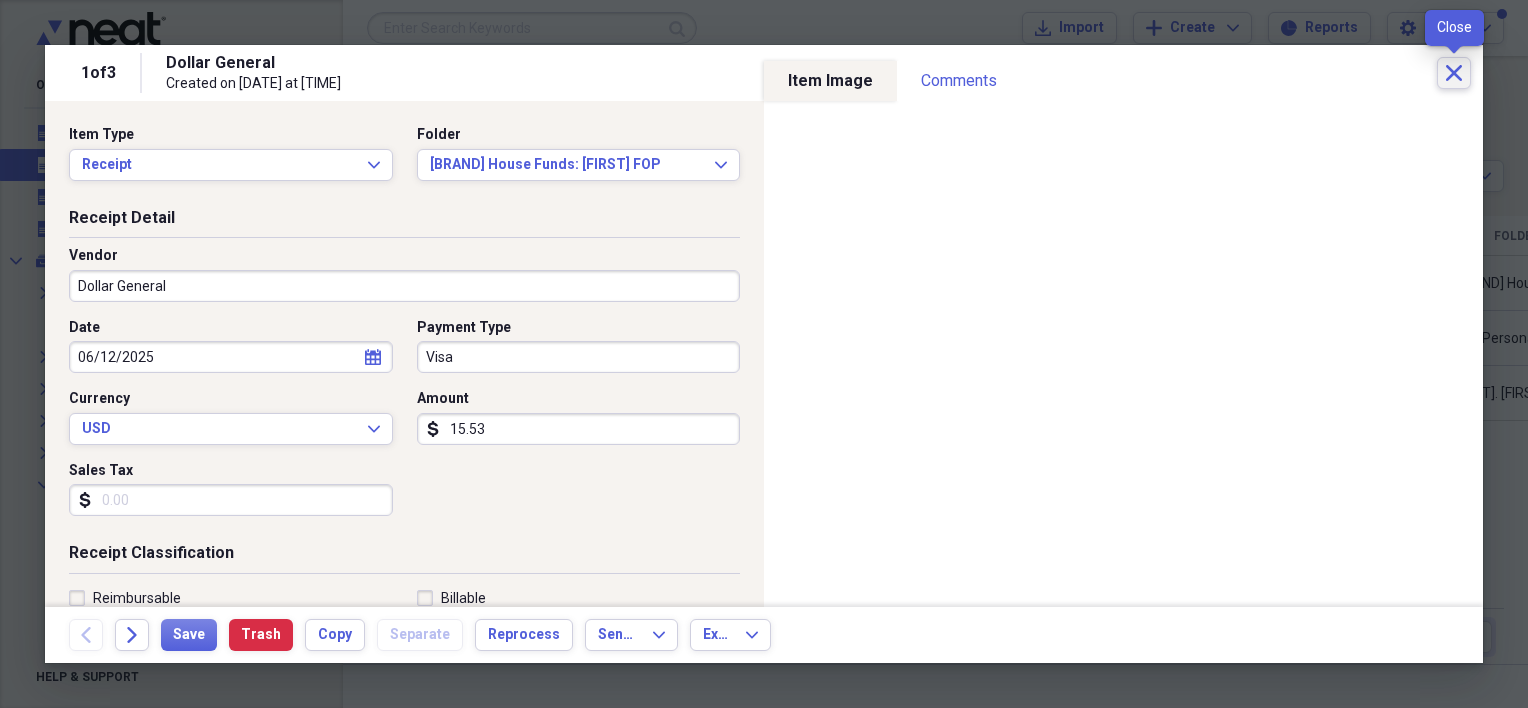 click on "Close" 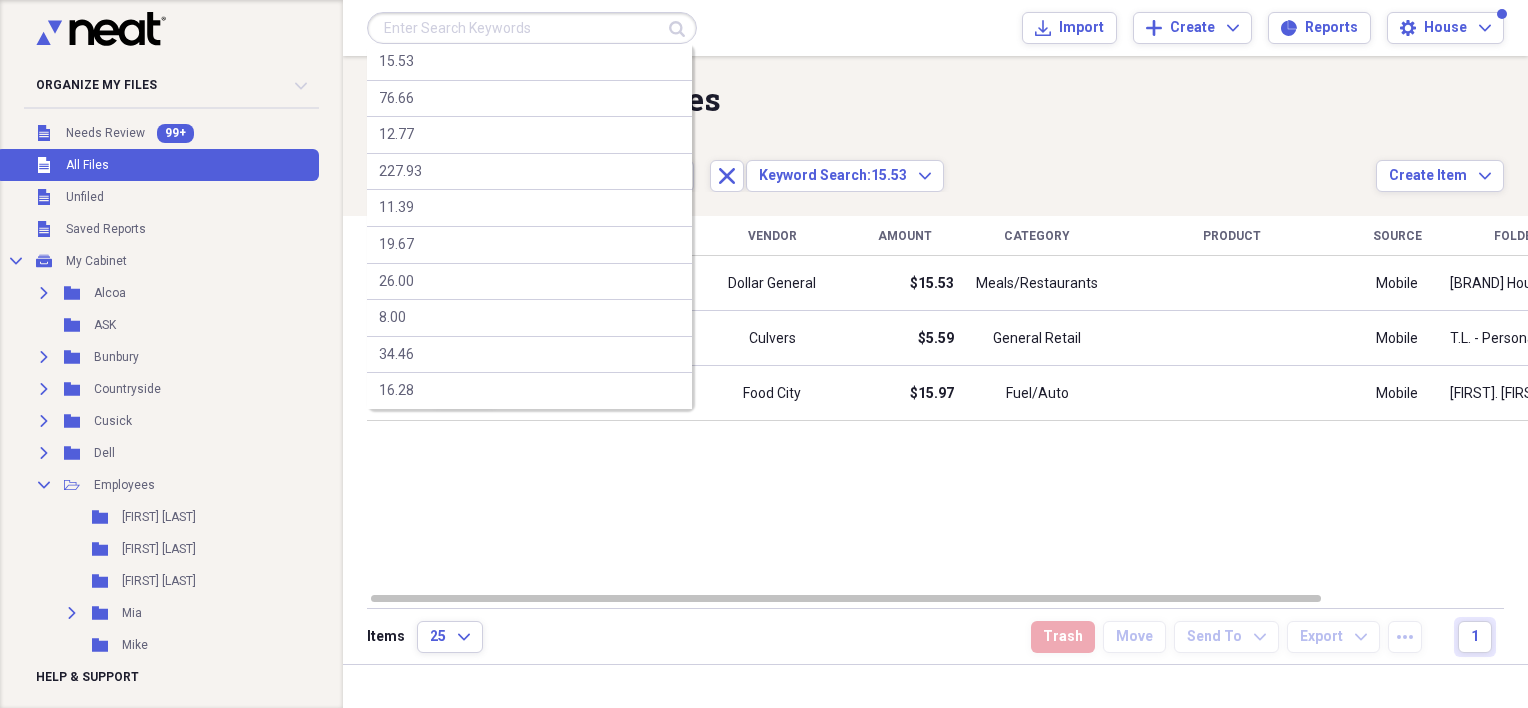 click at bounding box center [532, 28] 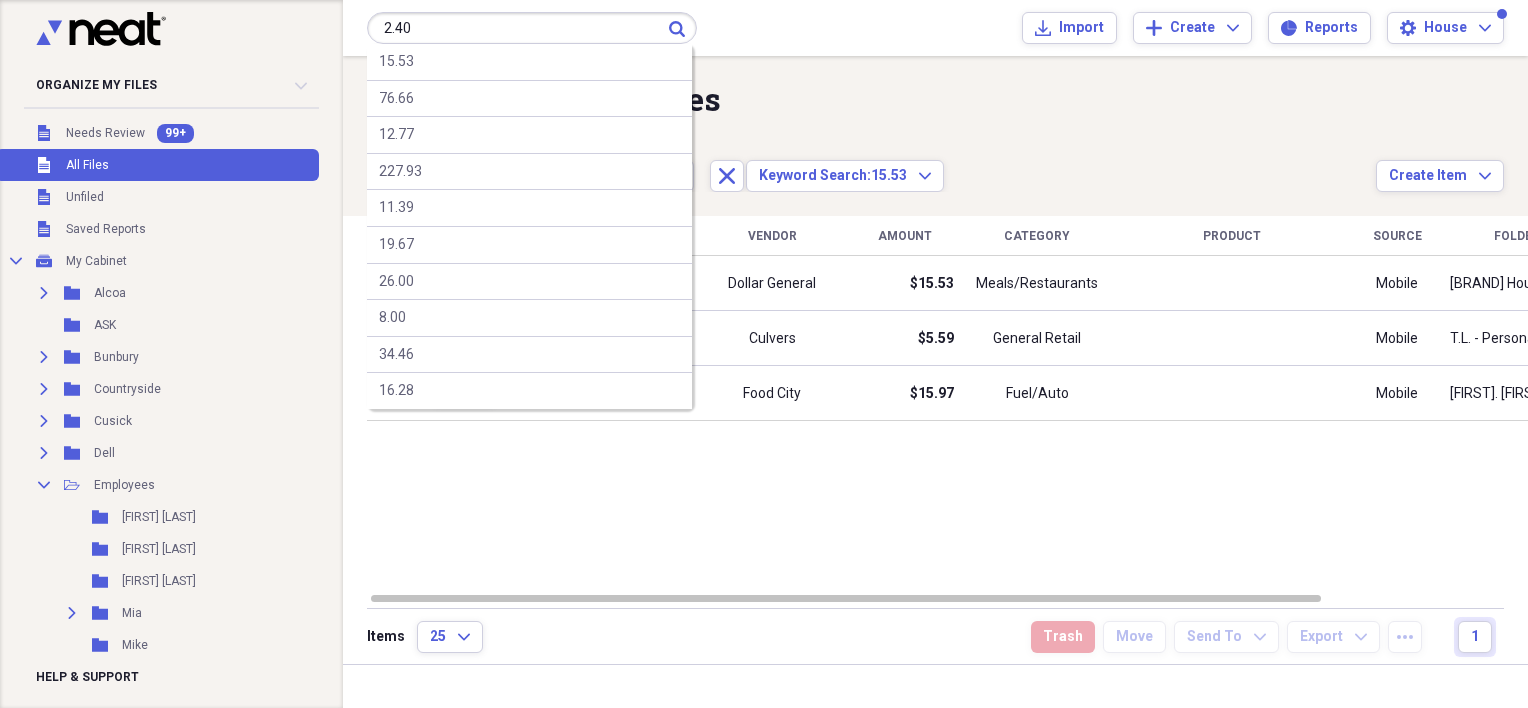 type on "2.40" 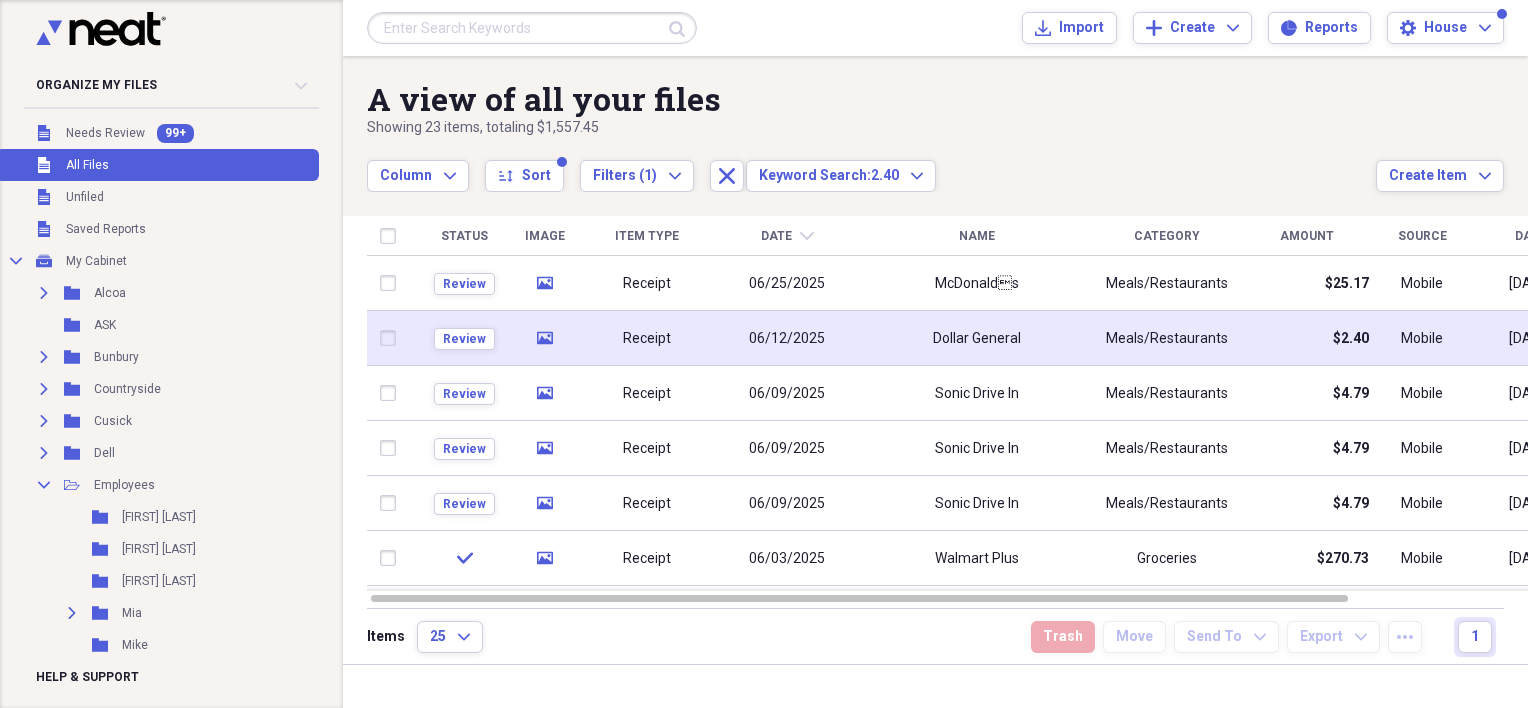 click on "06/12/2025" at bounding box center (787, 339) 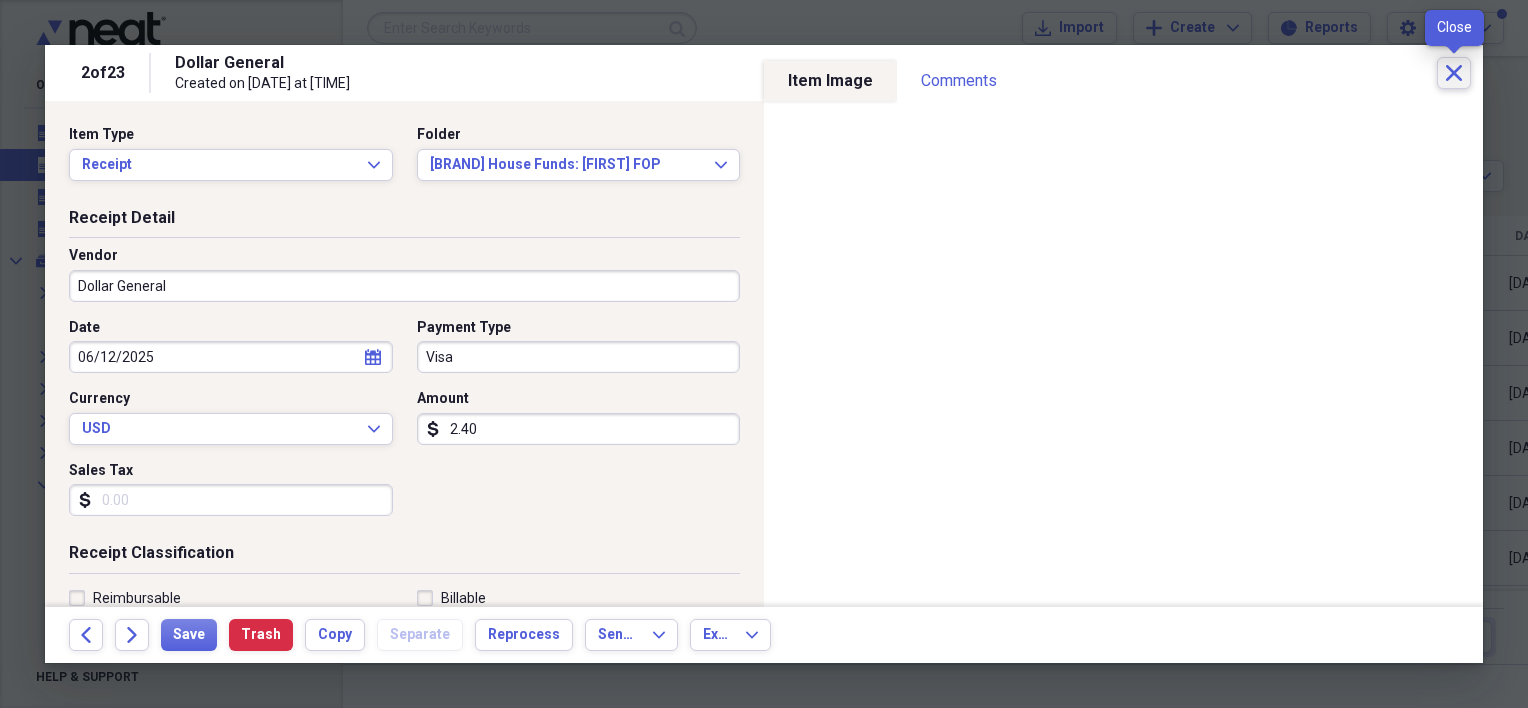 click on "Close" at bounding box center [1454, 73] 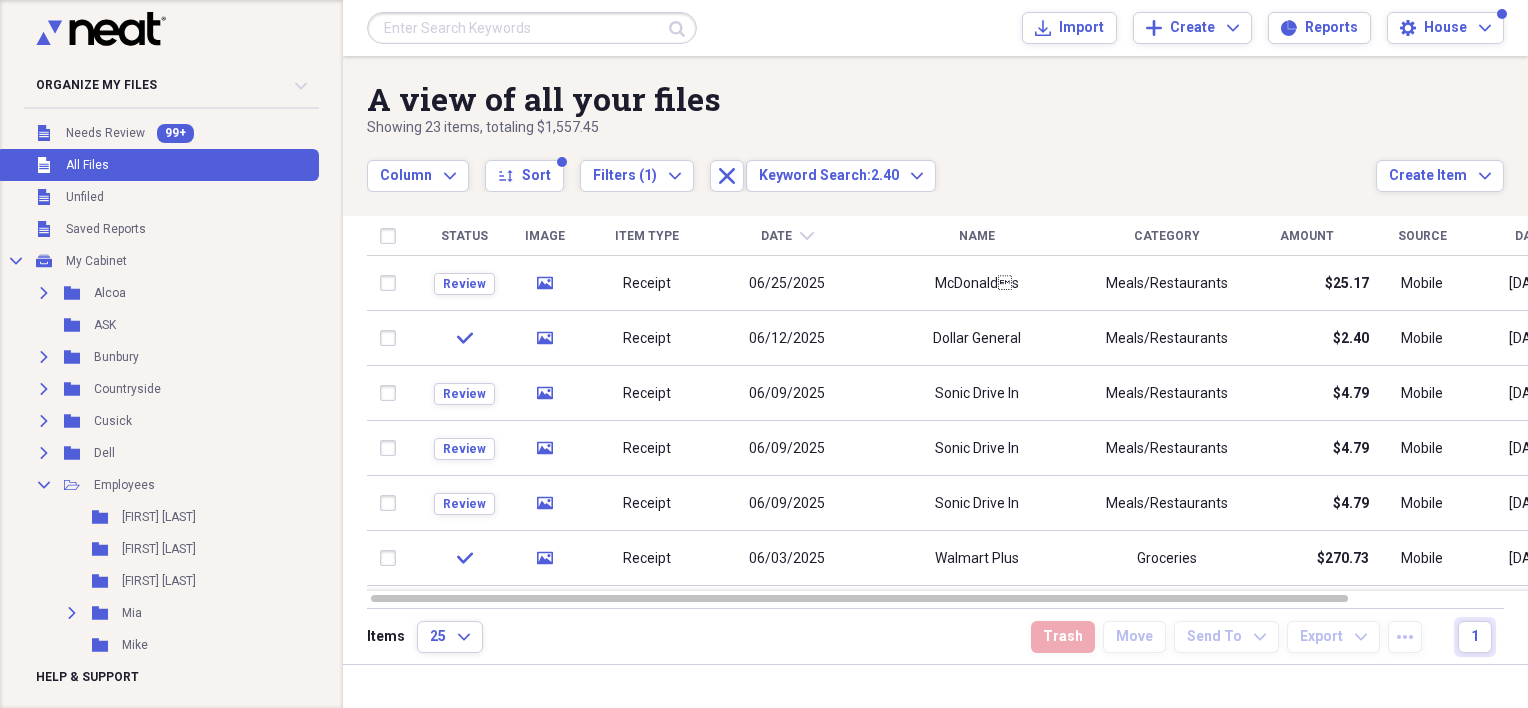 click at bounding box center (532, 28) 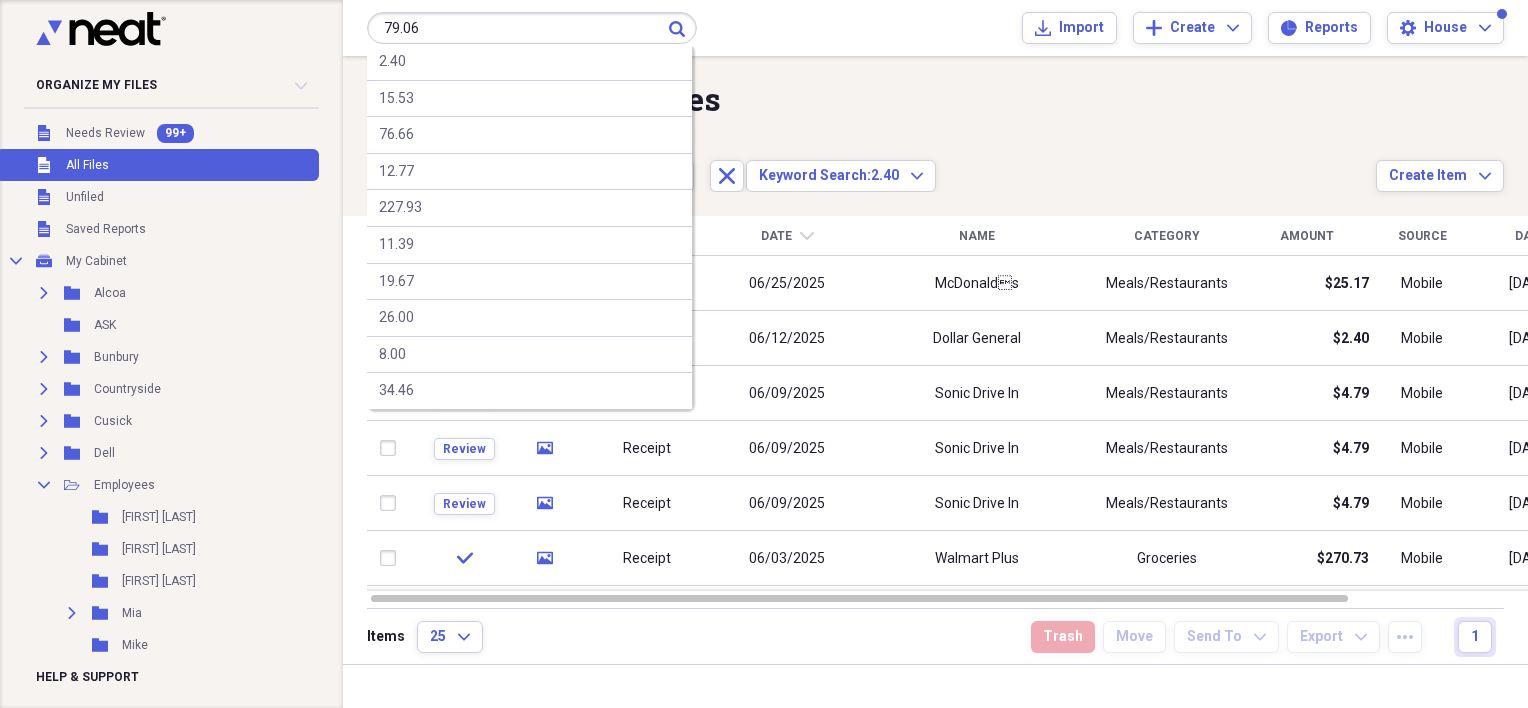 type on "79.06" 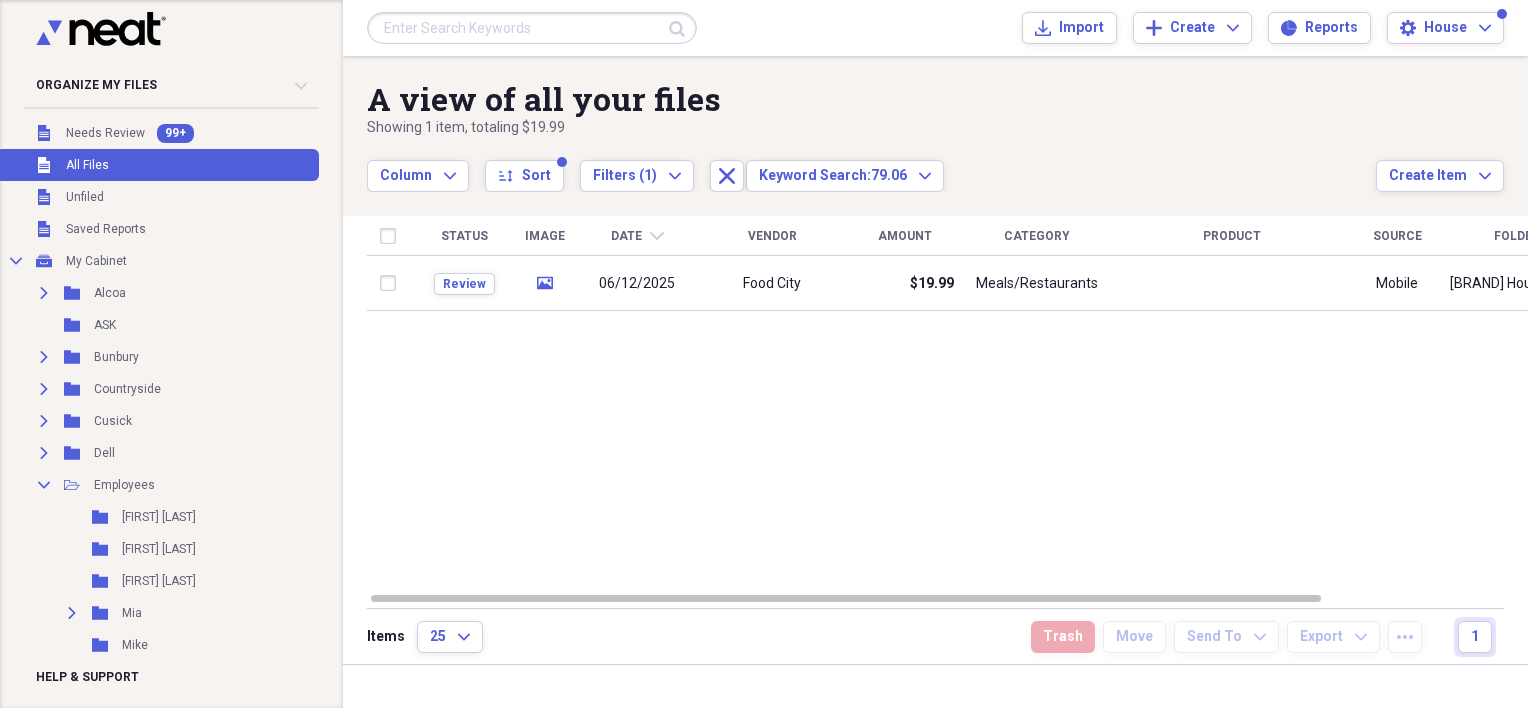 click at bounding box center (532, 28) 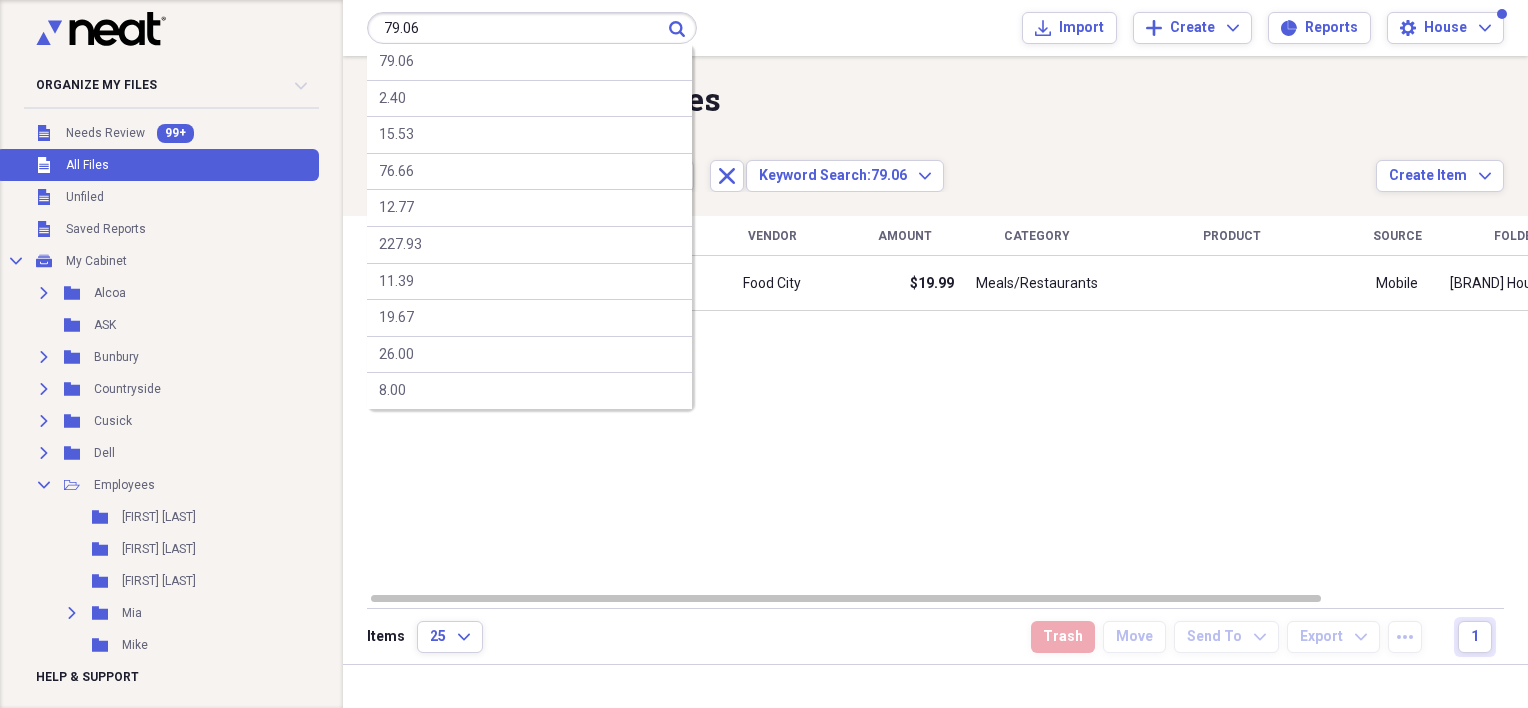 type on "79.06" 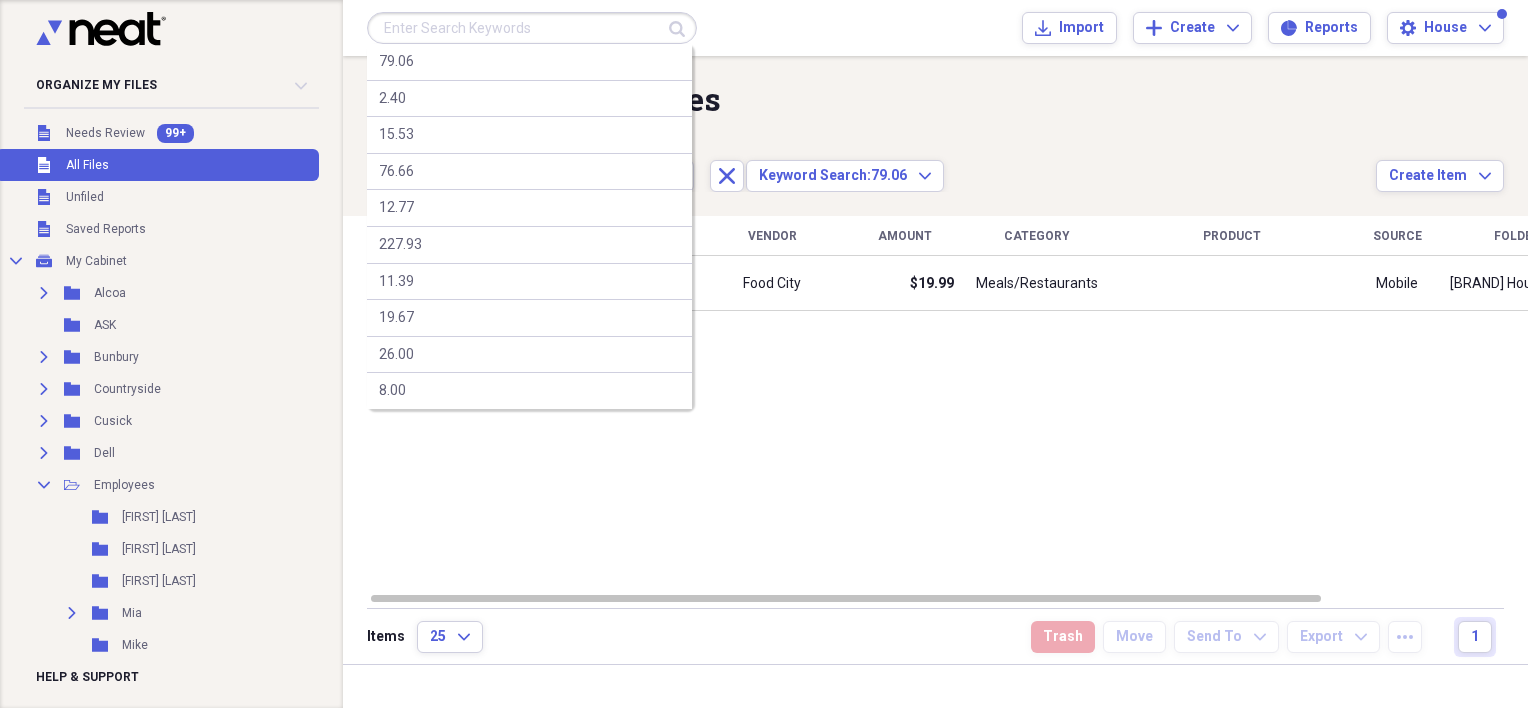 click at bounding box center [532, 28] 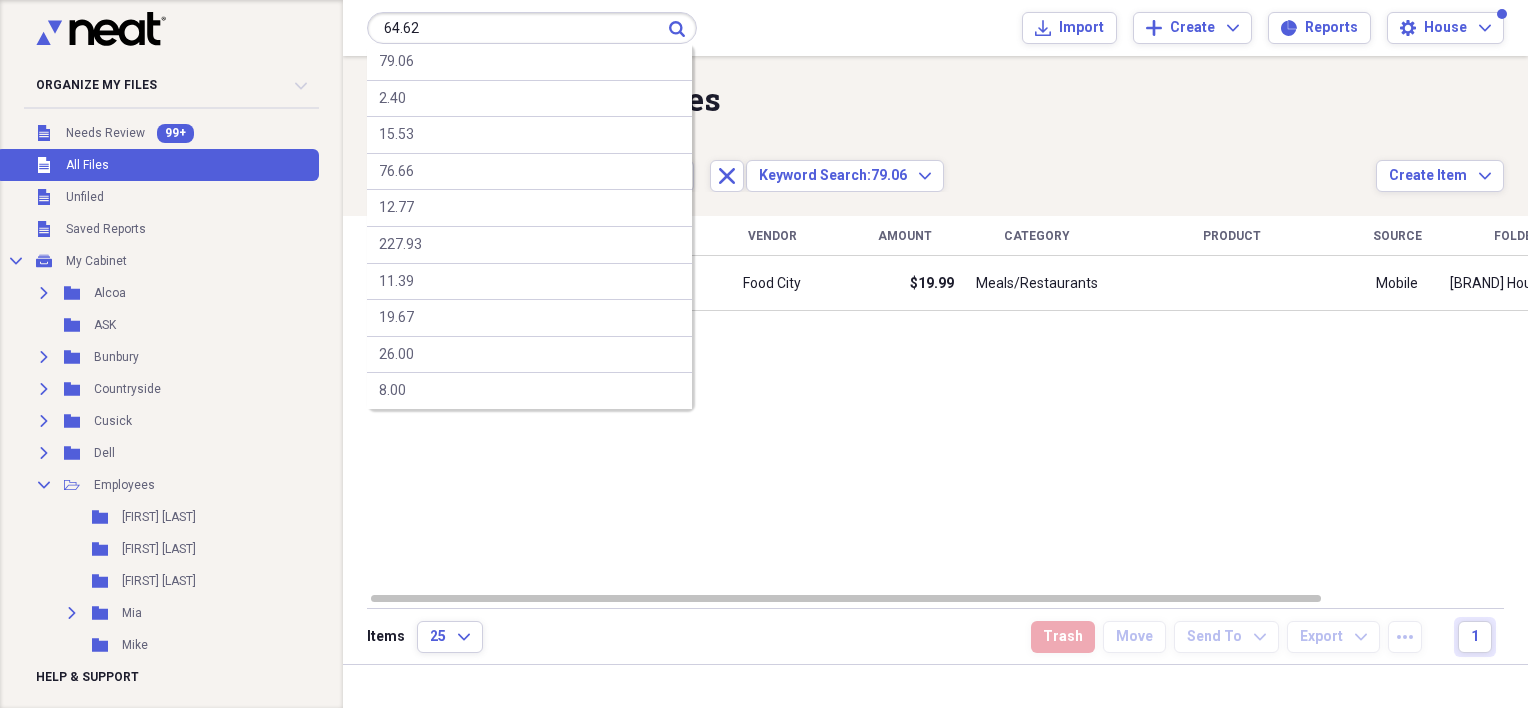 type on "64.62" 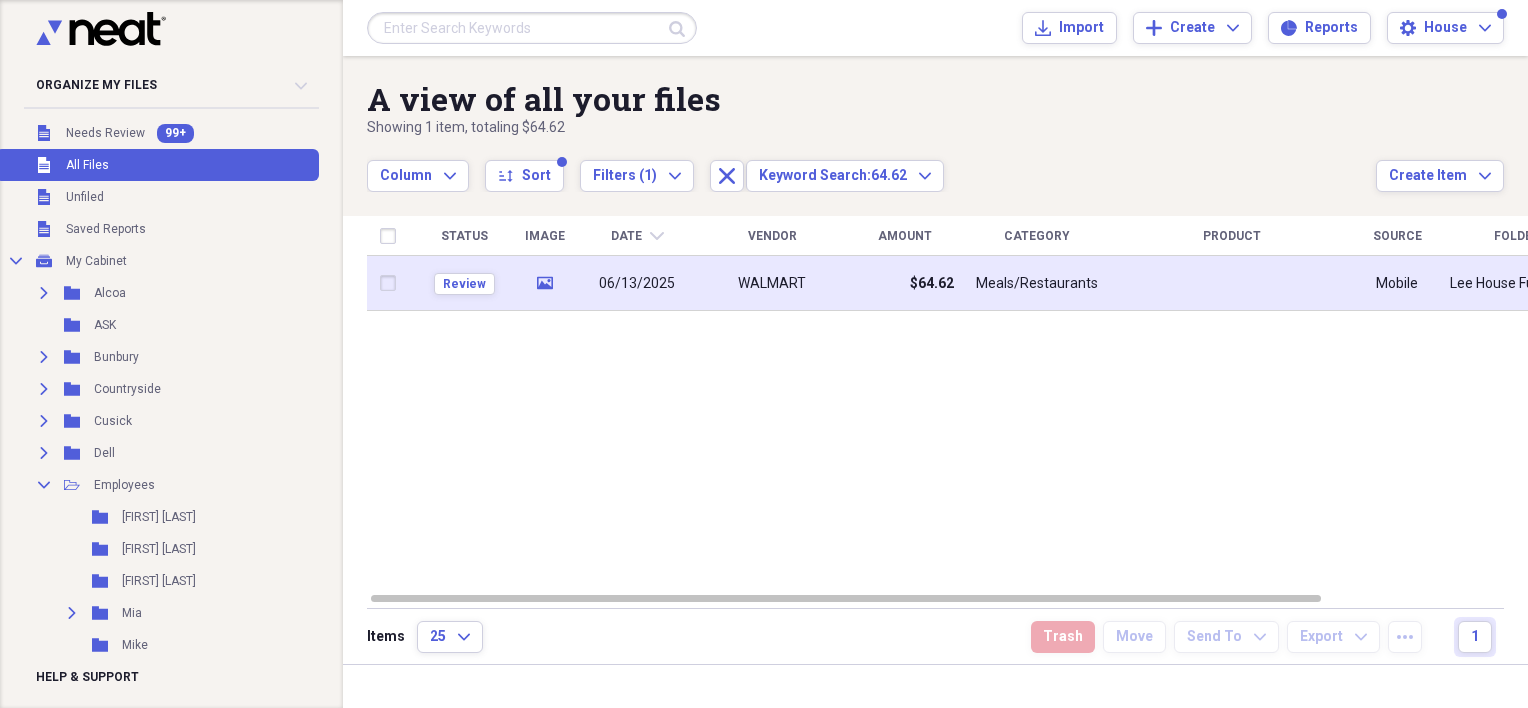 click on "06/13/2025" at bounding box center (637, 283) 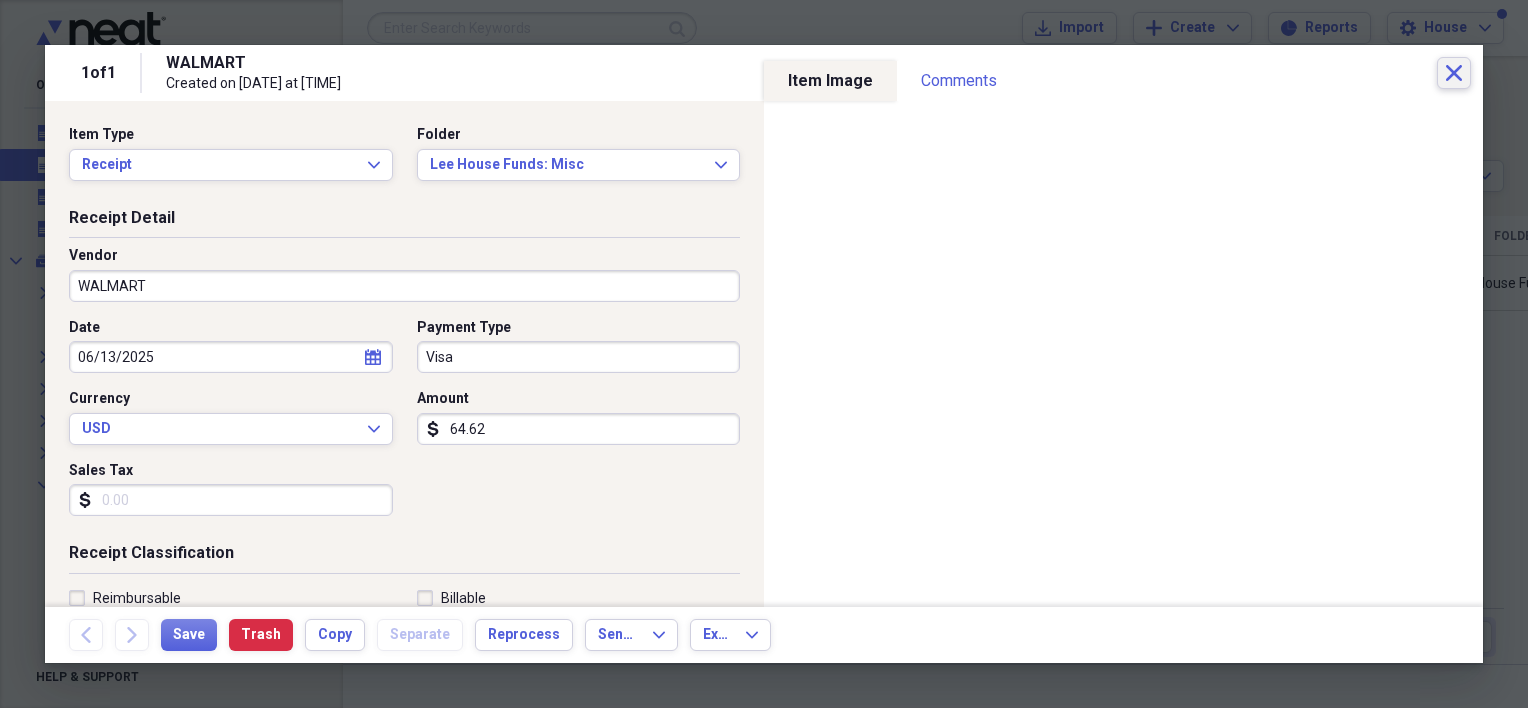 click 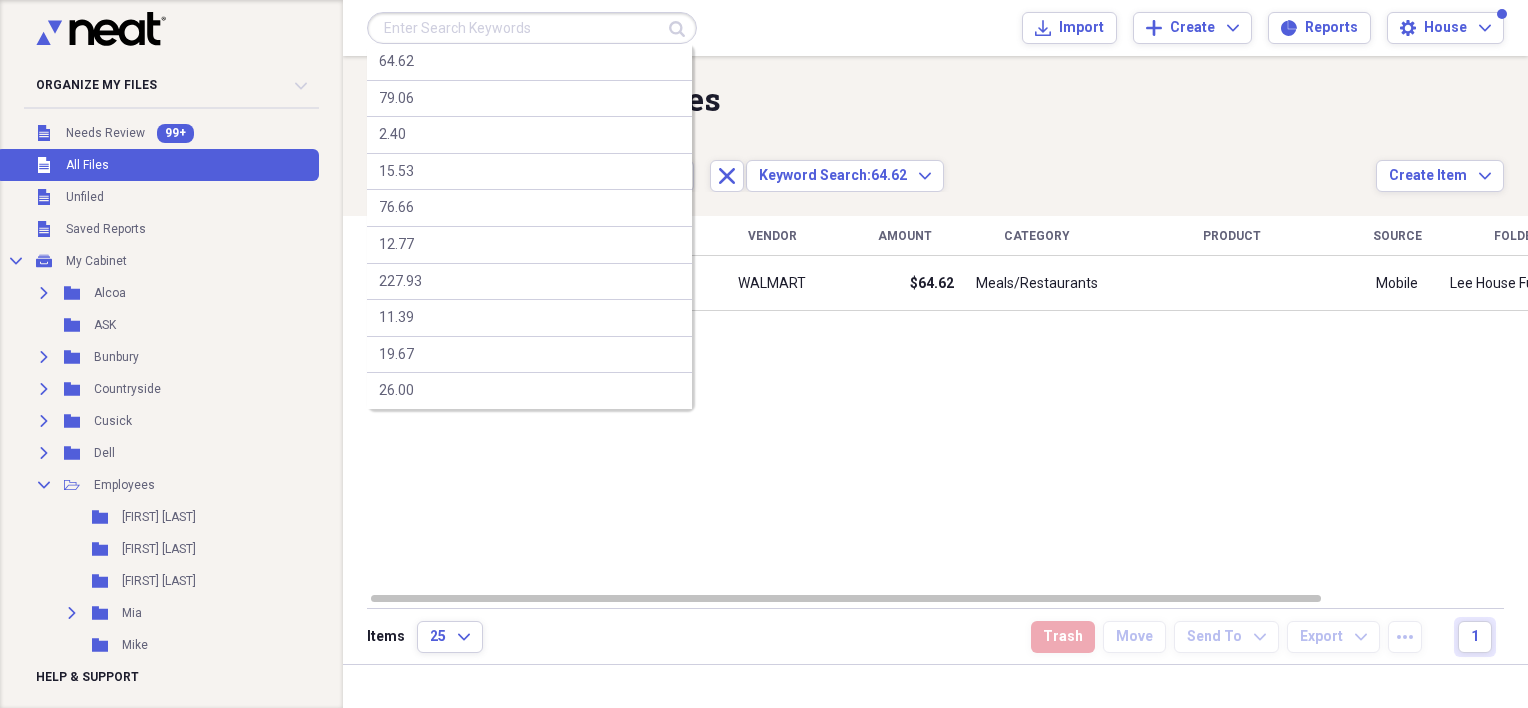 click at bounding box center (532, 28) 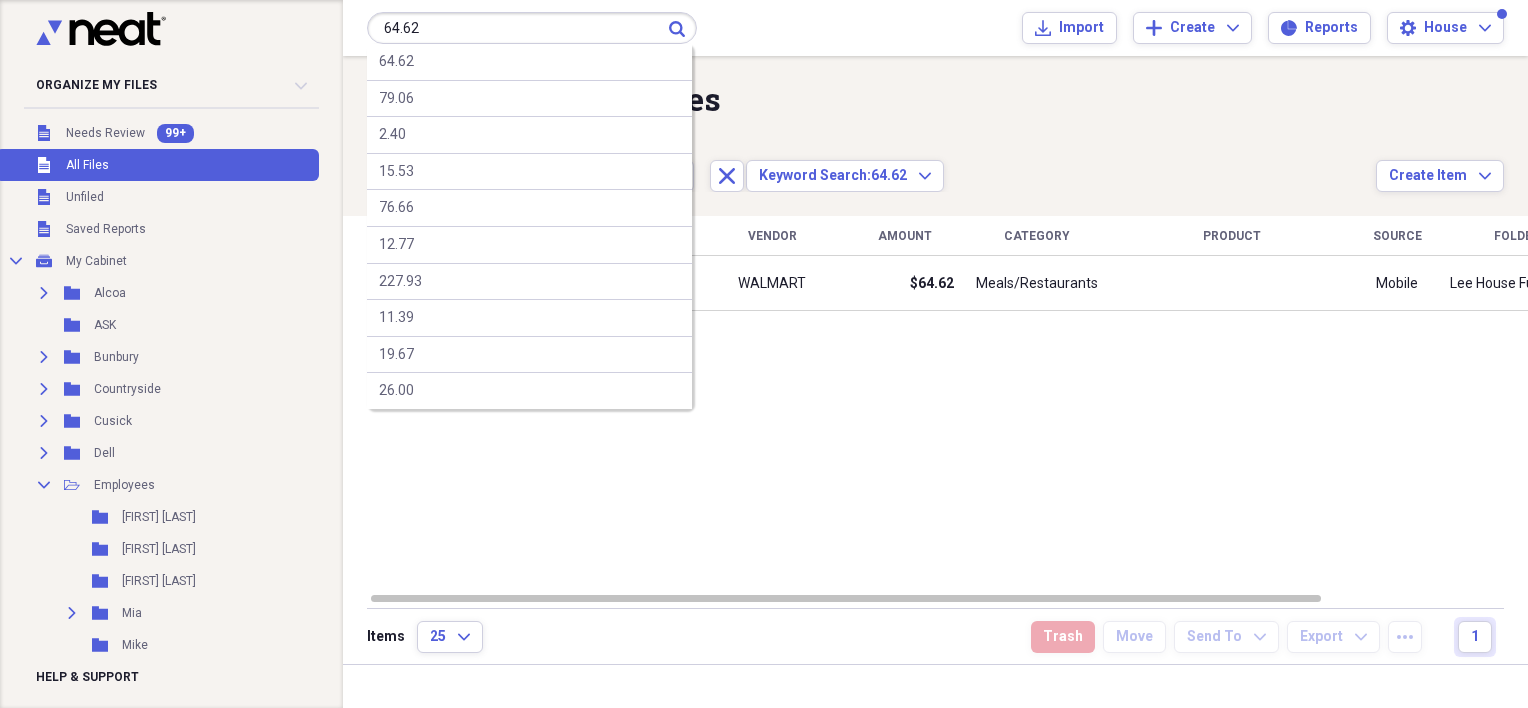 type on "64.62" 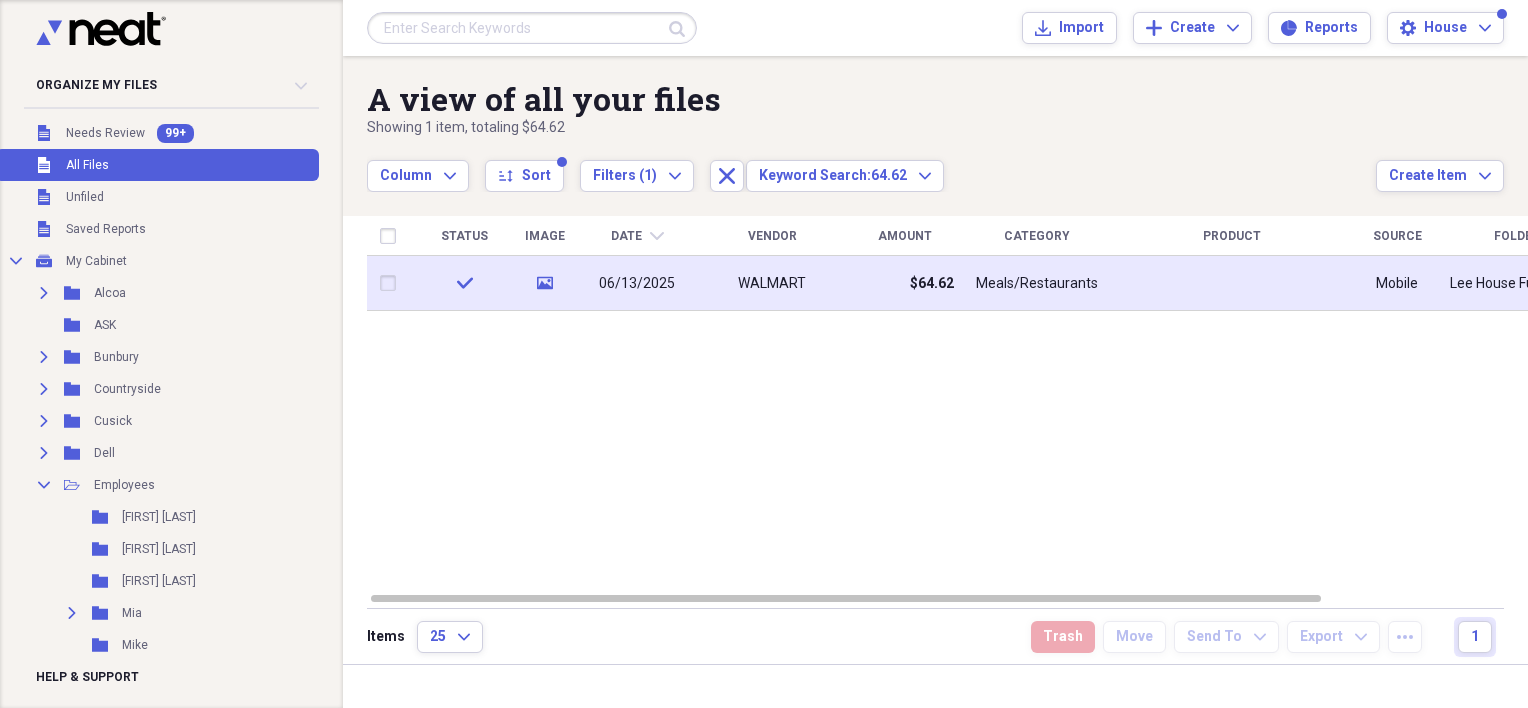 click on "06/13/2025" at bounding box center (637, 284) 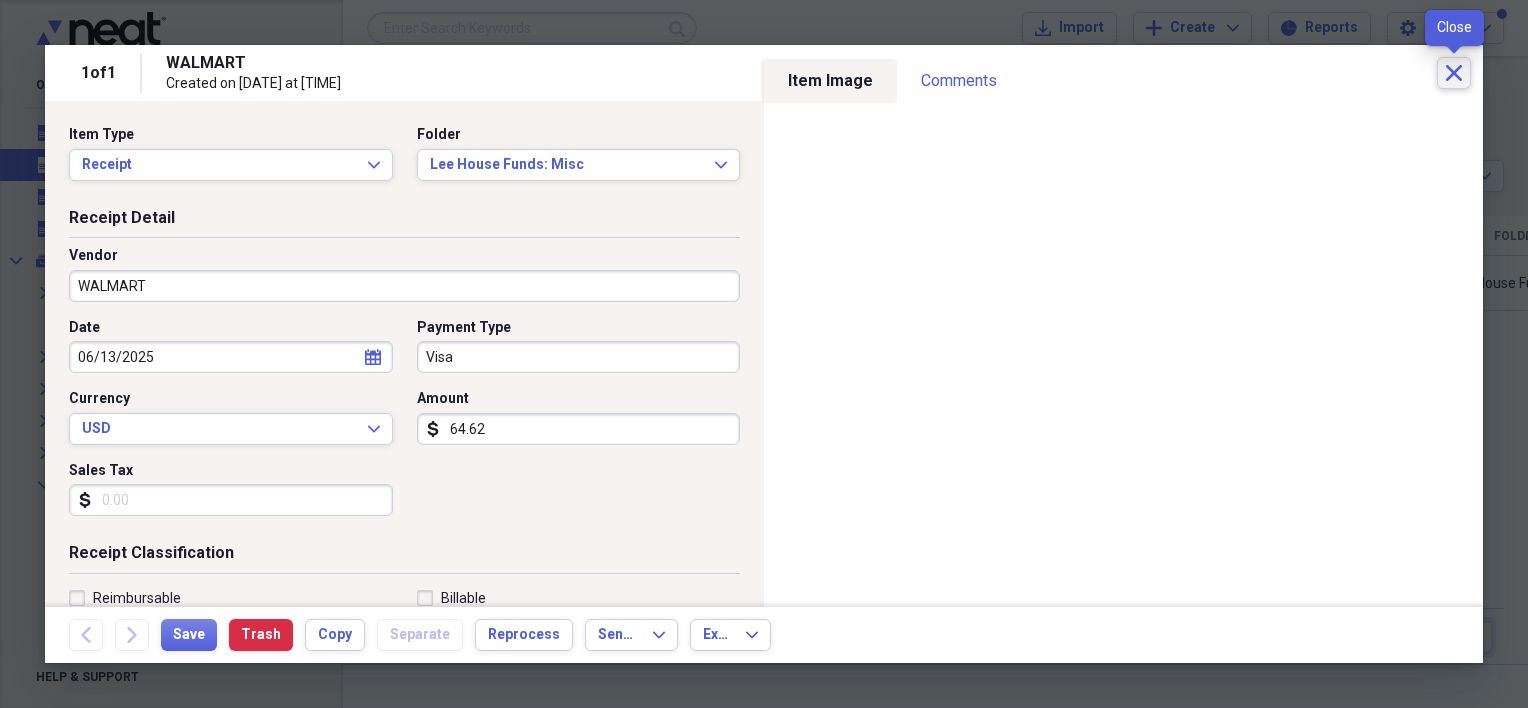 click on "Close" 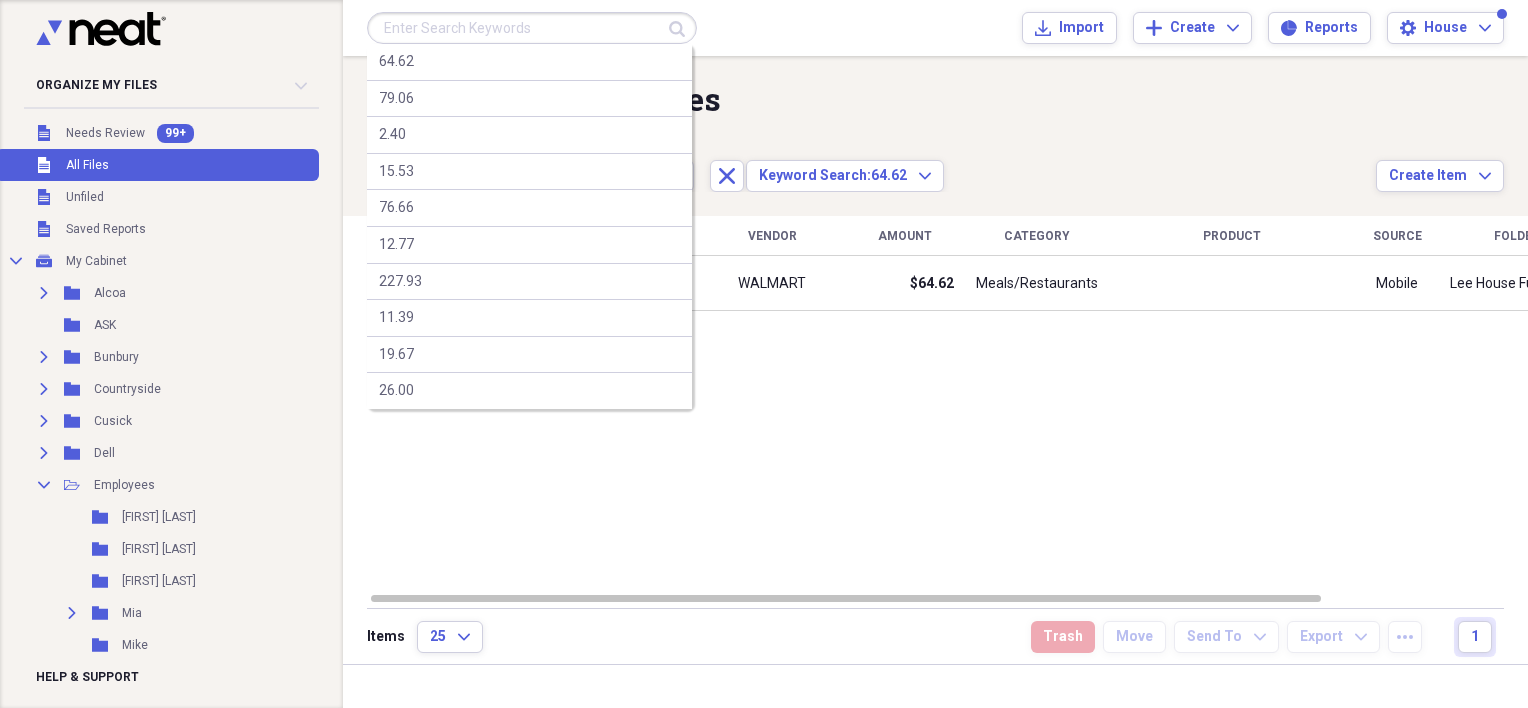 click at bounding box center [532, 28] 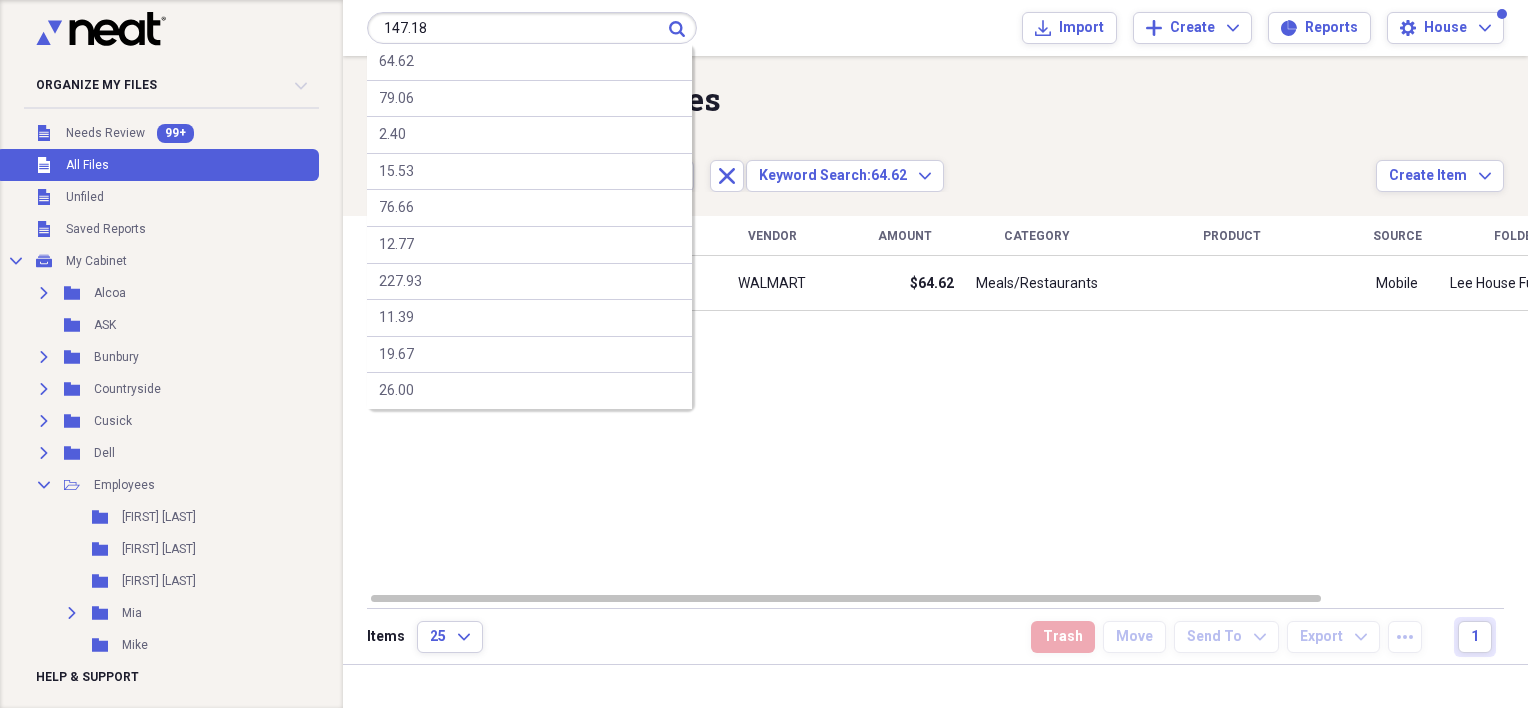 type on "147.18" 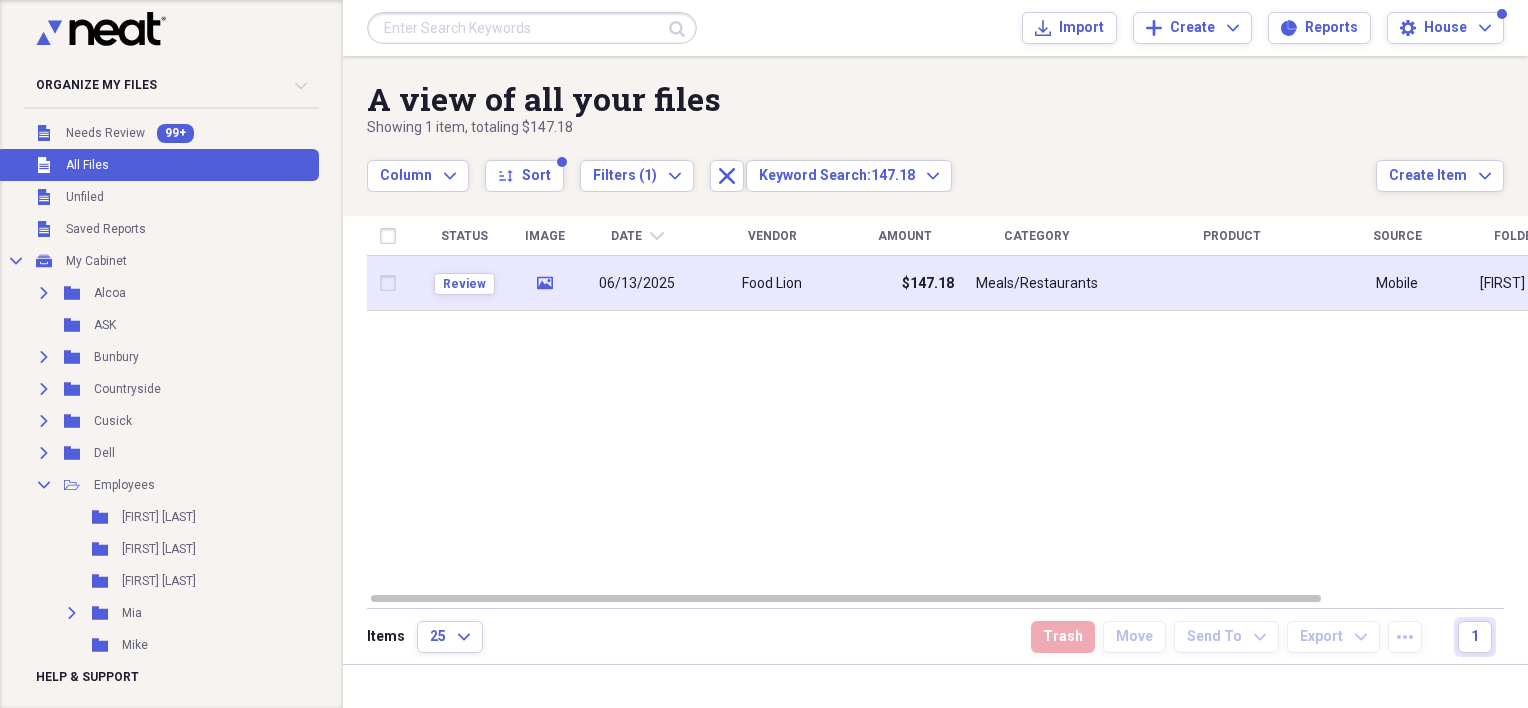 click on "06/13/2025" at bounding box center (637, 284) 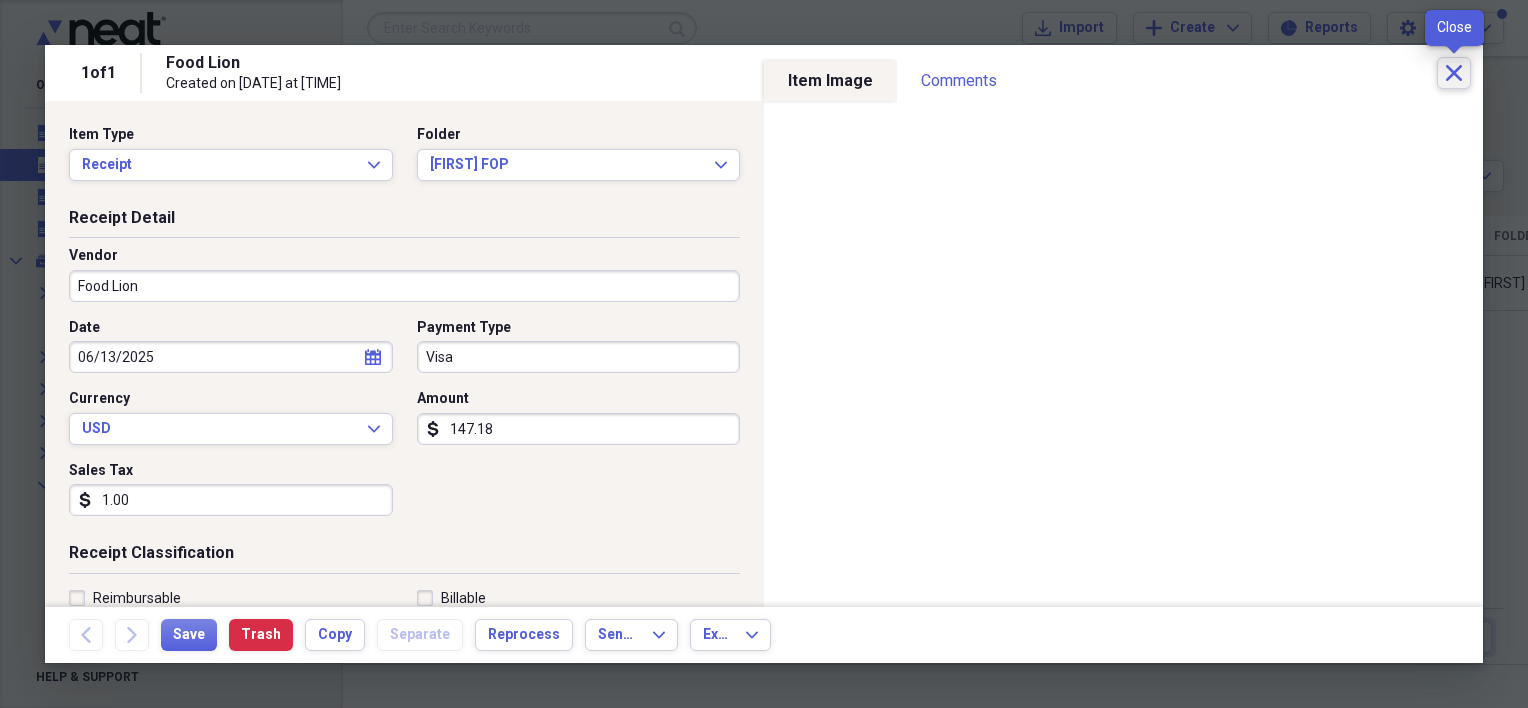click 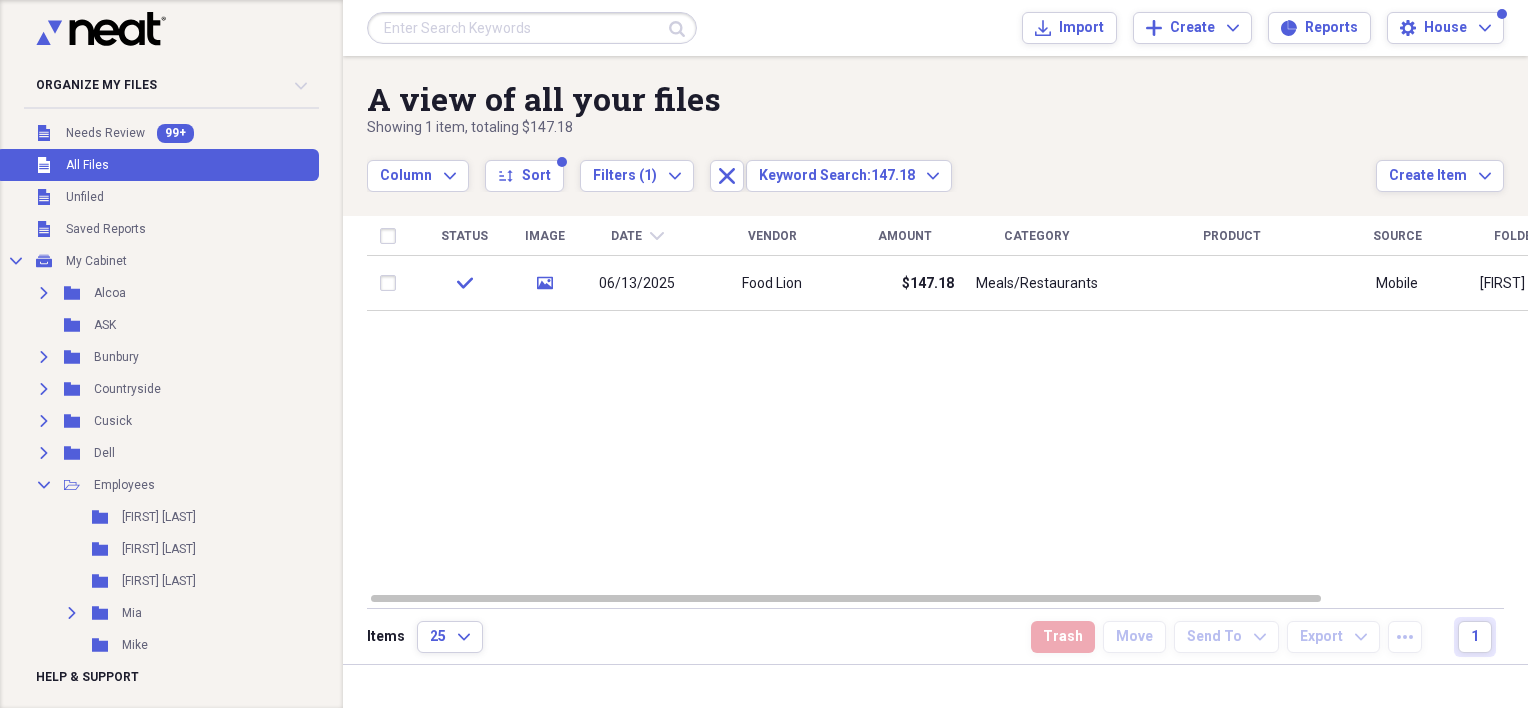 click at bounding box center (532, 28) 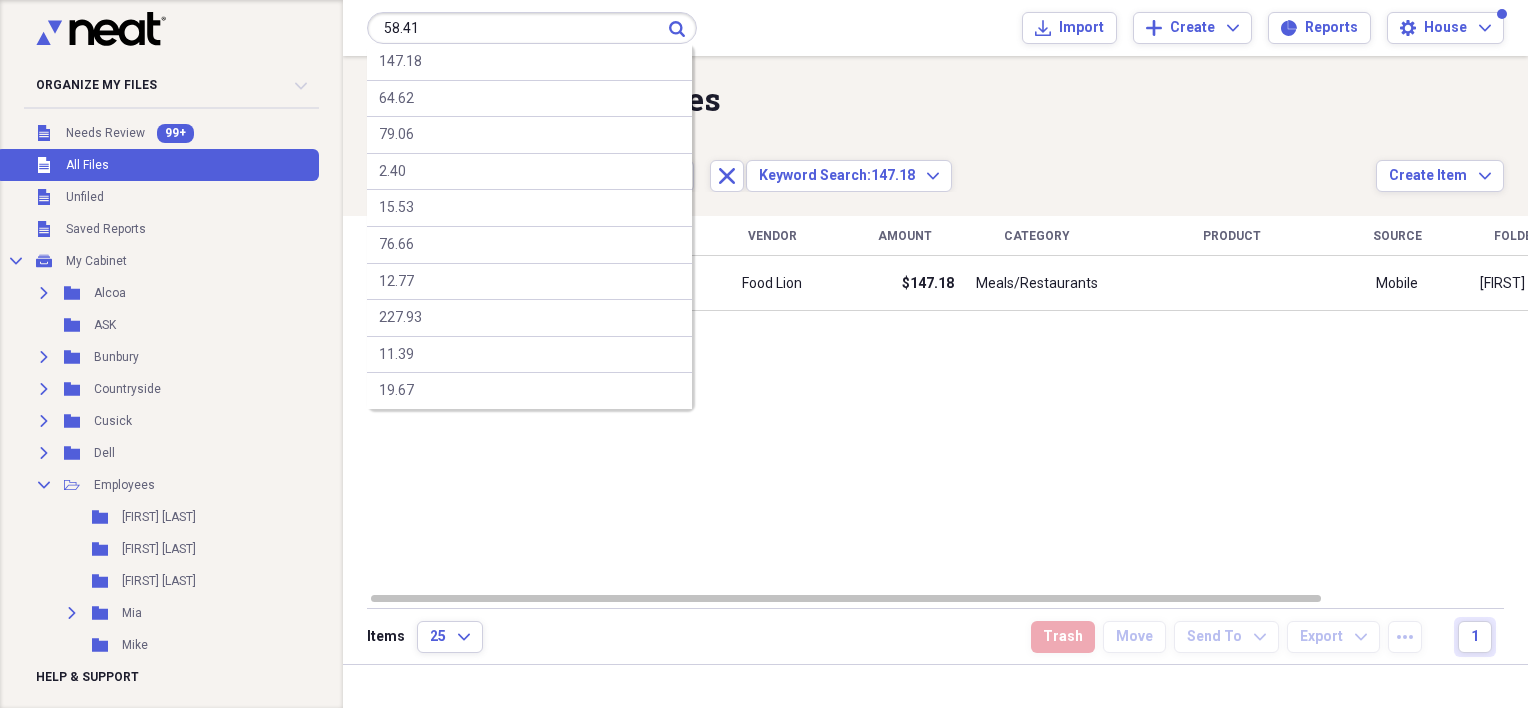 type on "58.41" 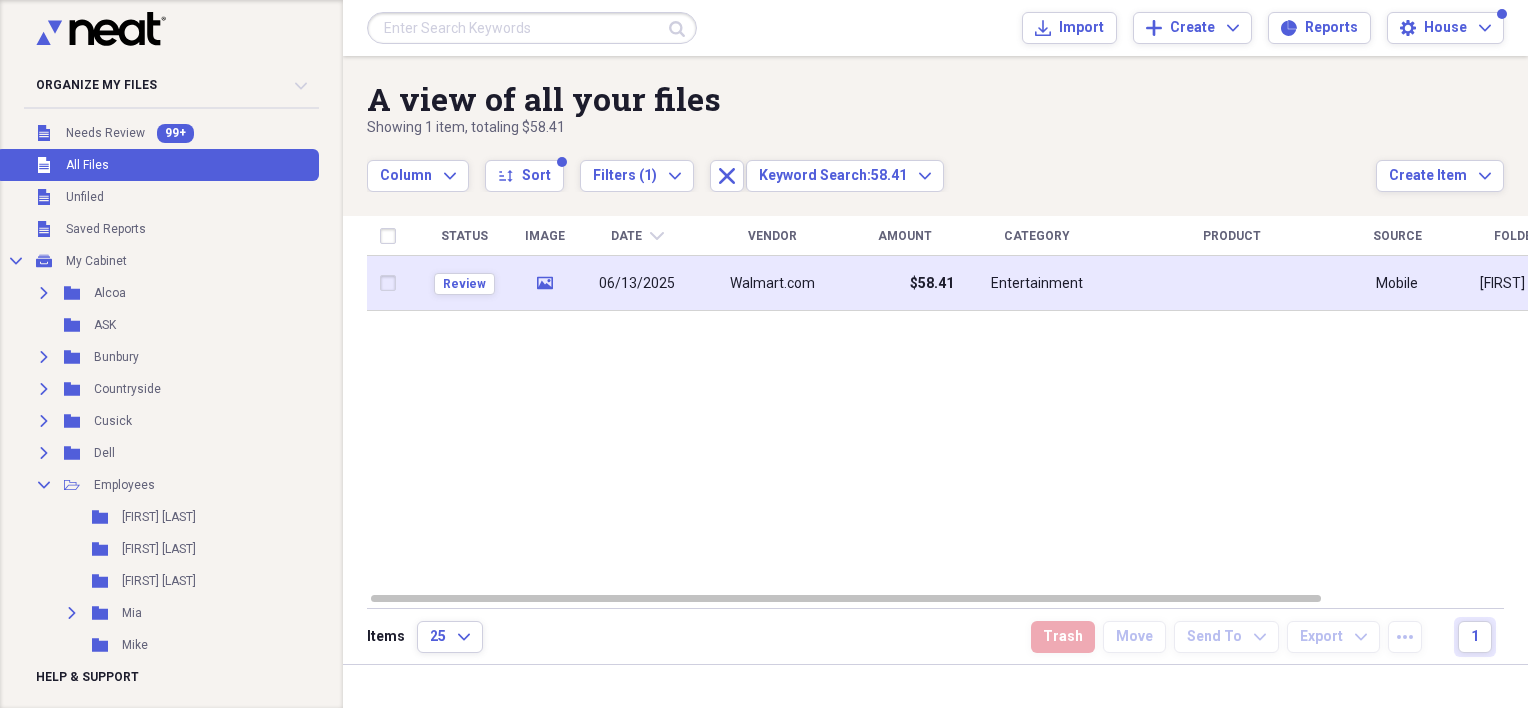 click on "Walmart.com" at bounding box center [772, 283] 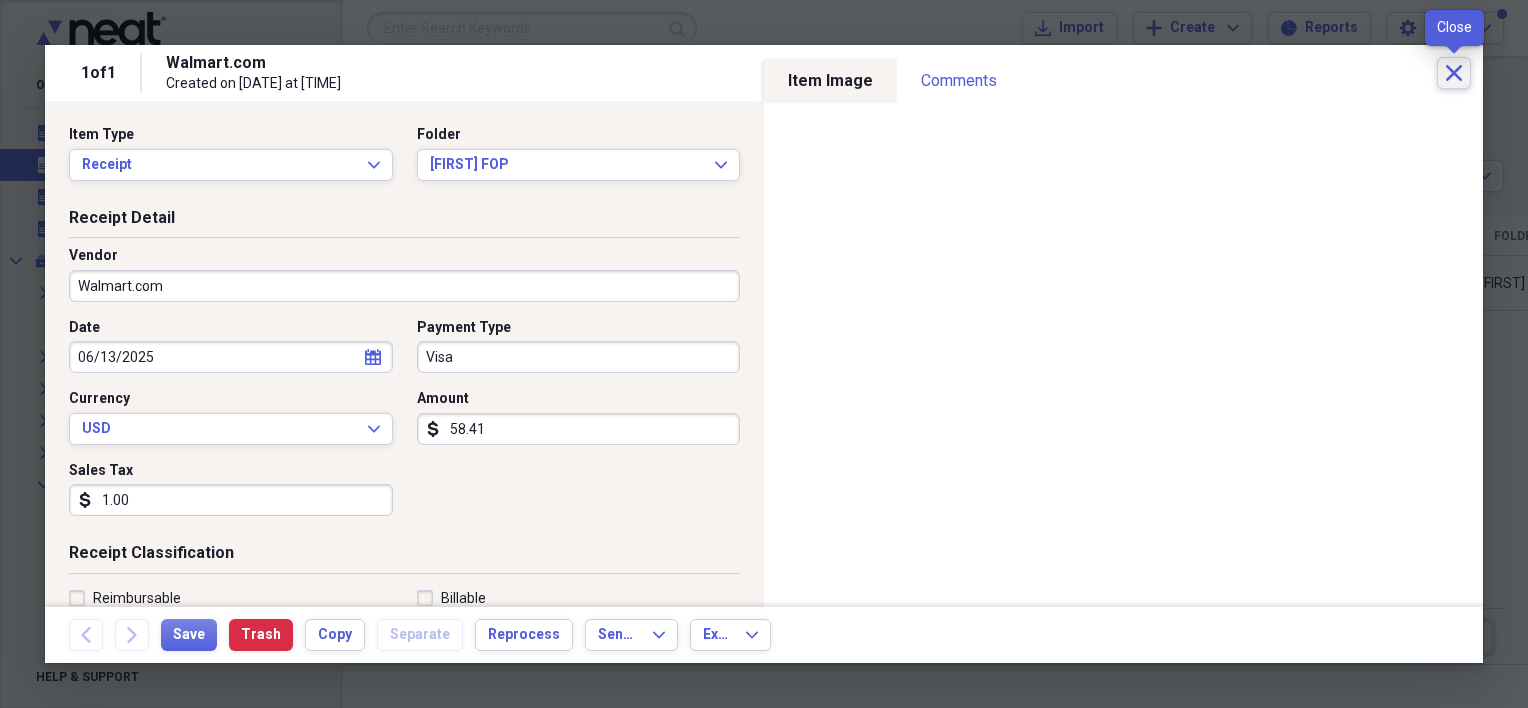 click on "Close" 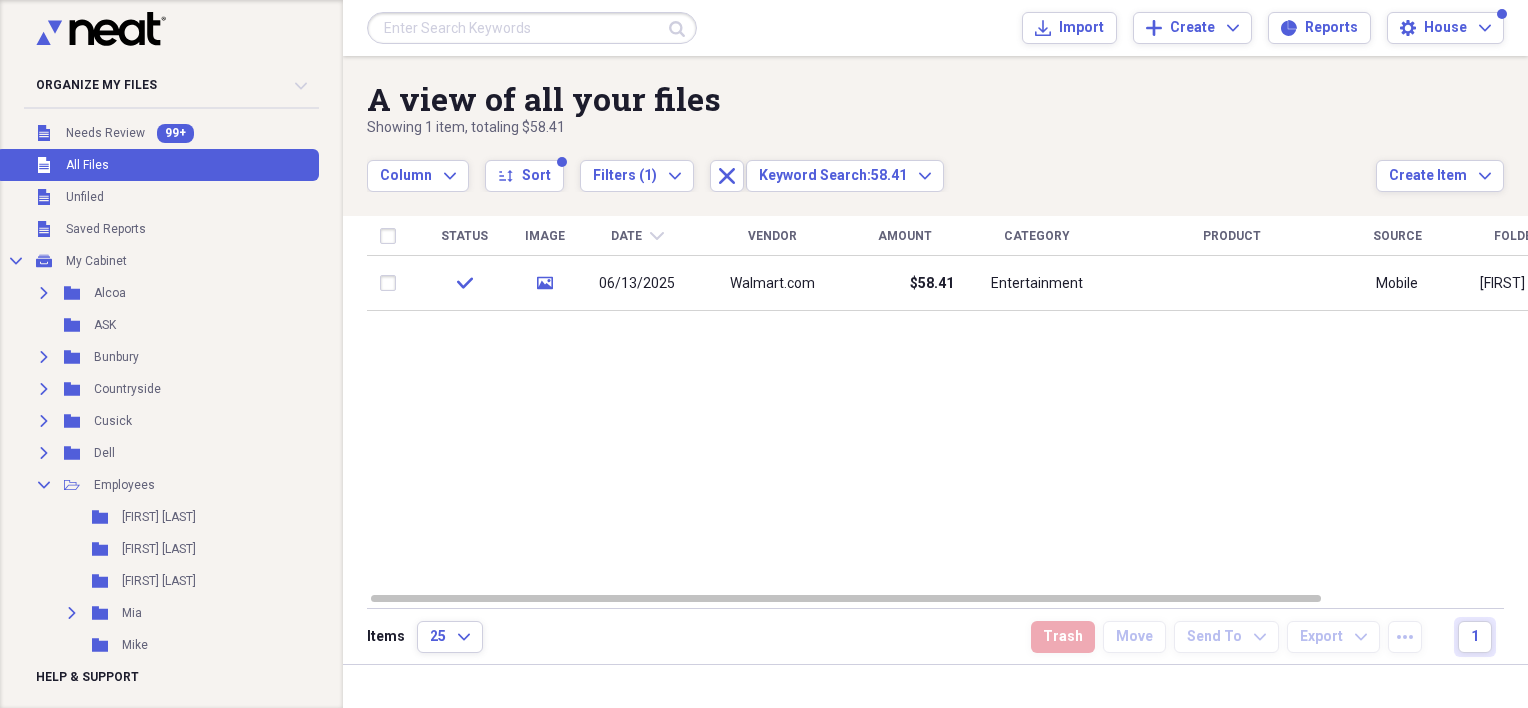click at bounding box center [532, 28] 